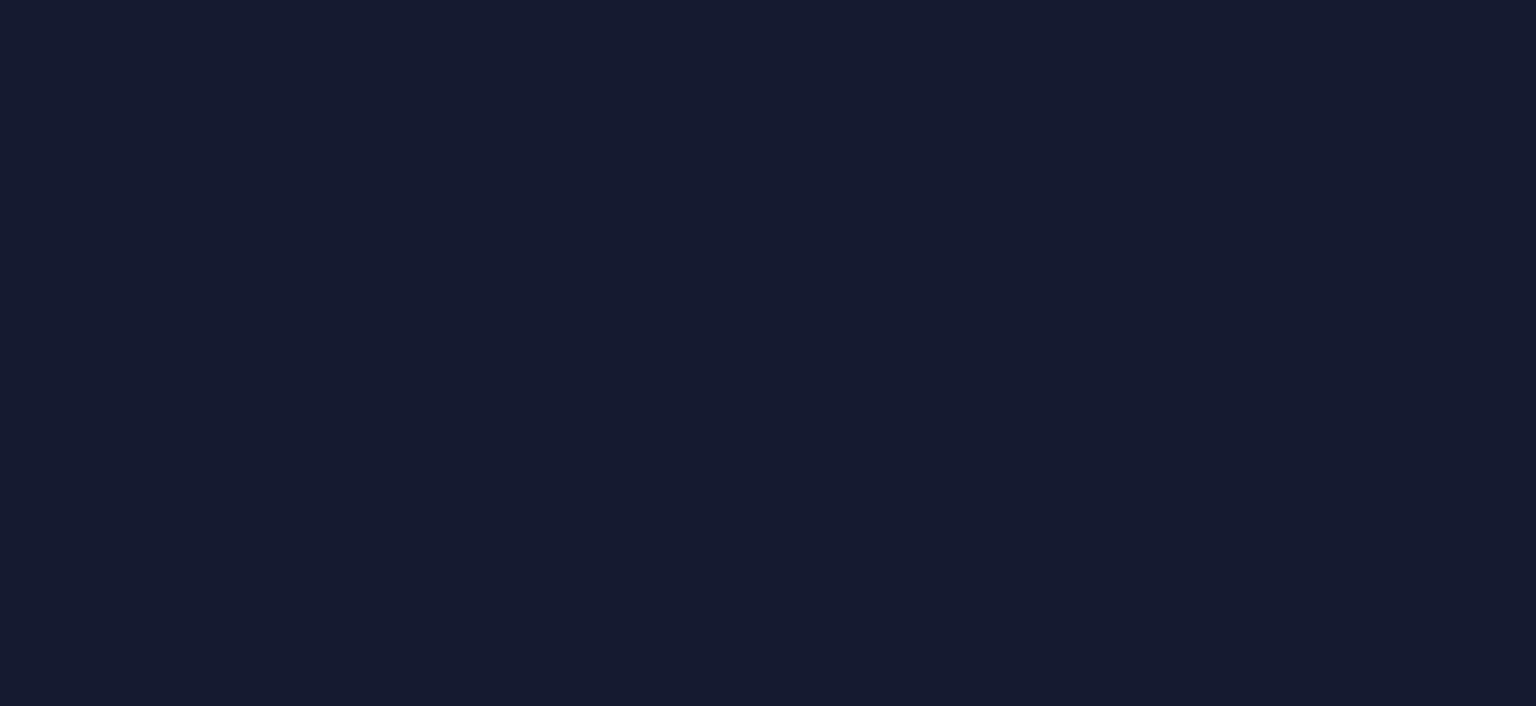 scroll, scrollTop: 0, scrollLeft: 0, axis: both 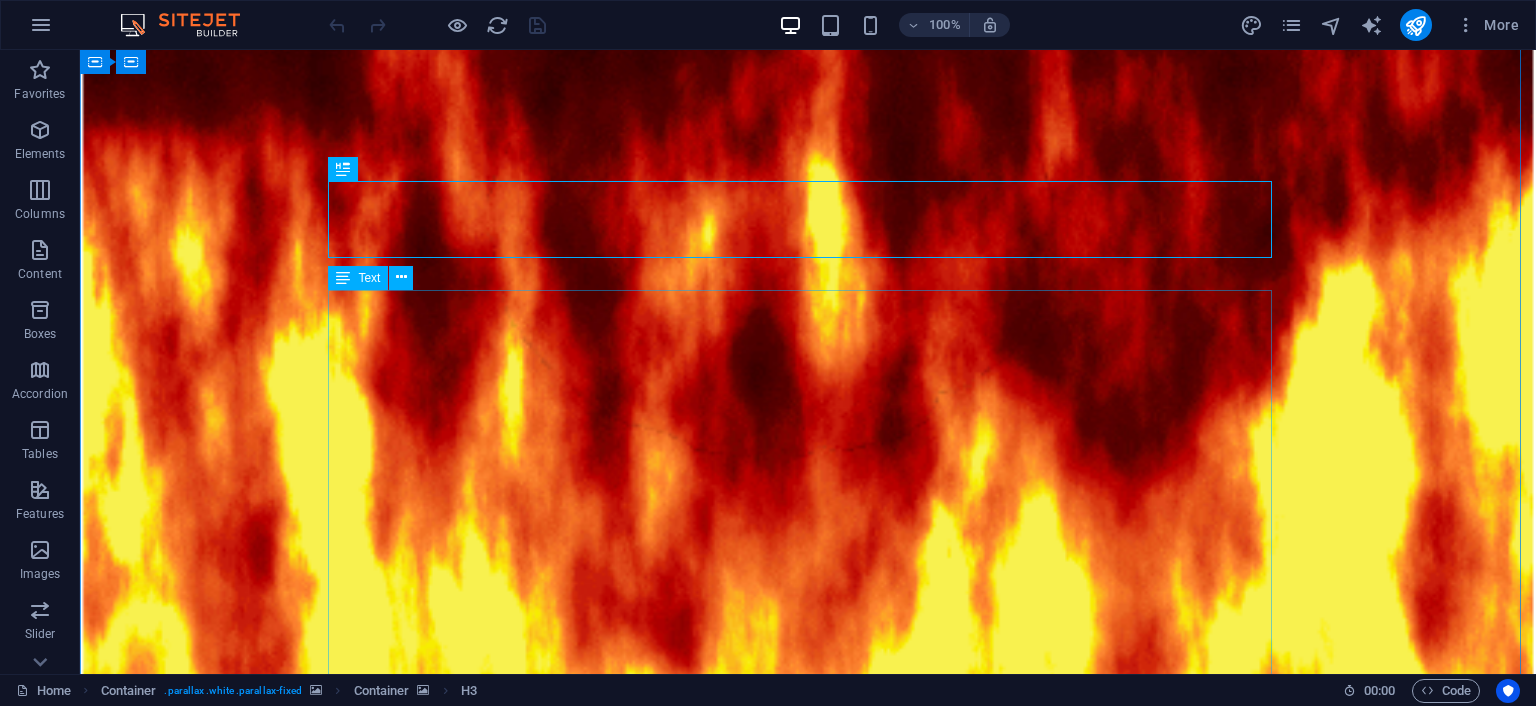 click on "Something is drawing you to the unhallowed halls of Hell’s Dungeon. What is it? Perhaps you’re searching for excitement, adventure, or the thrill of survival itself. Do you remember? Something about it calls to you. That little voice in the back of your head beckons you closer. The voice knows you. It knows who you are, who you were, and everything you could ever be. Are you listening? From the moment you arrive, you can feel him. He has a name now, Rufus. You can’t resist answering his summons. As you descend the long staircase to hell, all else is emptied from your mind. With every step, your certainty grows. You’re where you were meant to be. You earned this. You deserve….this. Nothing else matters now. Continue The Story" at bounding box center [808, 1621] 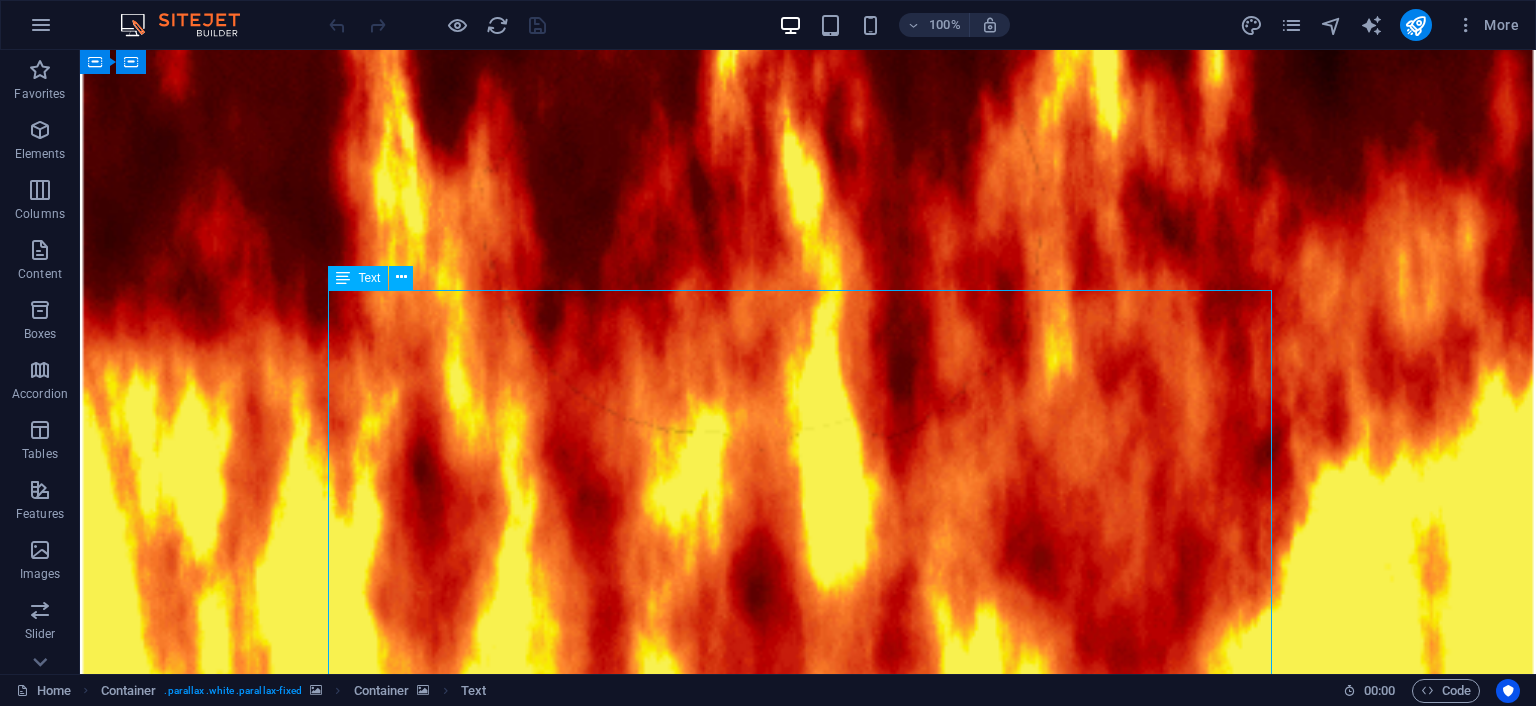 click on "Something is drawing you to the unhallowed halls of Hell’s Dungeon. What is it? Perhaps you’re searching for excitement, adventure, or the thrill of survival itself. Do you remember? Something about it calls to you. That little voice in the back of your head beckons you closer. The voice knows you. It knows who you are, who you were, and everything you could ever be. Are you listening? From the moment you arrive, you can feel him. He has a name now, Rufus. You can’t resist answering his summons. As you descend the long staircase to hell, all else is emptied from your mind. With every step, your certainty grows. You’re where you were meant to be. You earned this. You deserve….this. Nothing else matters now. Continue The Story" at bounding box center [808, 1621] 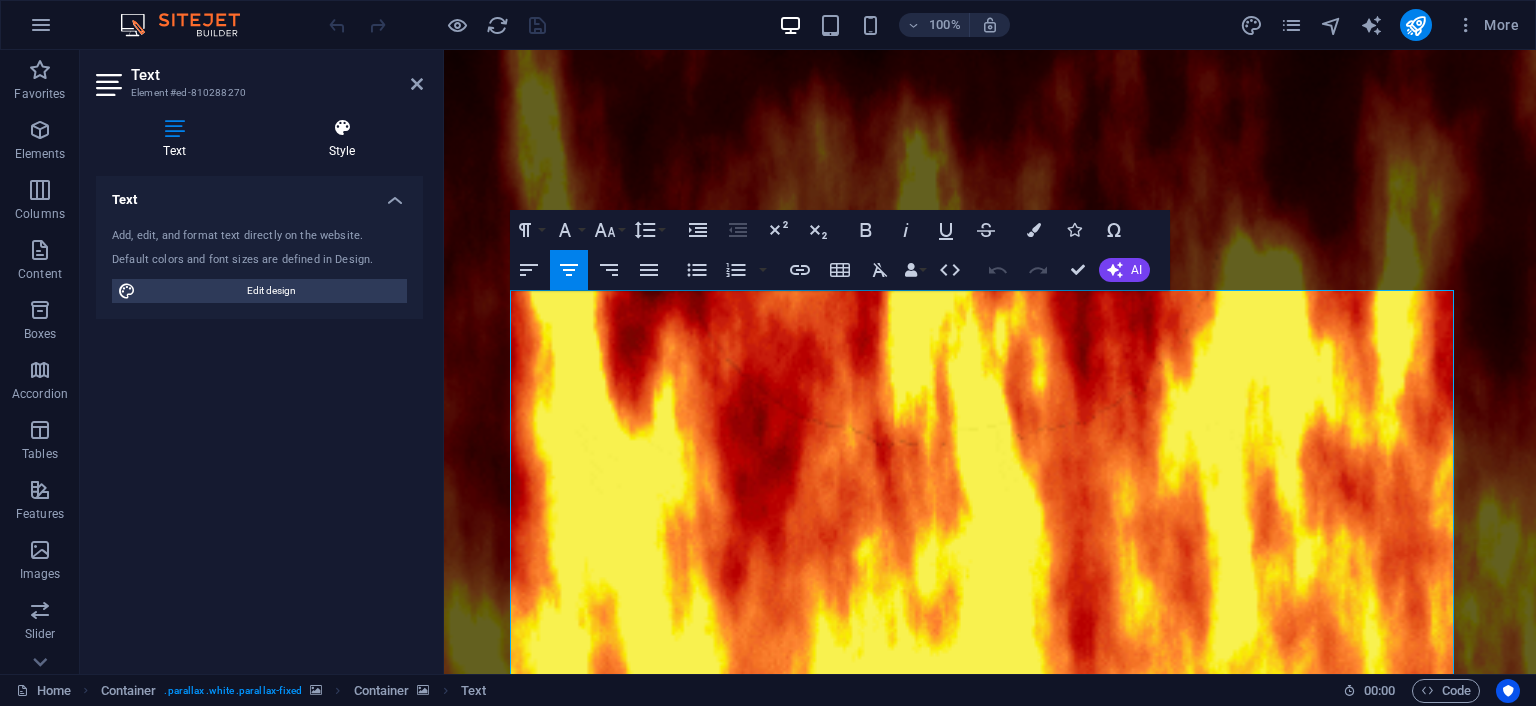 click at bounding box center (342, 128) 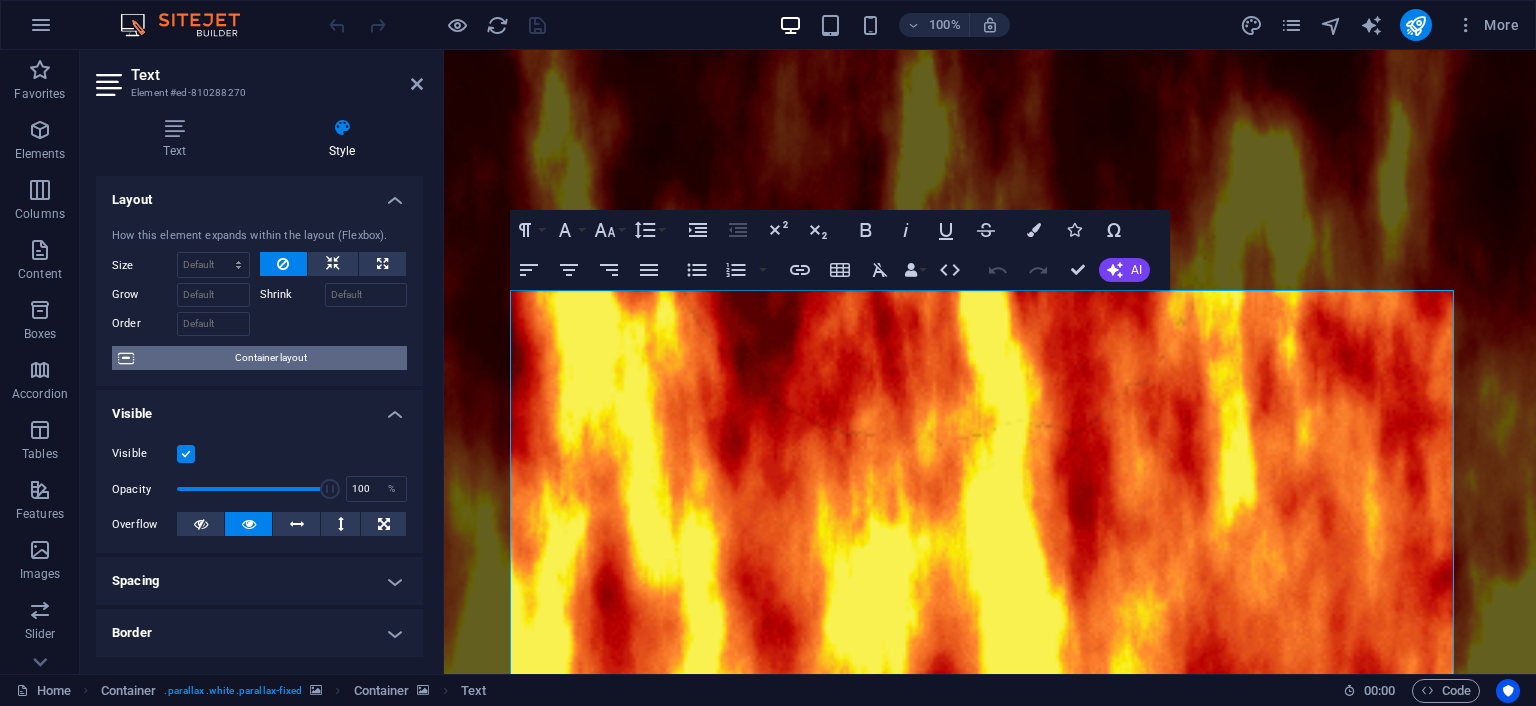 scroll, scrollTop: 200, scrollLeft: 0, axis: vertical 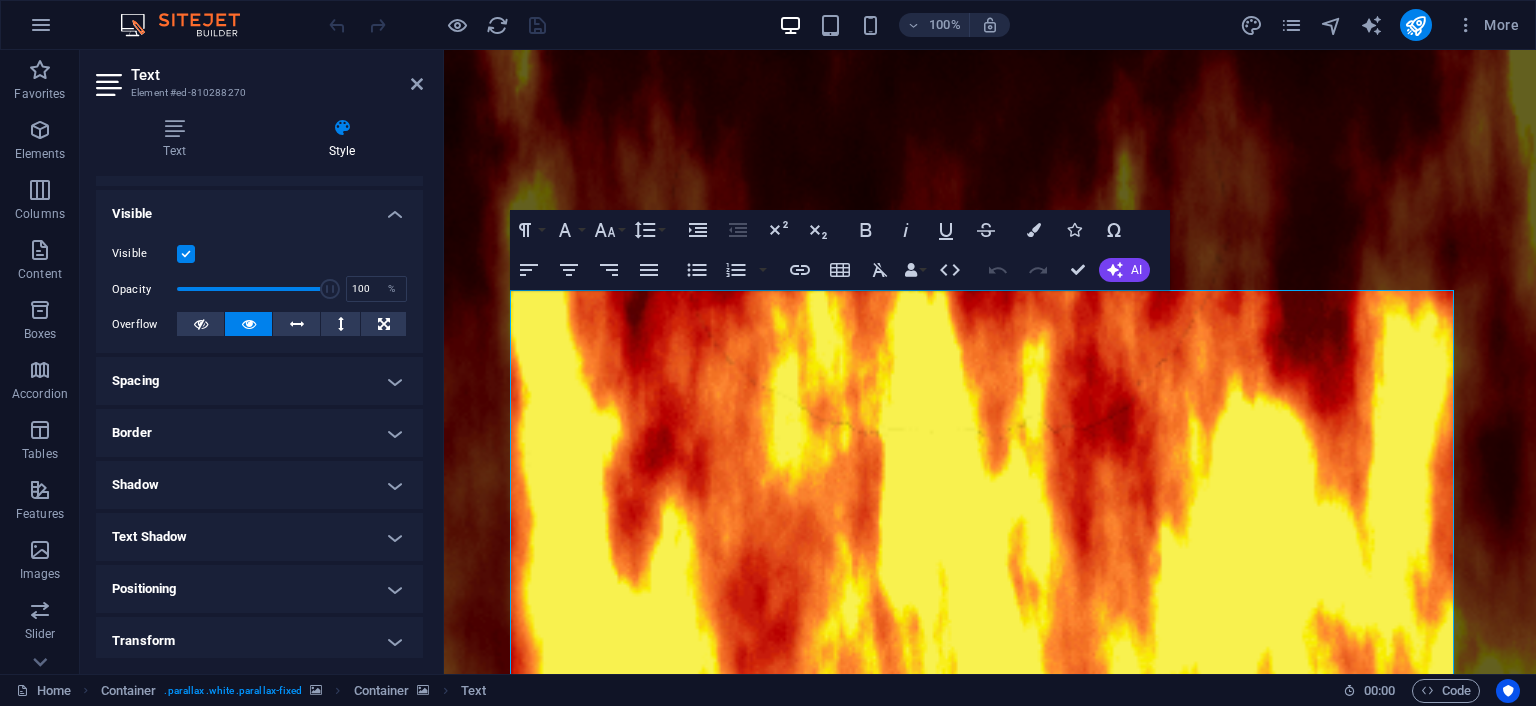 click on "Shadow" at bounding box center (259, 485) 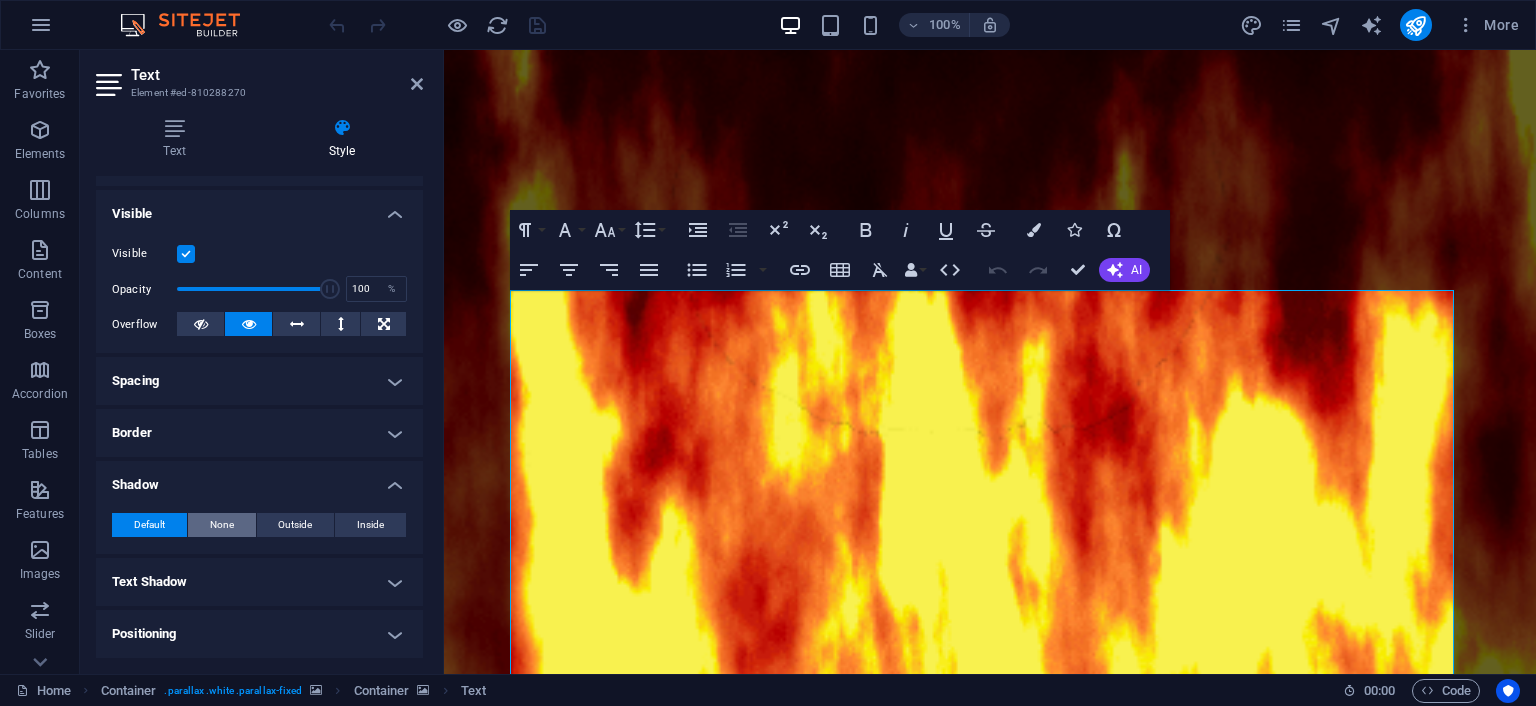 click on "None" at bounding box center (222, 525) 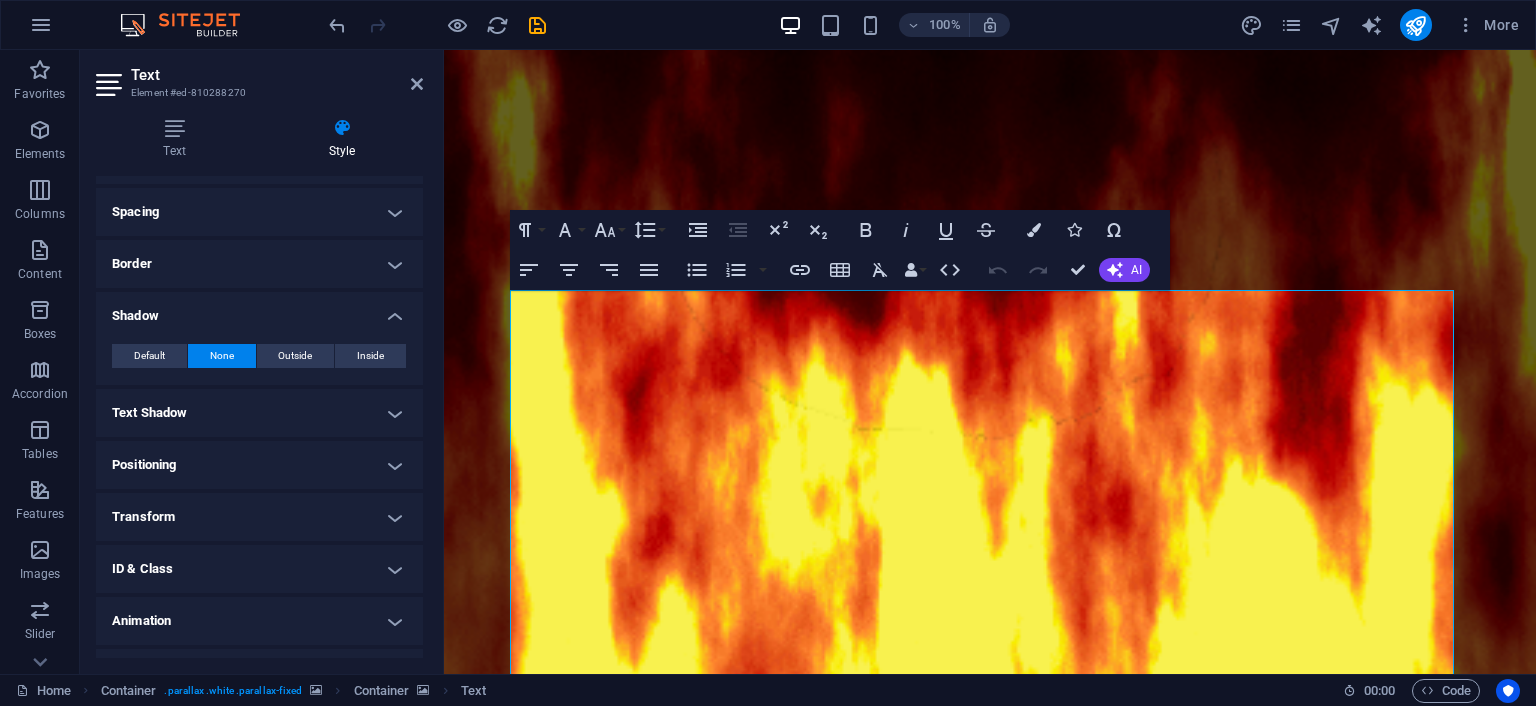 scroll, scrollTop: 400, scrollLeft: 0, axis: vertical 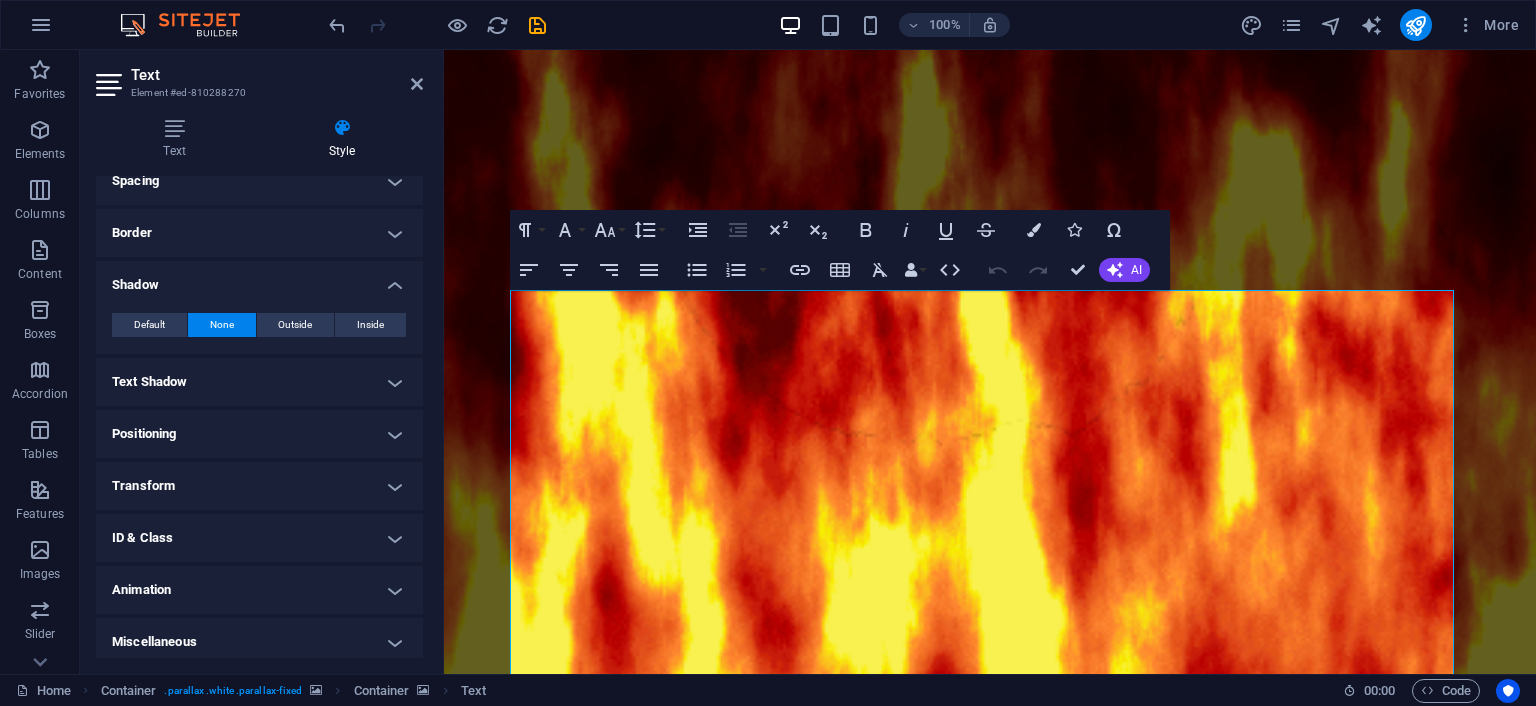 click on "Text Shadow" at bounding box center (259, 382) 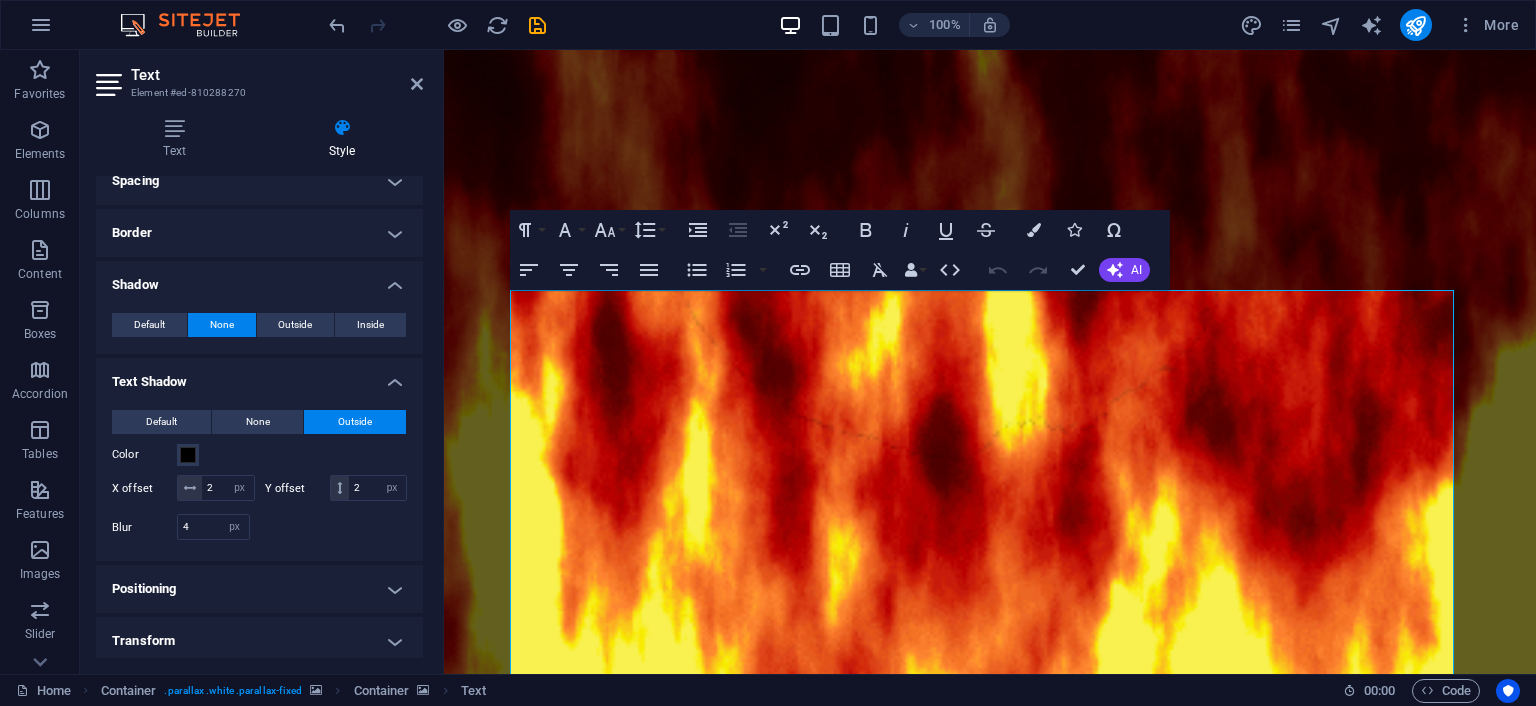 click on "None" at bounding box center [222, 325] 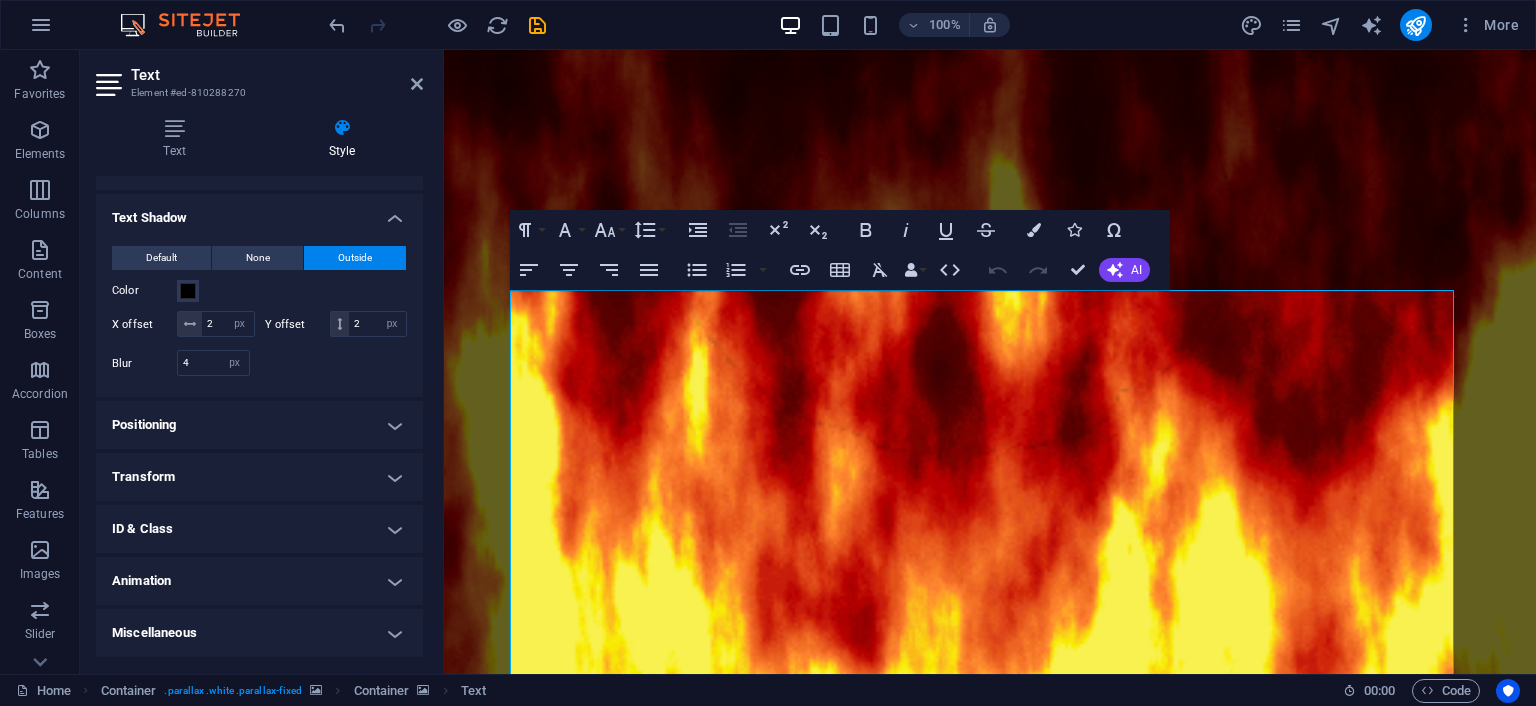 click at bounding box center [990, 190] 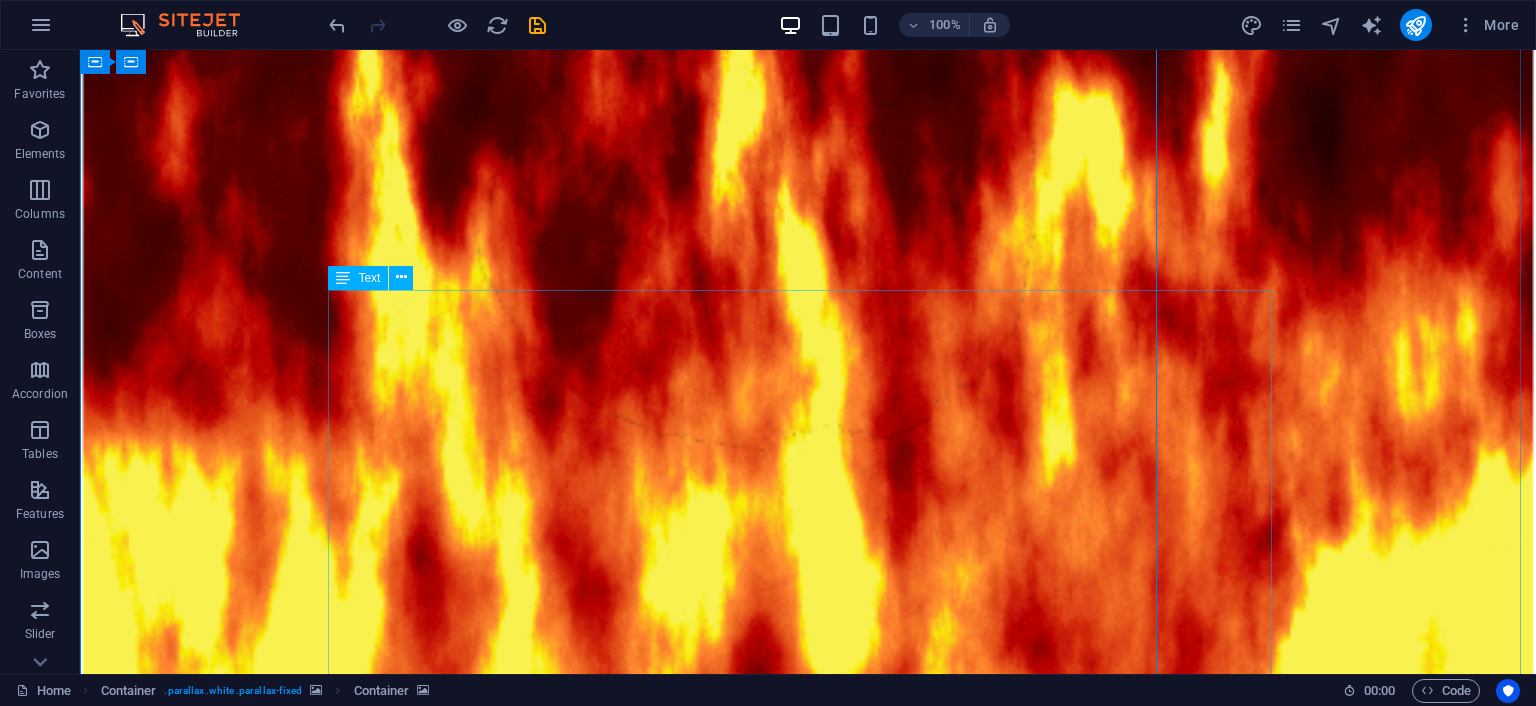 click on "Something is drawing you to the unhallowed halls of Hell’s Dungeon. What is it? Perhaps you’re searching for excitement, adventure, or the thrill of survival itself. Do you remember? Something about it calls to you. That little voice in the back of your head beckons you closer. The voice knows you. It knows who you are, who you were, and everything you could ever be. Are you listening? From the moment you arrive, you can feel him. He has a name now, Rufus. You can’t resist answering his summons. As you descend the long staircase to hell, all else is emptied from your mind. With every step, your certainty grows. You’re where you were meant to be. You earned this. You deserve….this. Nothing else matters now. Continue The Story" at bounding box center (808, 1621) 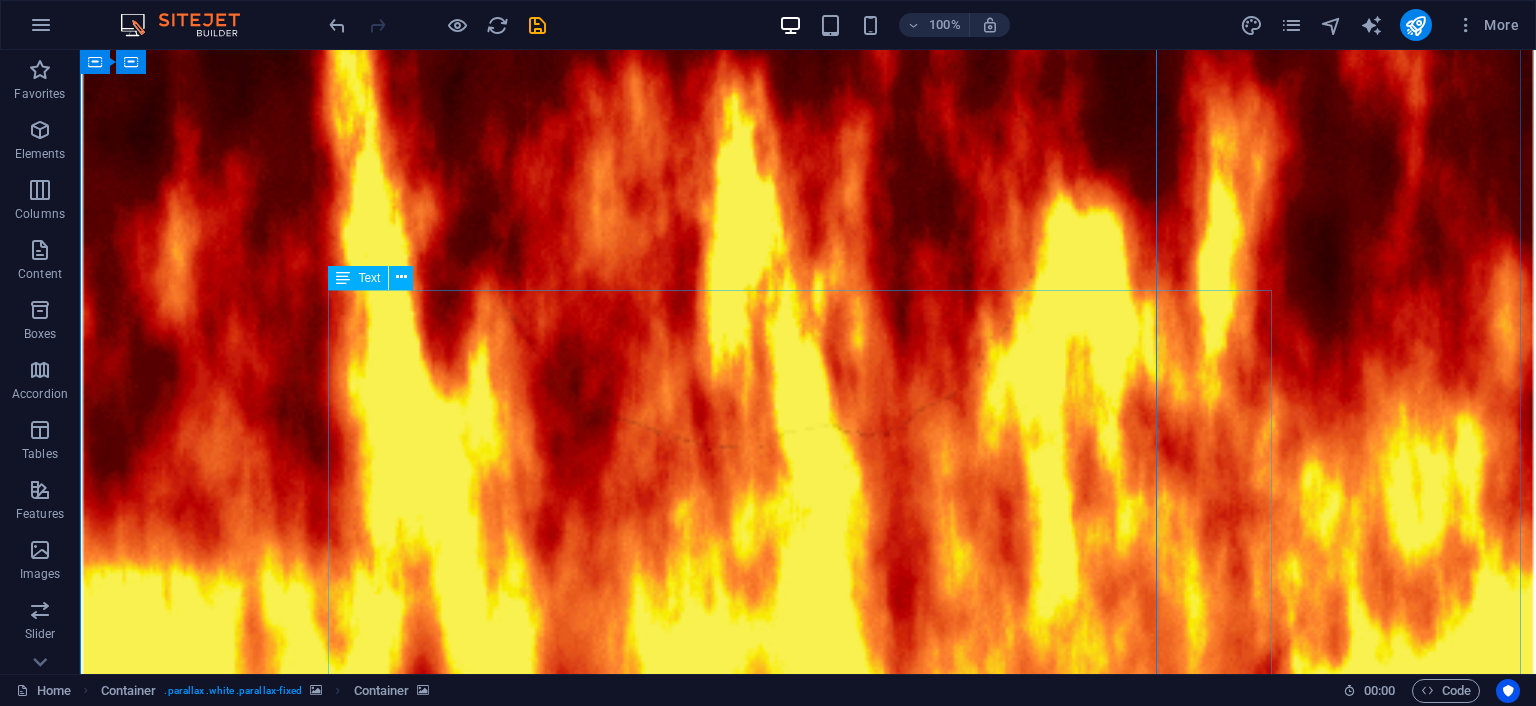 select on "px" 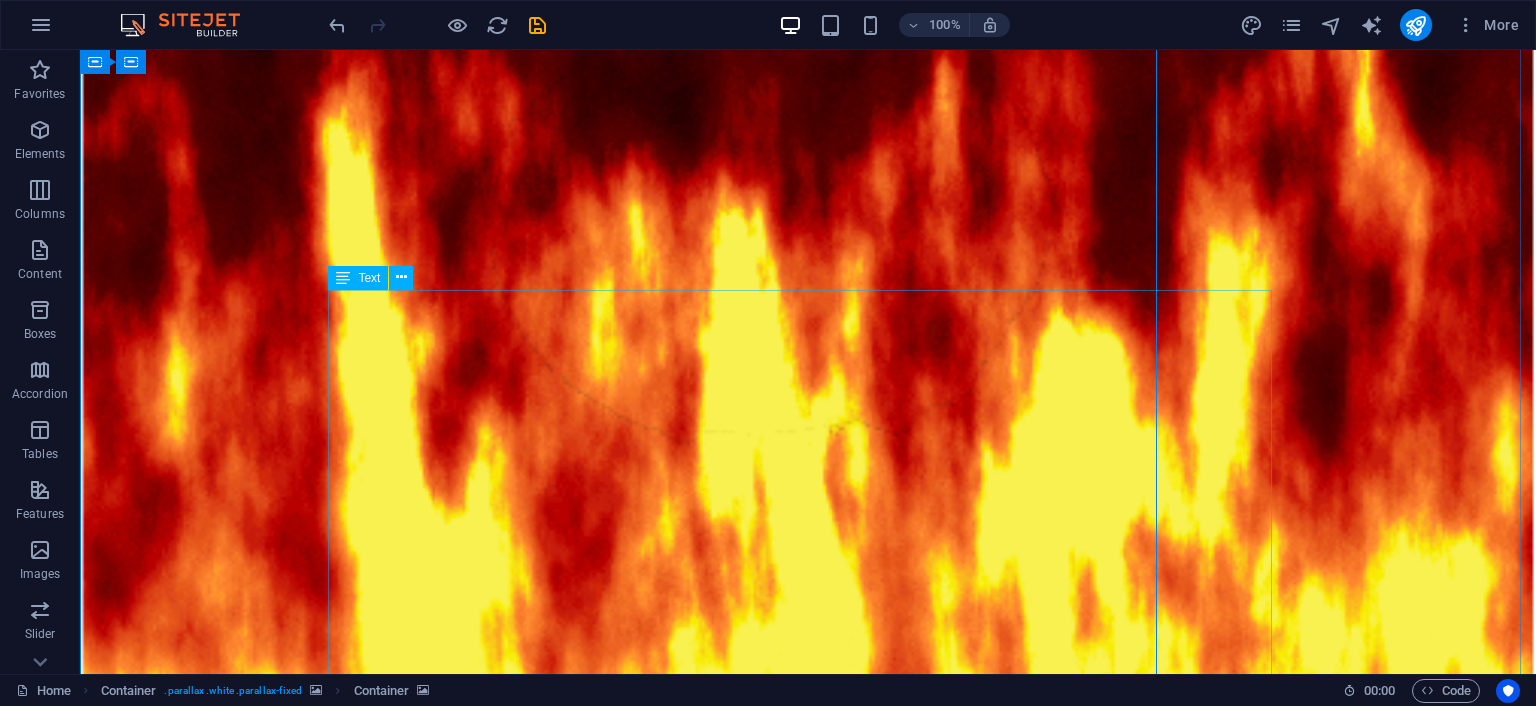 select on "px" 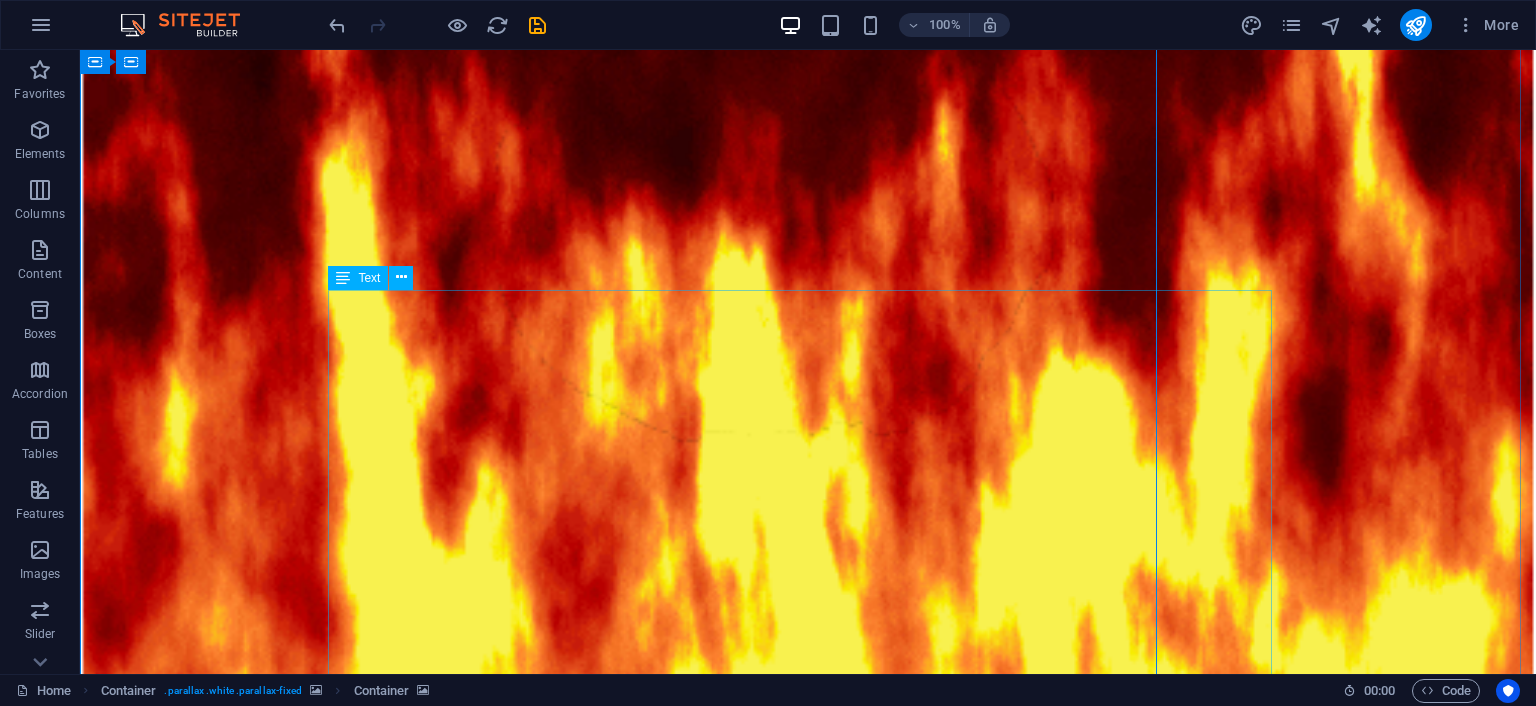 select on "px" 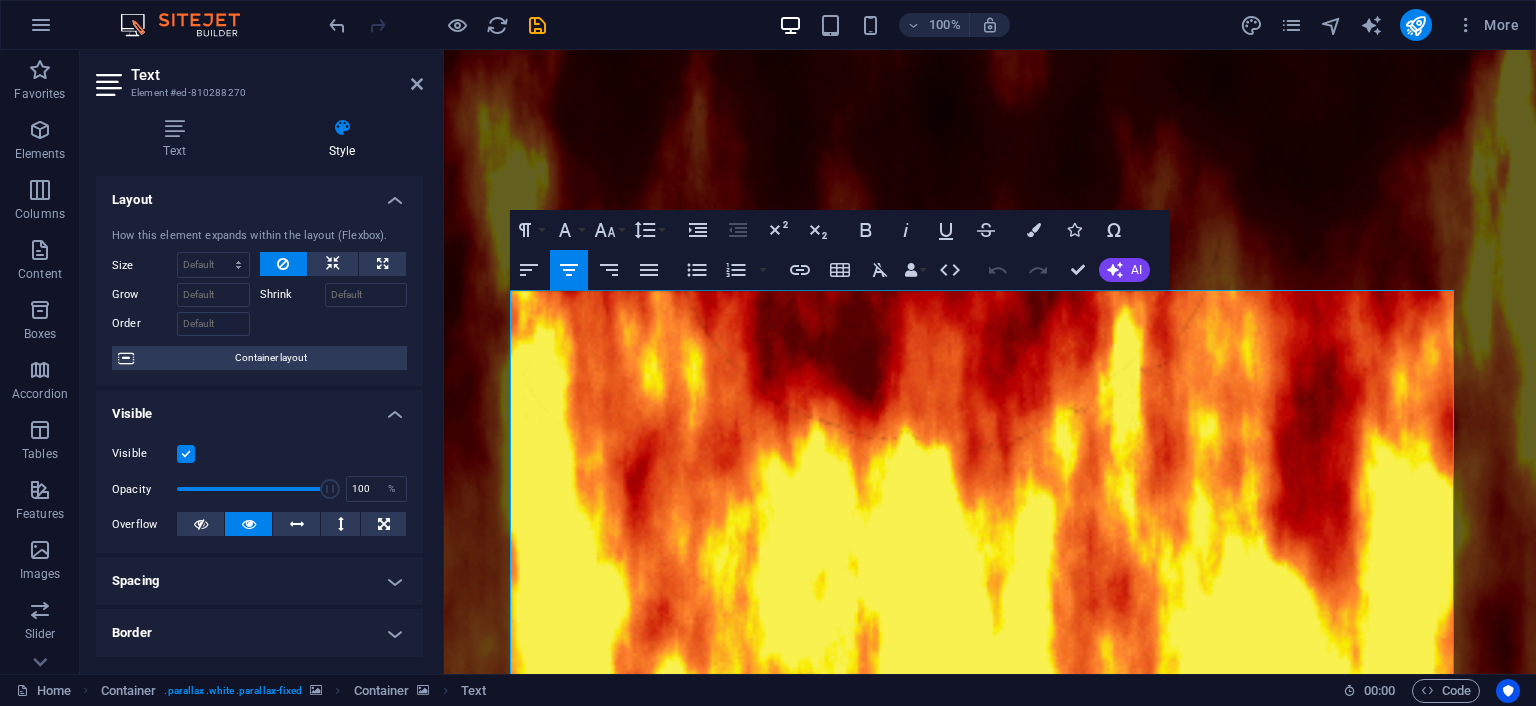 click at bounding box center [990, 190] 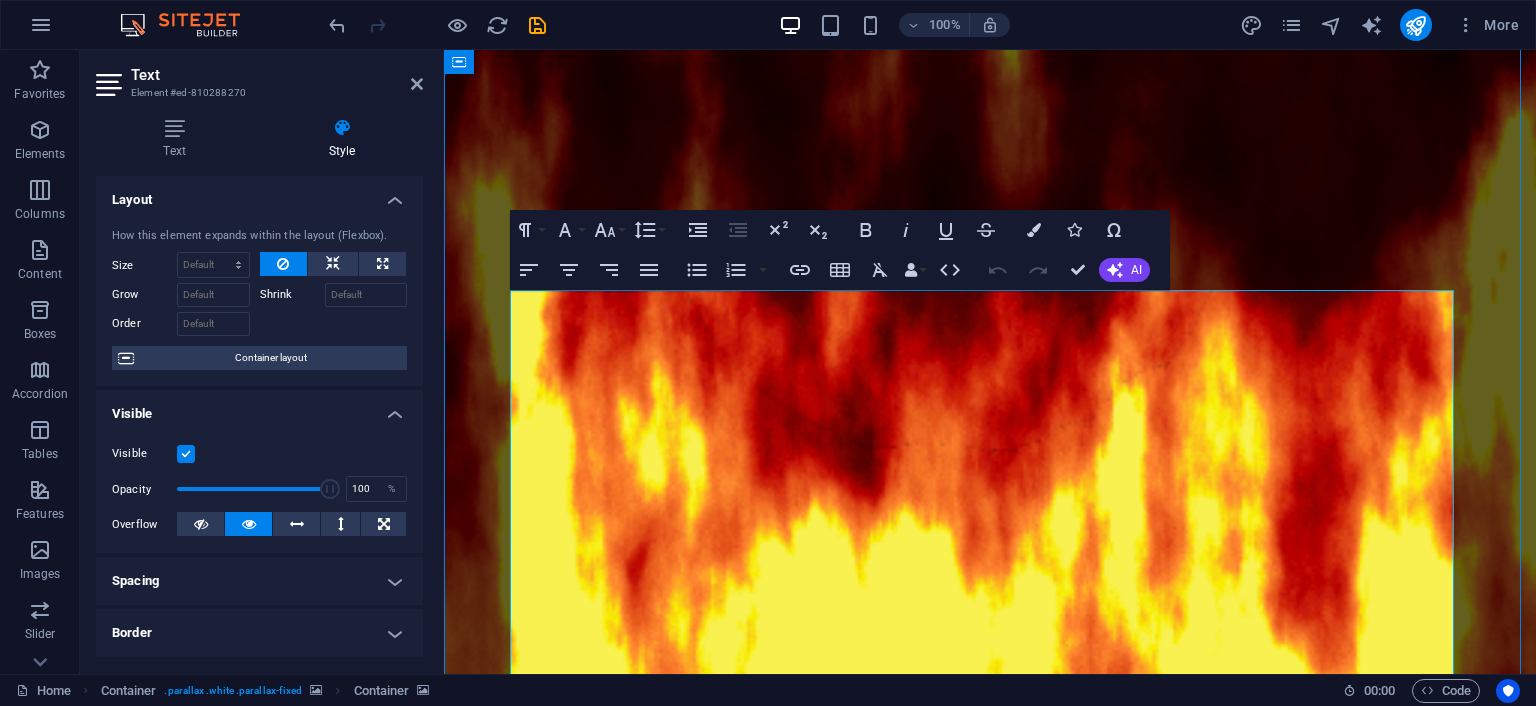 drag, startPoint x: 468, startPoint y: 367, endPoint x: 832, endPoint y: 367, distance: 364 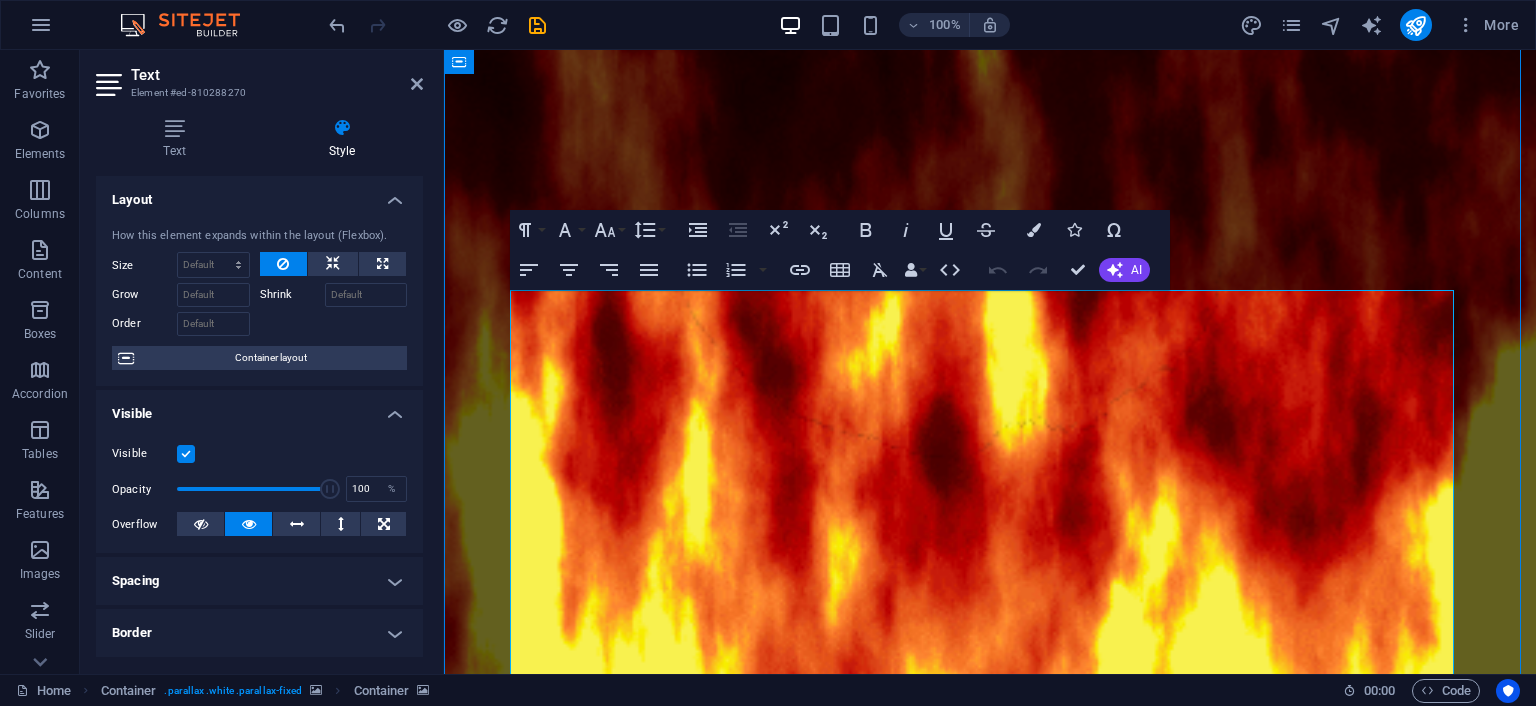 click on "Something is drawing you to the unhallowed halls of Hell’s Dungeon. What is it? Perhaps you’re searching for excitement, adventure, or the thrill of survival itself. Do you remember? Something about it calls to you. That little voice in the back of your head beckons you closer. The voice knows you. It knows who you are, who you were, and everything you could ever be. Are you listening? From the moment you arrive, you can feel him. He has a name now, Rufus. You can’t resist answering his summons. As you descend the long staircase to hell, all else is emptied from your mind. With every step, your certainty grows. You’re where you were meant to be. You earned this. You deserve….this. Nothing else matters now. Continue The Story" at bounding box center (990, 1621) 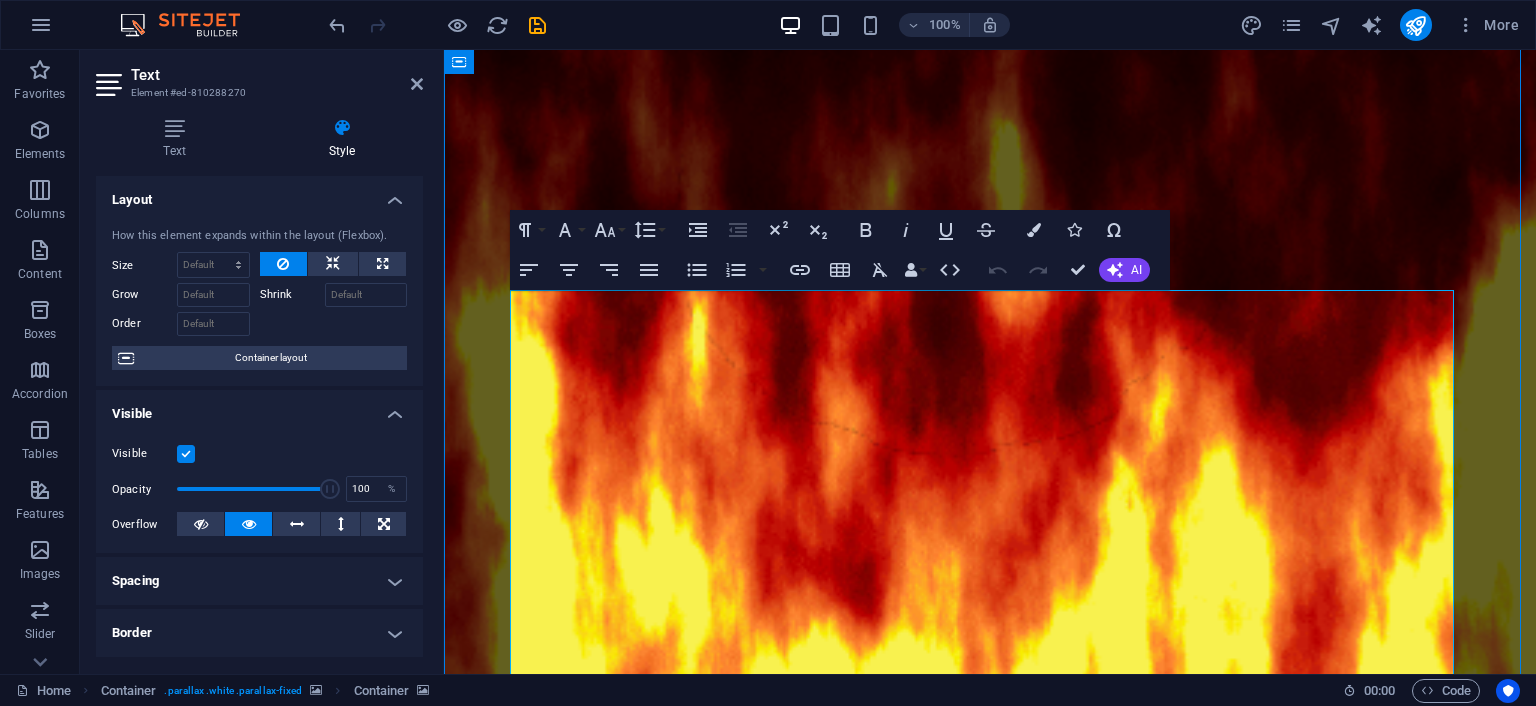 select on "px" 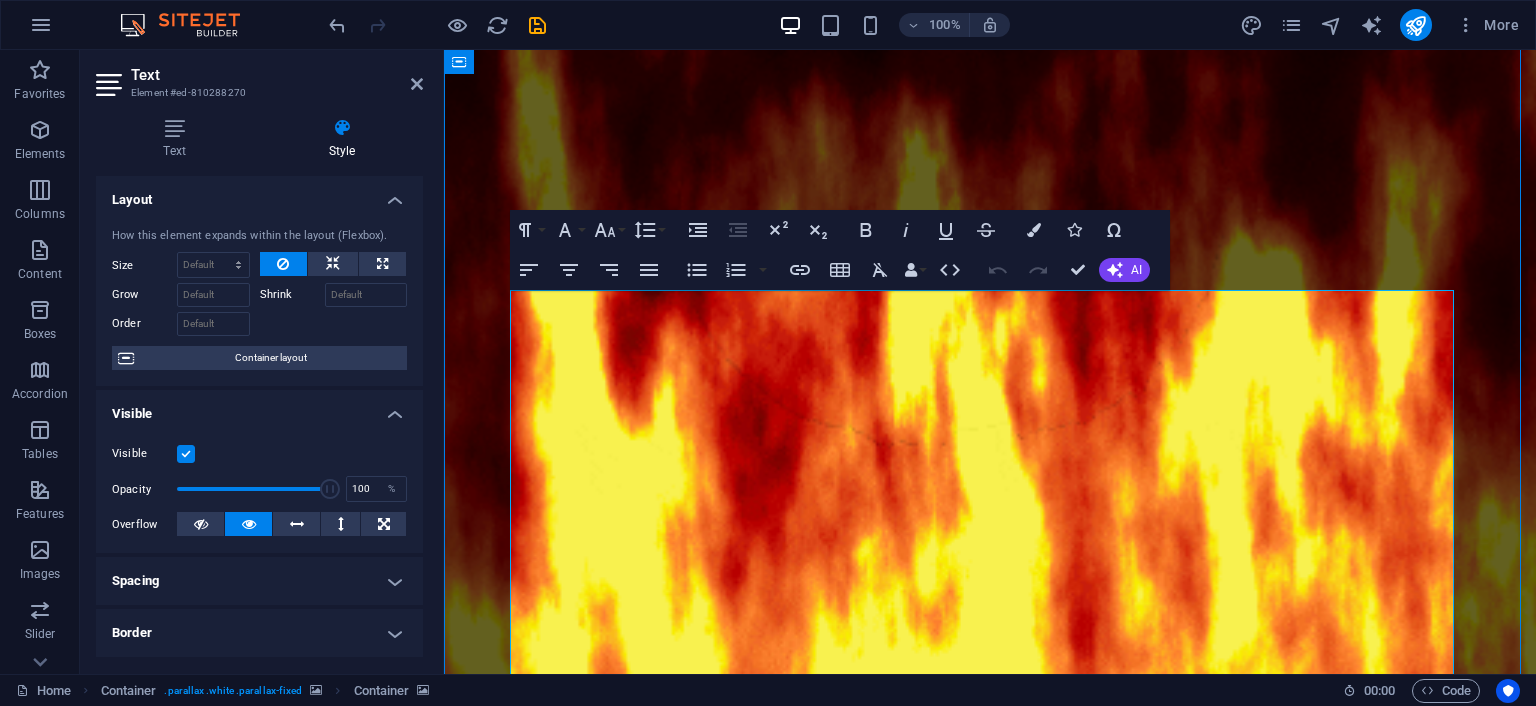 select on "px" 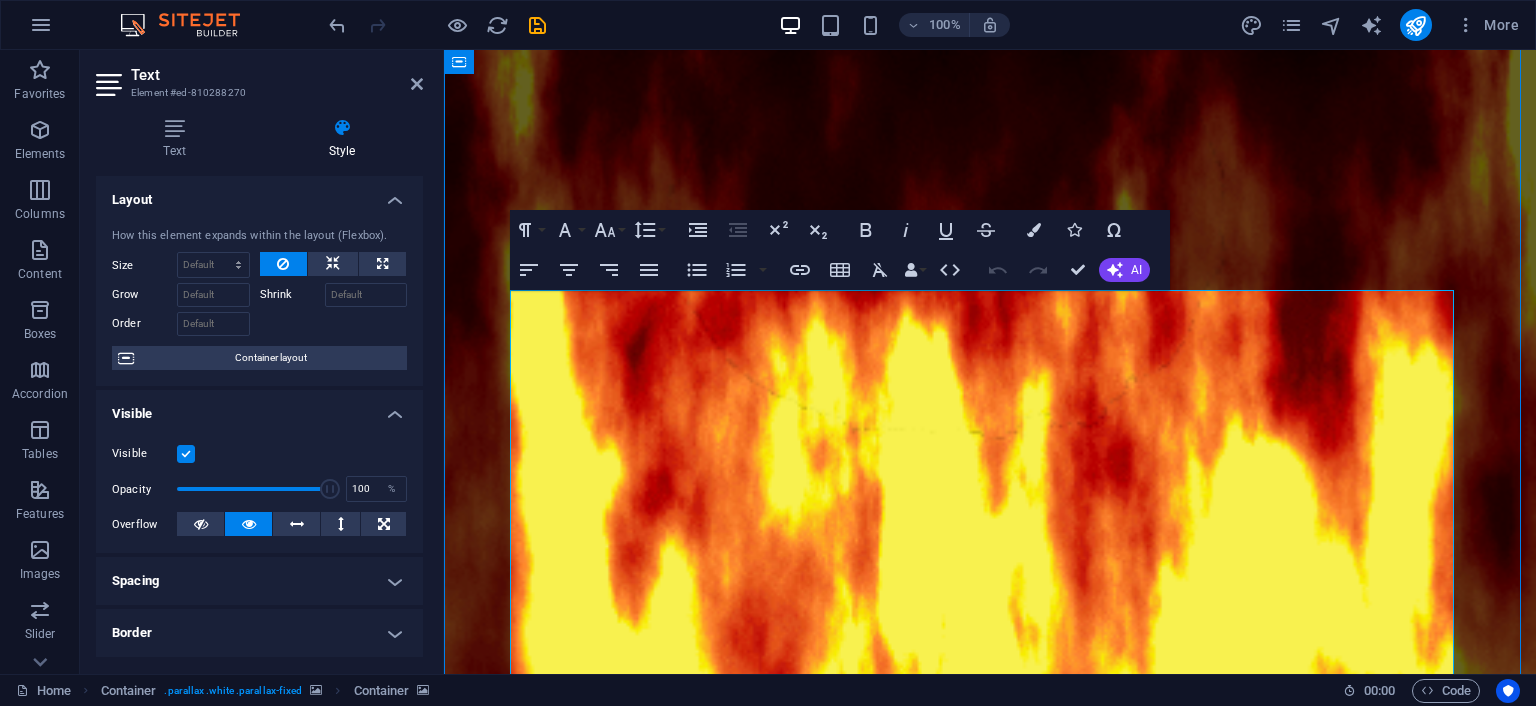 select on "px" 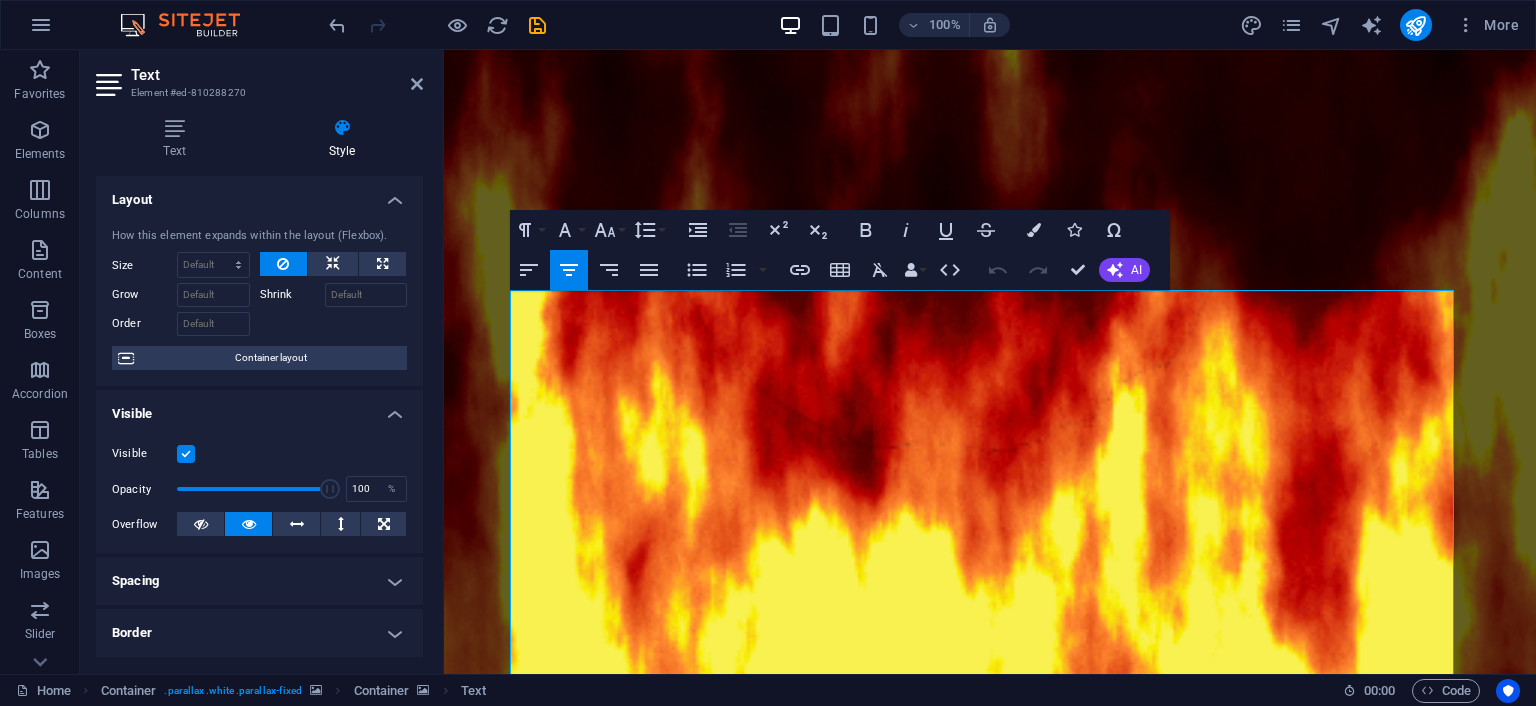 drag, startPoint x: 832, startPoint y: 367, endPoint x: 462, endPoint y: 368, distance: 370.00134 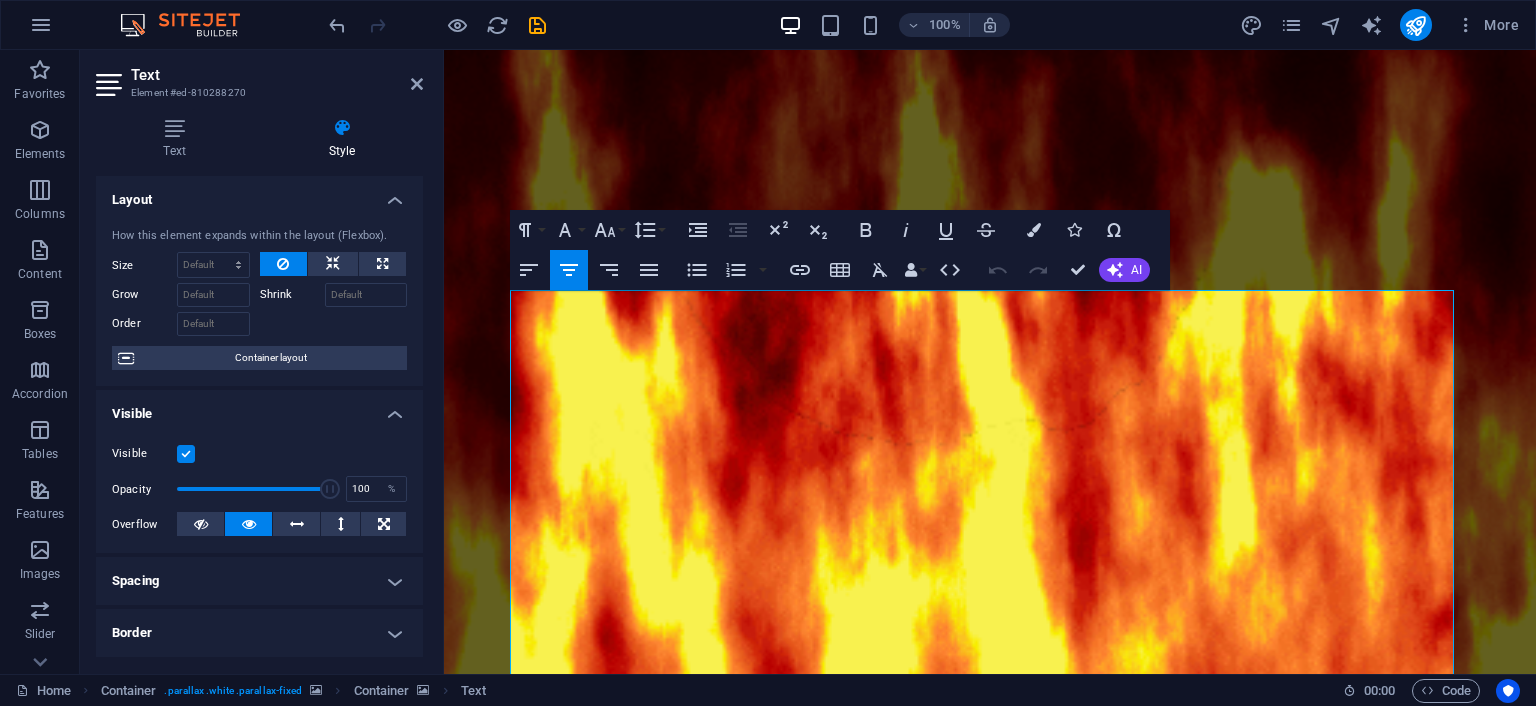 click at bounding box center (990, 190) 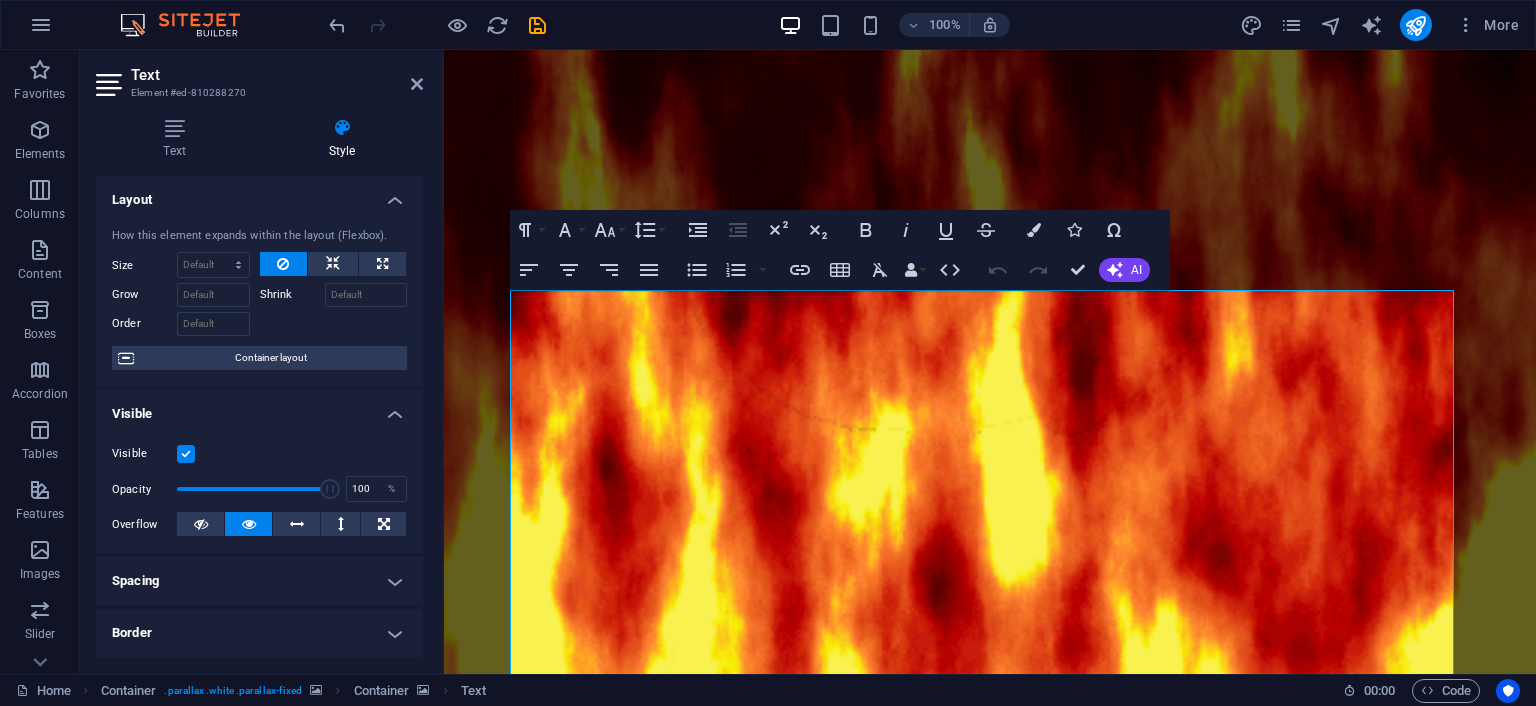 click at bounding box center [990, 190] 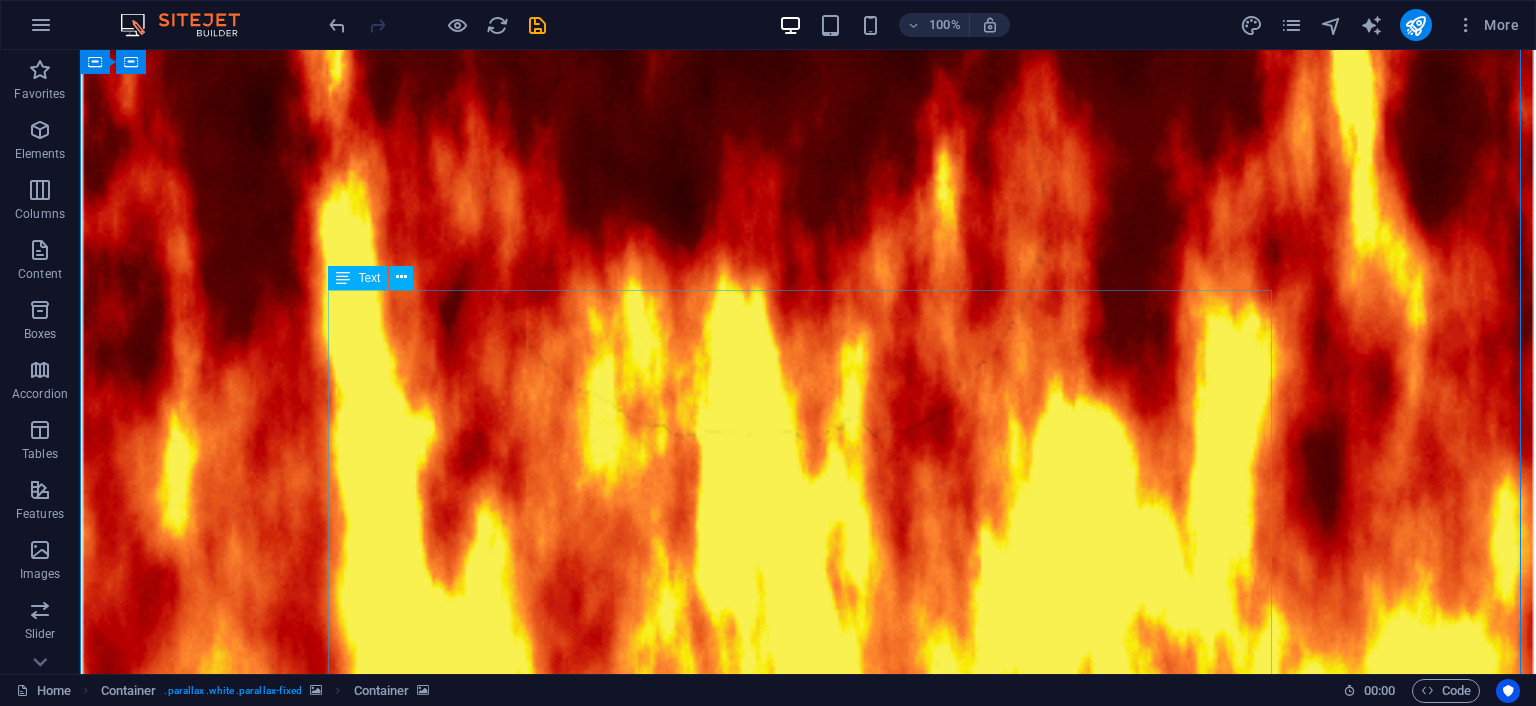 drag, startPoint x: 98, startPoint y: 368, endPoint x: 463, endPoint y: 368, distance: 365 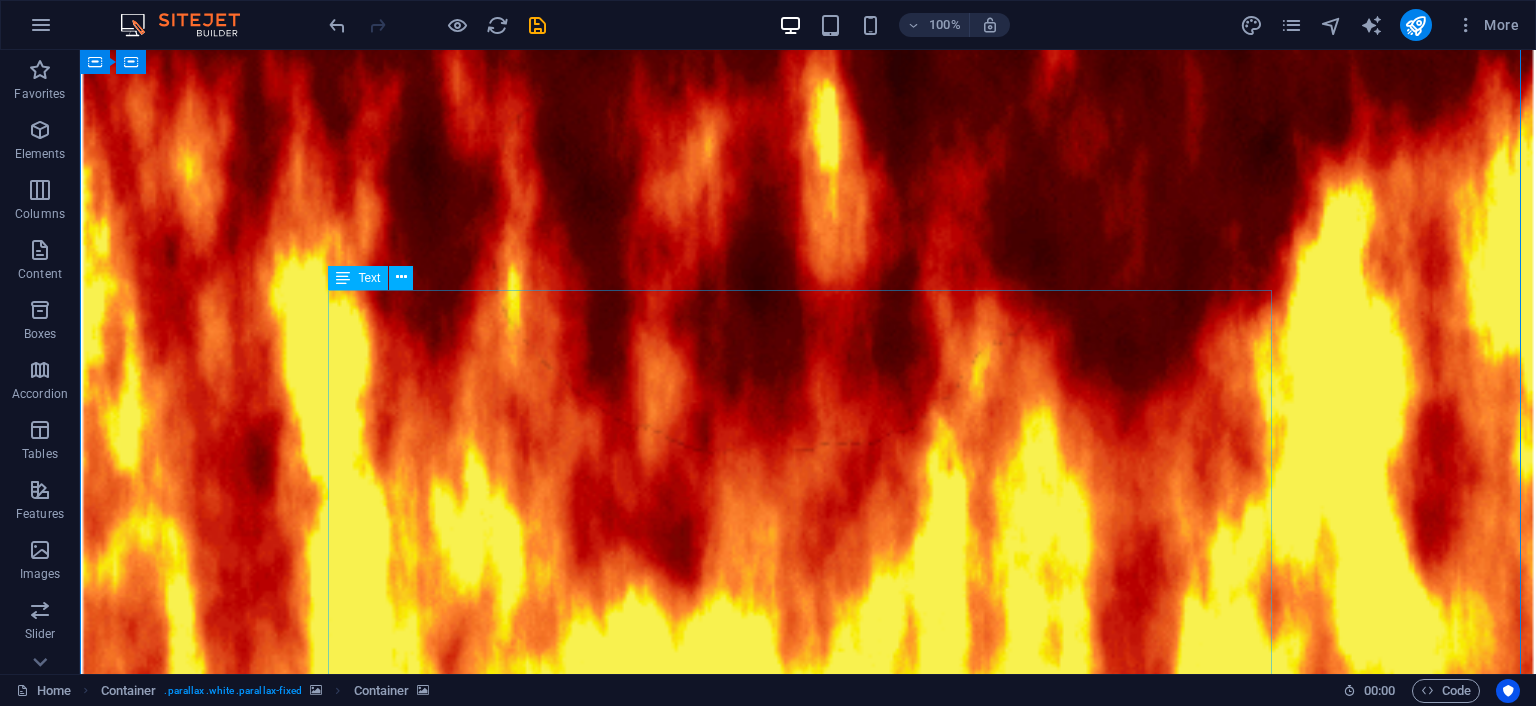click on "Something is drawing you to the unhallowed halls of Hell’s Dungeon. What is it? Perhaps you’re searching for excitement, adventure, or the thrill of survival itself. Do you remember? Something about it calls to you. That little voice in the back of your head beckons you closer. The voice knows you. It knows who you are, who you were, and everything you could ever be. Are you listening? From the moment you arrive, you can feel him. He has a name now, Rufus. You can’t resist answering his summons. As you descend the long staircase to hell, all else is emptied from your mind. With every step, your certainty grows. You’re where you were meant to be. You earned this. You deserve….this. Nothing else matters now. Continue The Story" at bounding box center [808, 1621] 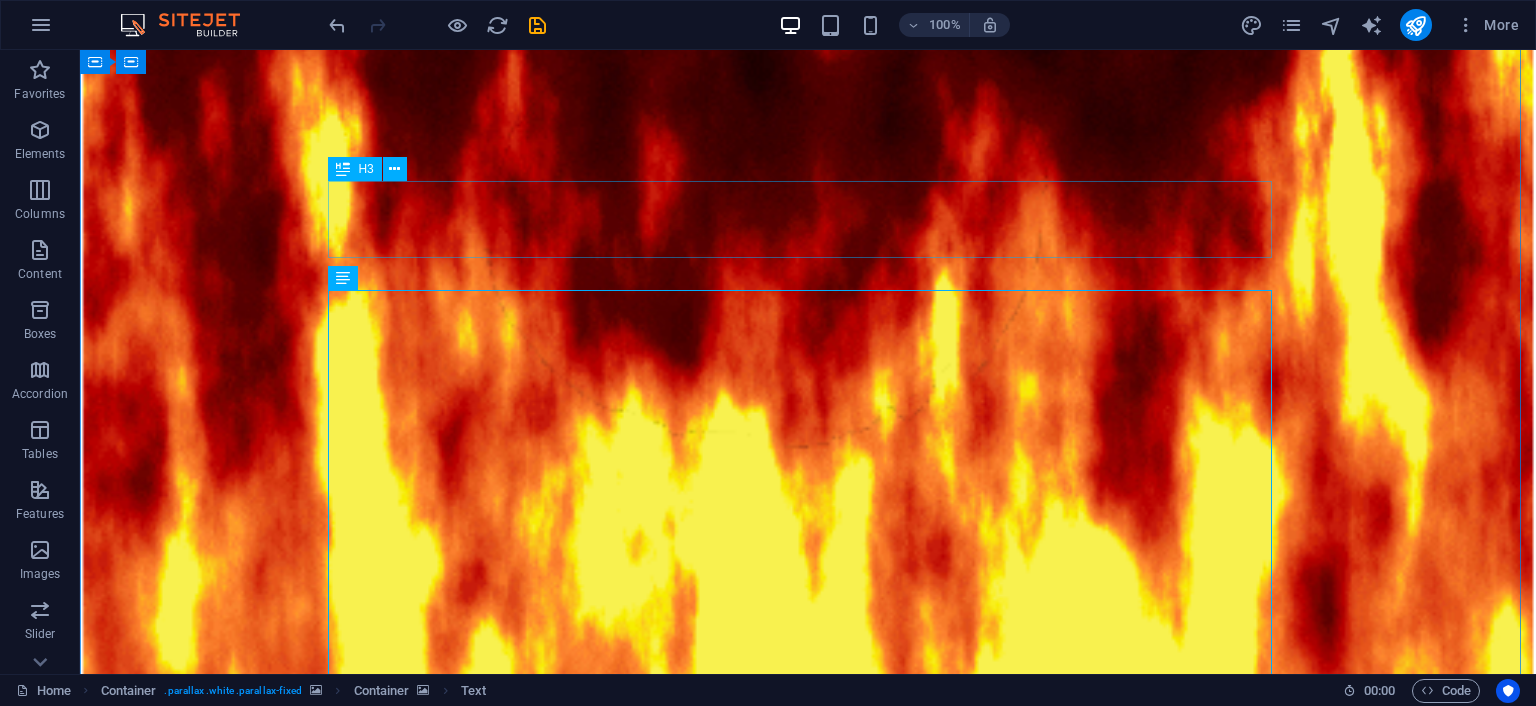 click on "Dayton's Top Haunted Attraction" at bounding box center [808, 1345] 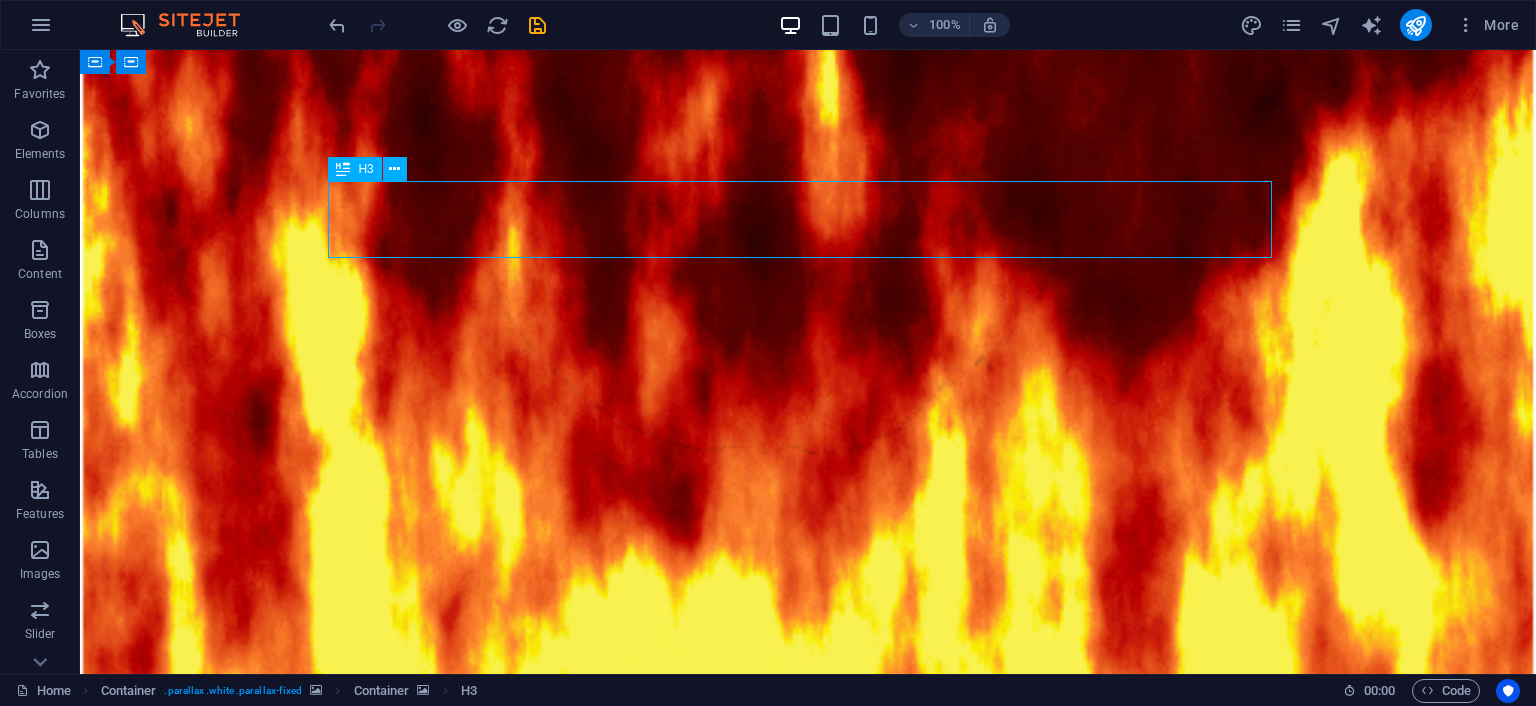 click on "Dayton's Top Haunted Attraction" at bounding box center [808, 1345] 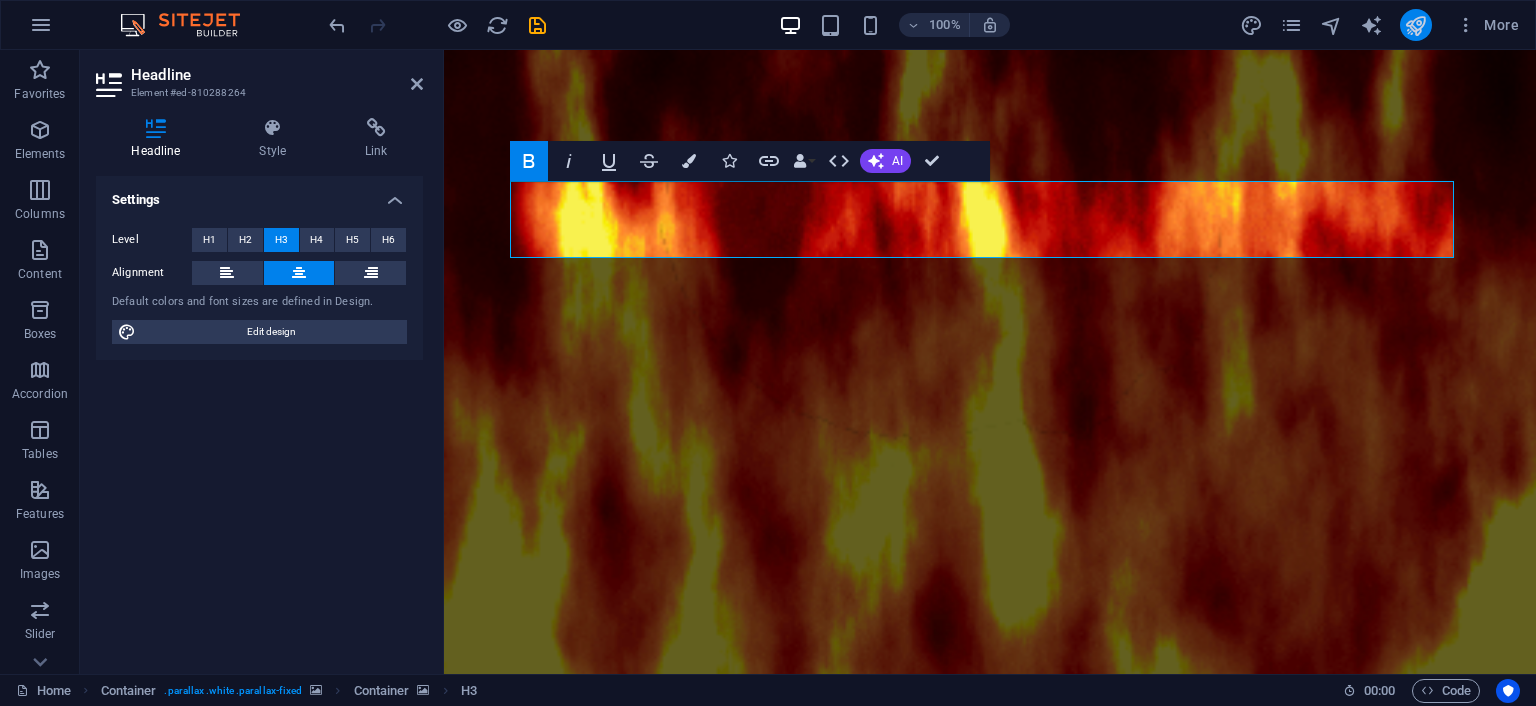 click at bounding box center [1415, 25] 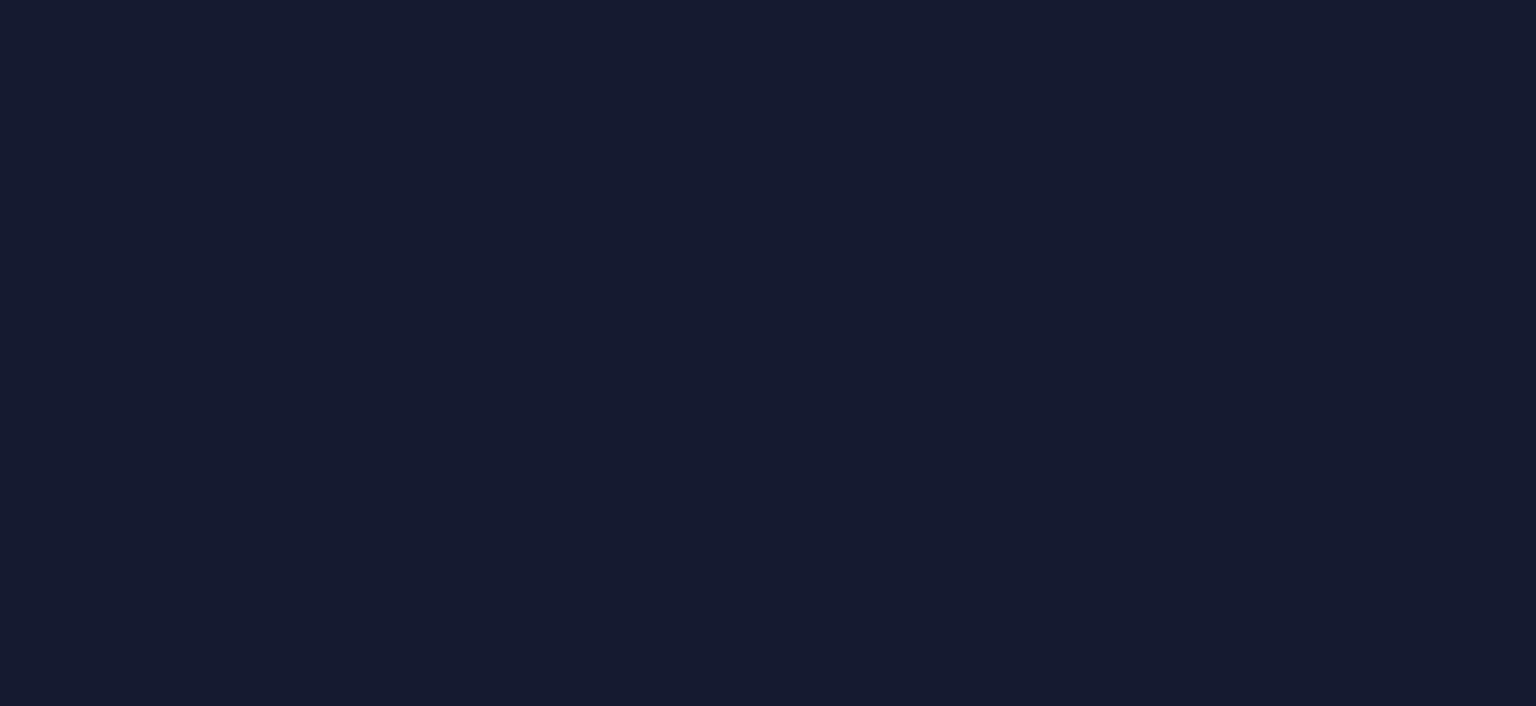 scroll, scrollTop: 0, scrollLeft: 0, axis: both 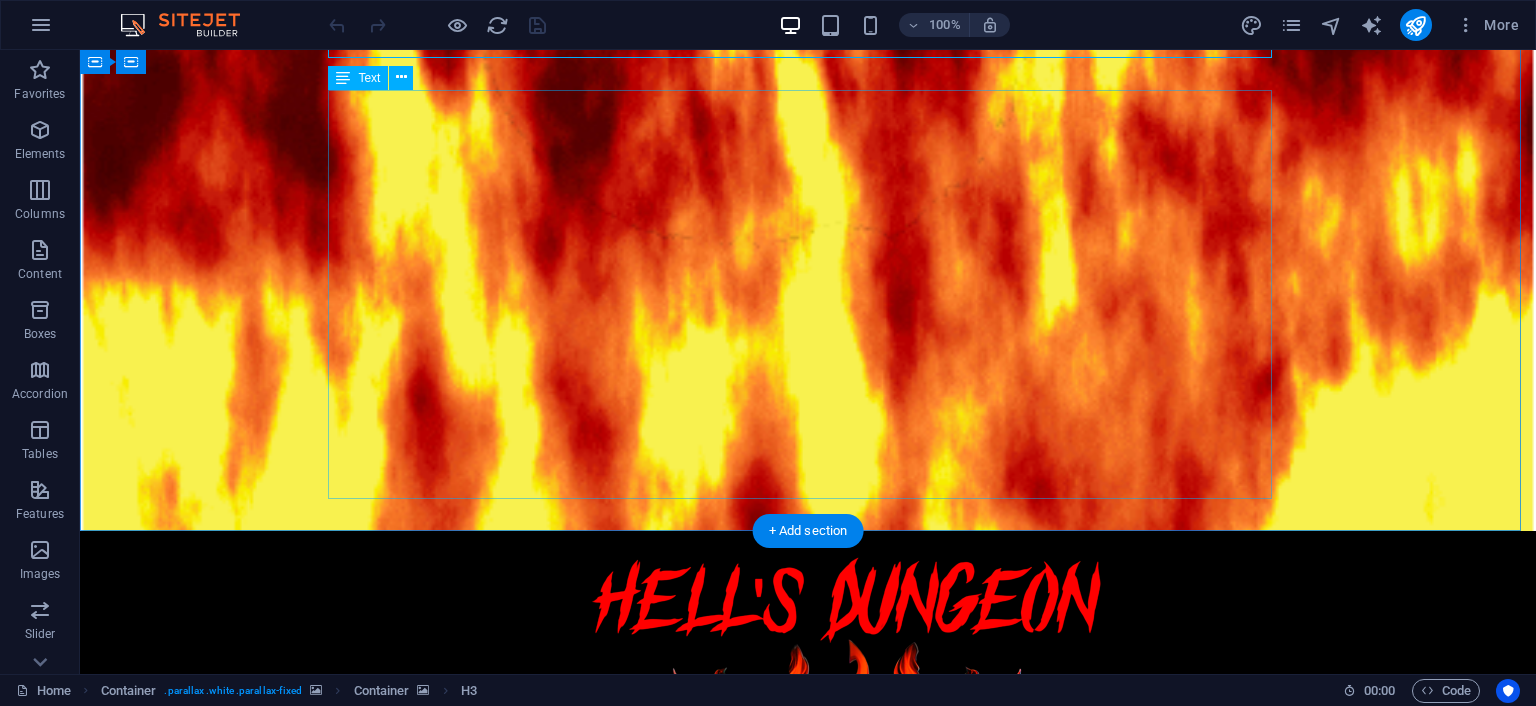 click on "Something is drawing you to the unhallowed halls of Hell’s Dungeon. What is it? Perhaps you’re searching for excitement, adventure, or the thrill of survival itself. Do you remember? Something about it calls to you. That little voice in the back of your head beckons you closer. The voice knows you. It knows who you are, who you were, and everything you could ever be. Are you listening? From the moment you arrive, you can feel him. He has a name now, Rufus. You can’t resist answering his summons. As you descend the long staircase to hell, all else is emptied from your mind. With every step, your certainty grows. You’re where you were meant to be. You earned this. You deserve….this. Nothing else matters now. Continue The Story" at bounding box center [808, 1421] 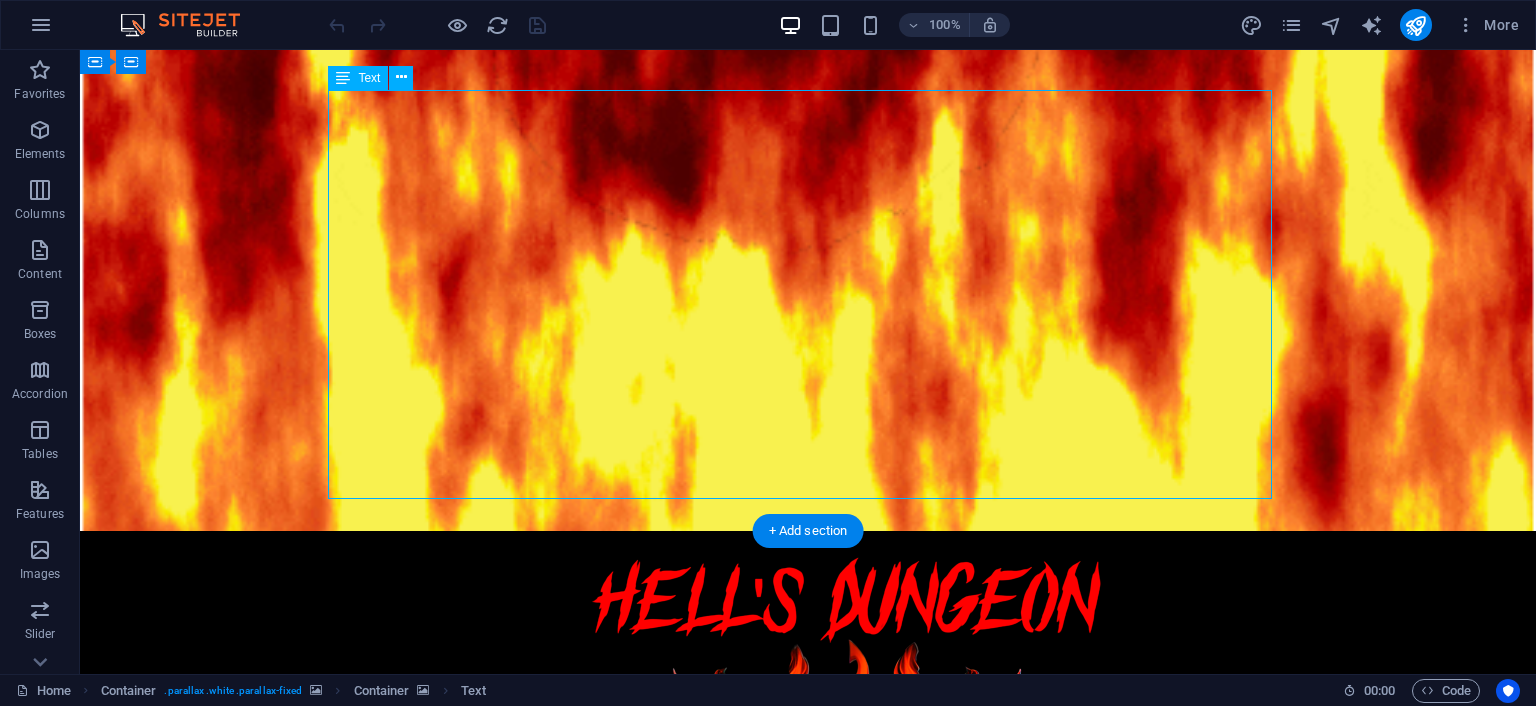 click on "Something is drawing you to the unhallowed halls of Hell’s Dungeon. What is it? Perhaps you’re searching for excitement, adventure, or the thrill of survival itself. Do you remember? Something about it calls to you. That little voice in the back of your head beckons you closer. The voice knows you. It knows who you are, who you were, and everything you could ever be. Are you listening? From the moment you arrive, you can feel him. He has a name now, Rufus. You can’t resist answering his summons. As you descend the long staircase to hell, all else is emptied from your mind. With every step, your certainty grows. You’re where you were meant to be. You earned this. You deserve….this. Nothing else matters now. Continue The Story" at bounding box center (808, 1421) 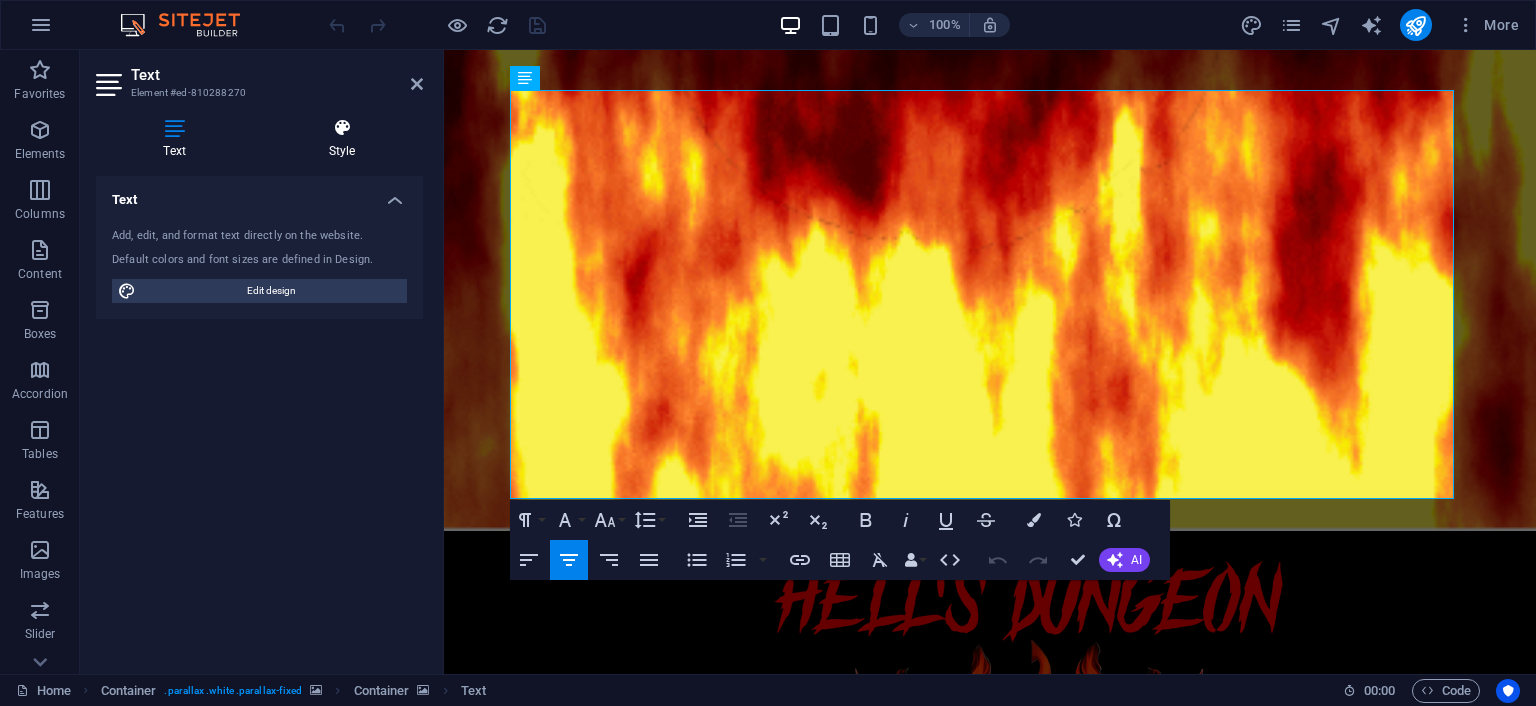 click on "Style" at bounding box center (342, 139) 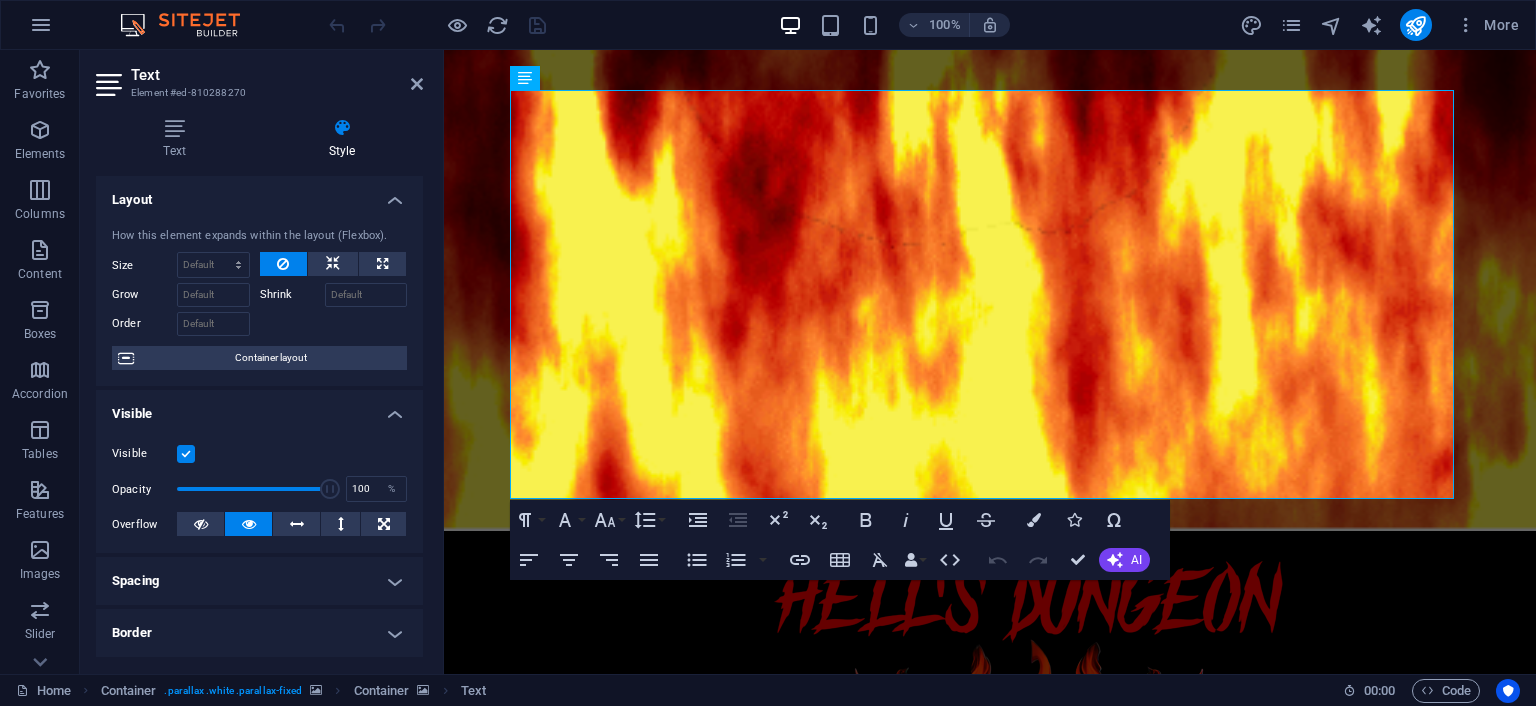 click at bounding box center (990, -10) 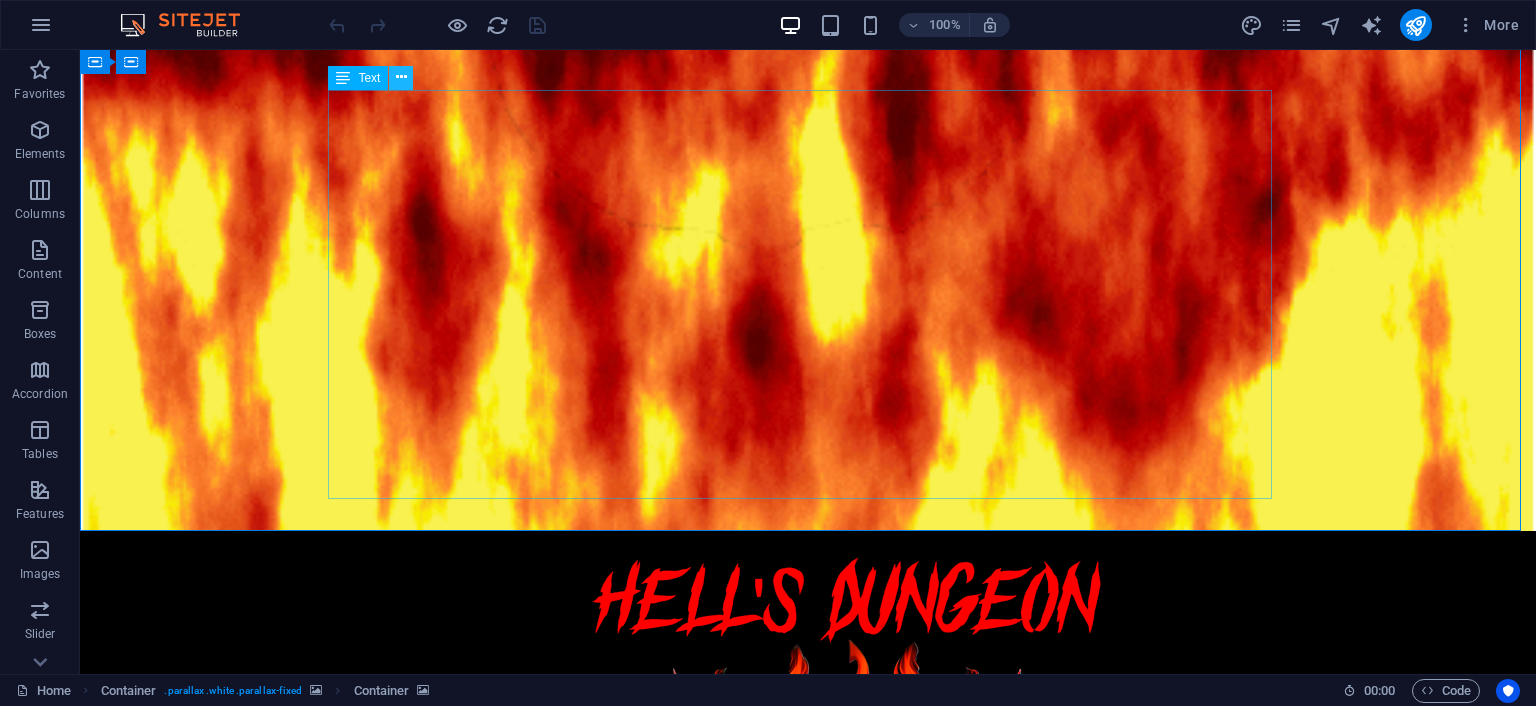 click at bounding box center (401, 78) 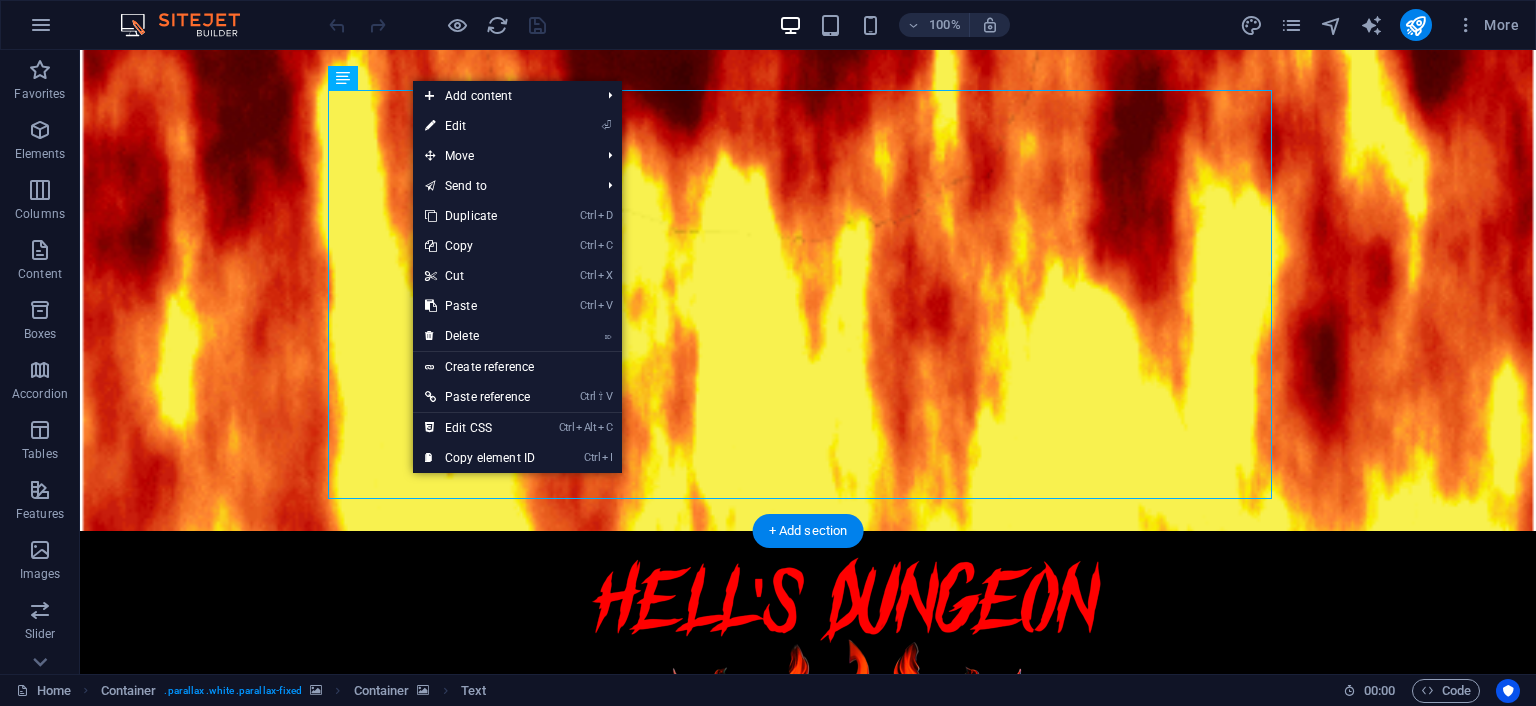 click at bounding box center [808, -10] 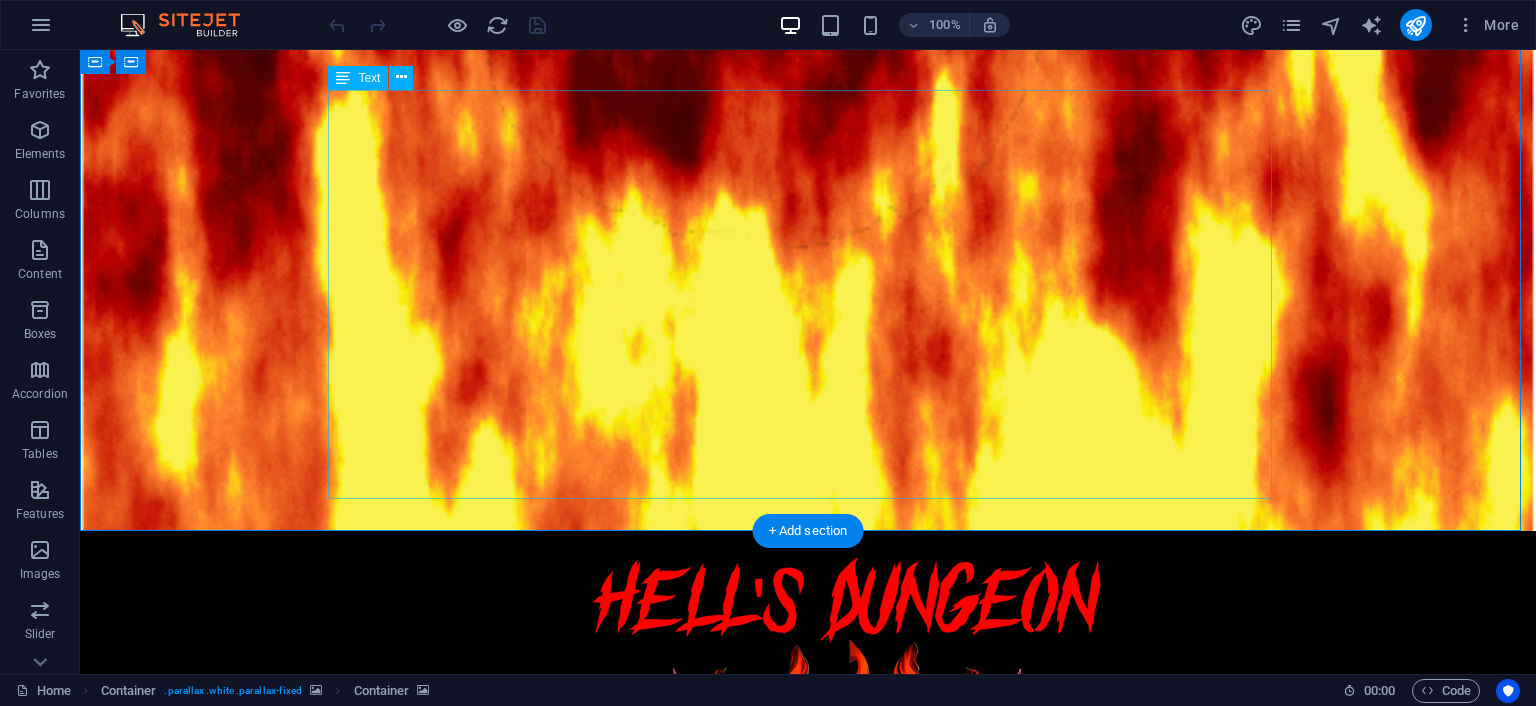 click on "Something is drawing you to the unhallowed halls of Hell’s Dungeon. What is it? Perhaps you’re searching for excitement, adventure, or the thrill of survival itself. Do you remember? Something about it calls to you. That little voice in the back of your head beckons you closer. The voice knows you. It knows who you are, who you were, and everything you could ever be. Are you listening? From the moment you arrive, you can feel him. He has a name now, Rufus. You can’t resist answering his summons. As you descend the long staircase to hell, all else is emptied from your mind. With every step, your certainty grows. You’re where you were meant to be. You earned this. You deserve….this. Nothing else matters now. Continue The Story" at bounding box center (808, 1421) 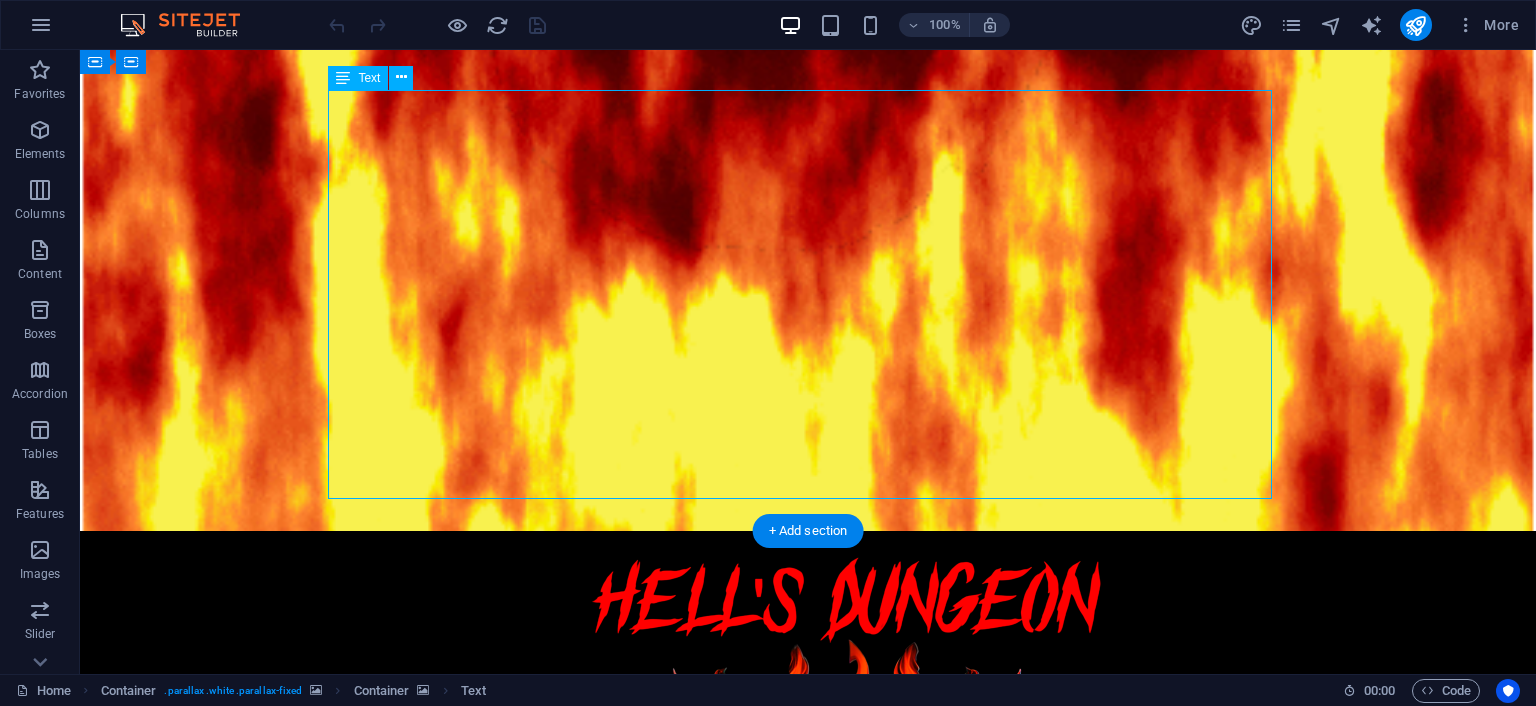 click on "Something is drawing you to the unhallowed halls of Hell’s Dungeon. What is it? Perhaps you’re searching for excitement, adventure, or the thrill of survival itself. Do you remember? Something about it calls to you. That little voice in the back of your head beckons you closer. The voice knows you. It knows who you are, who you were, and everything you could ever be. Are you listening? From the moment you arrive, you can feel him. He has a name now, Rufus. You can’t resist answering his summons. As you descend the long staircase to hell, all else is emptied from your mind. With every step, your certainty grows. You’re where you were meant to be. You earned this. You deserve….this. Nothing else matters now. Continue The Story" at bounding box center (808, 1421) 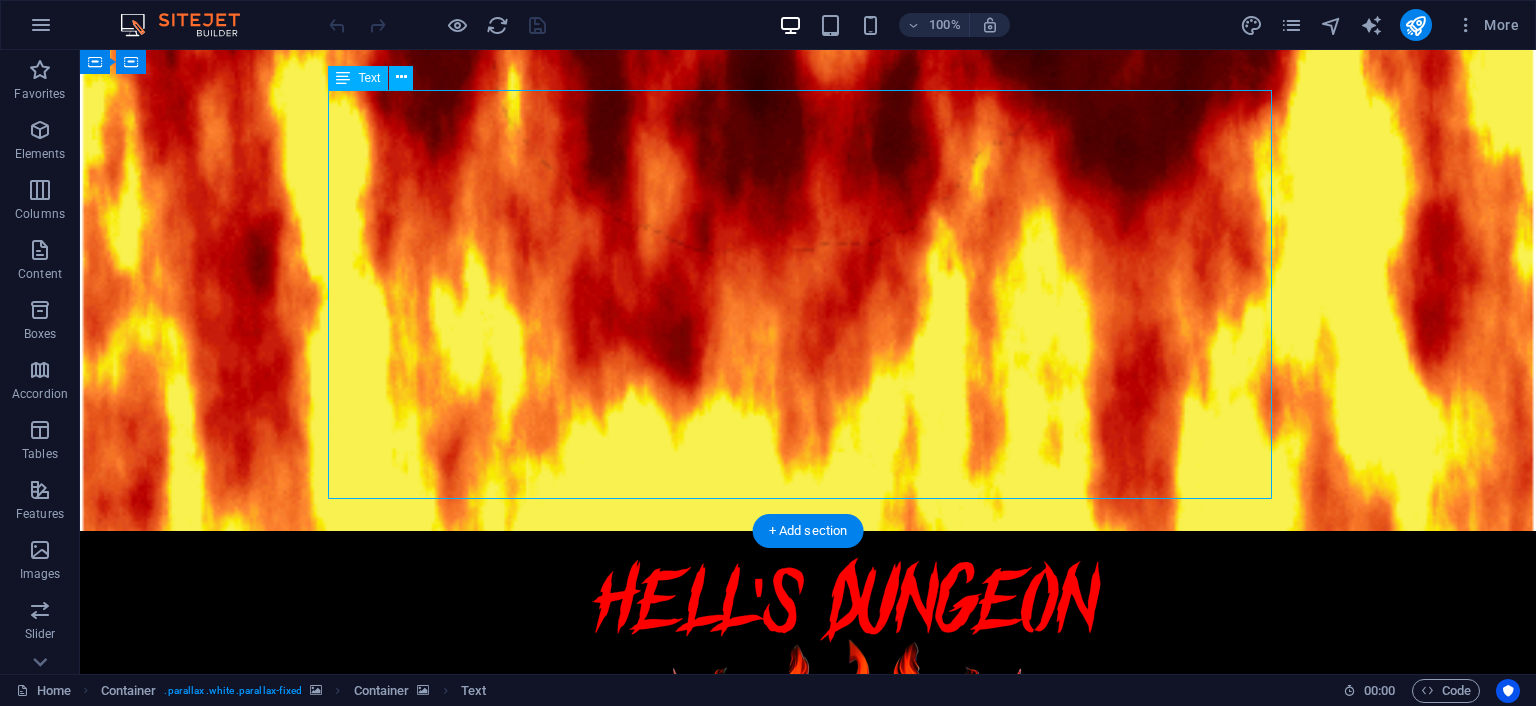 select on "px" 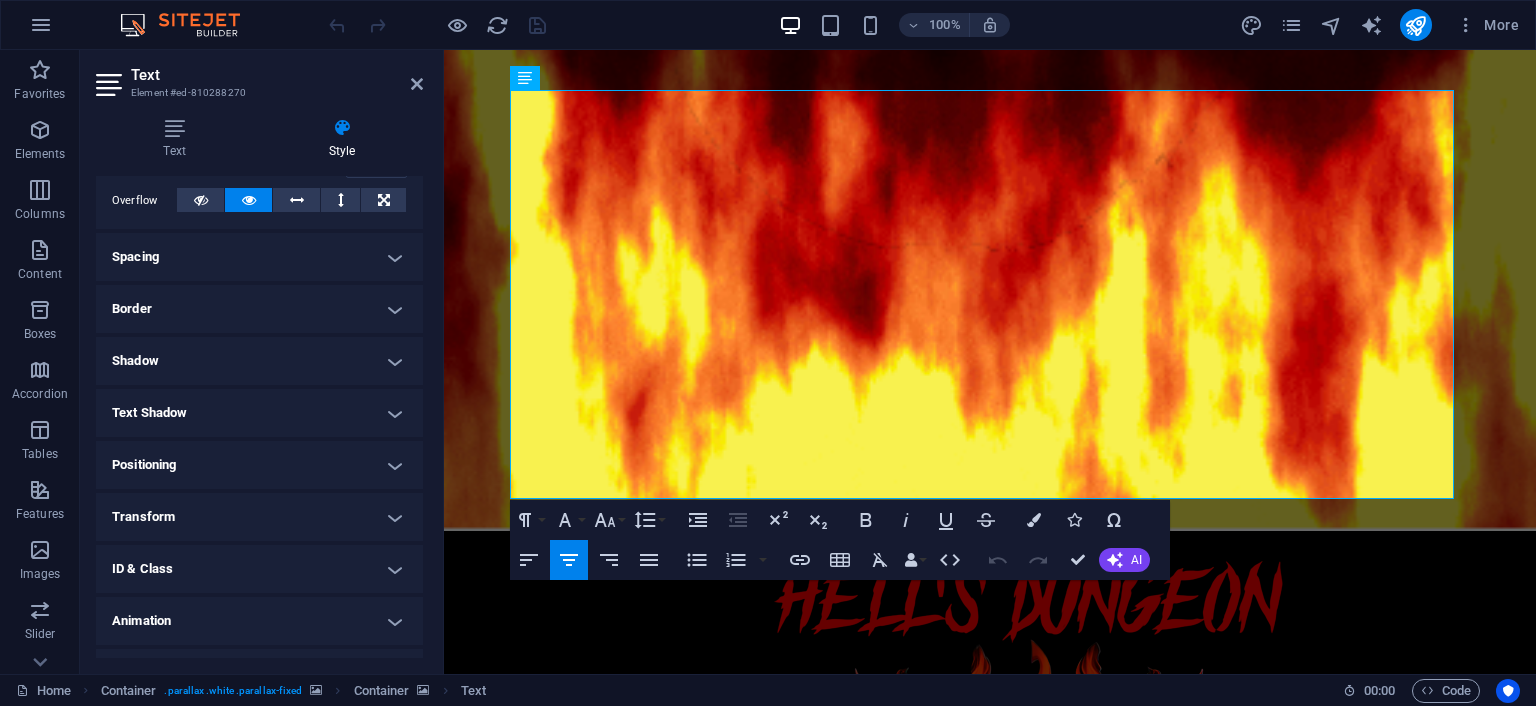 scroll, scrollTop: 362, scrollLeft: 0, axis: vertical 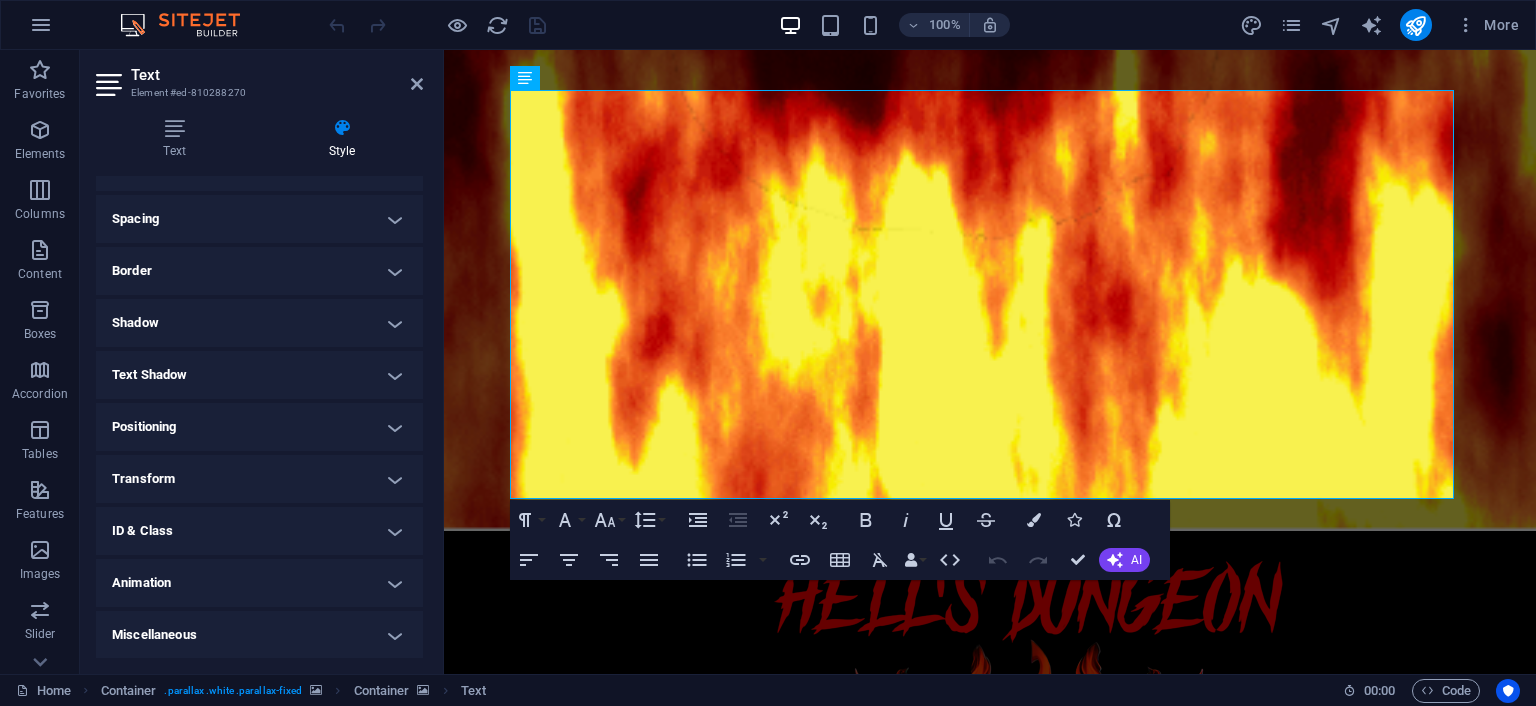 click on "Border" at bounding box center (259, 271) 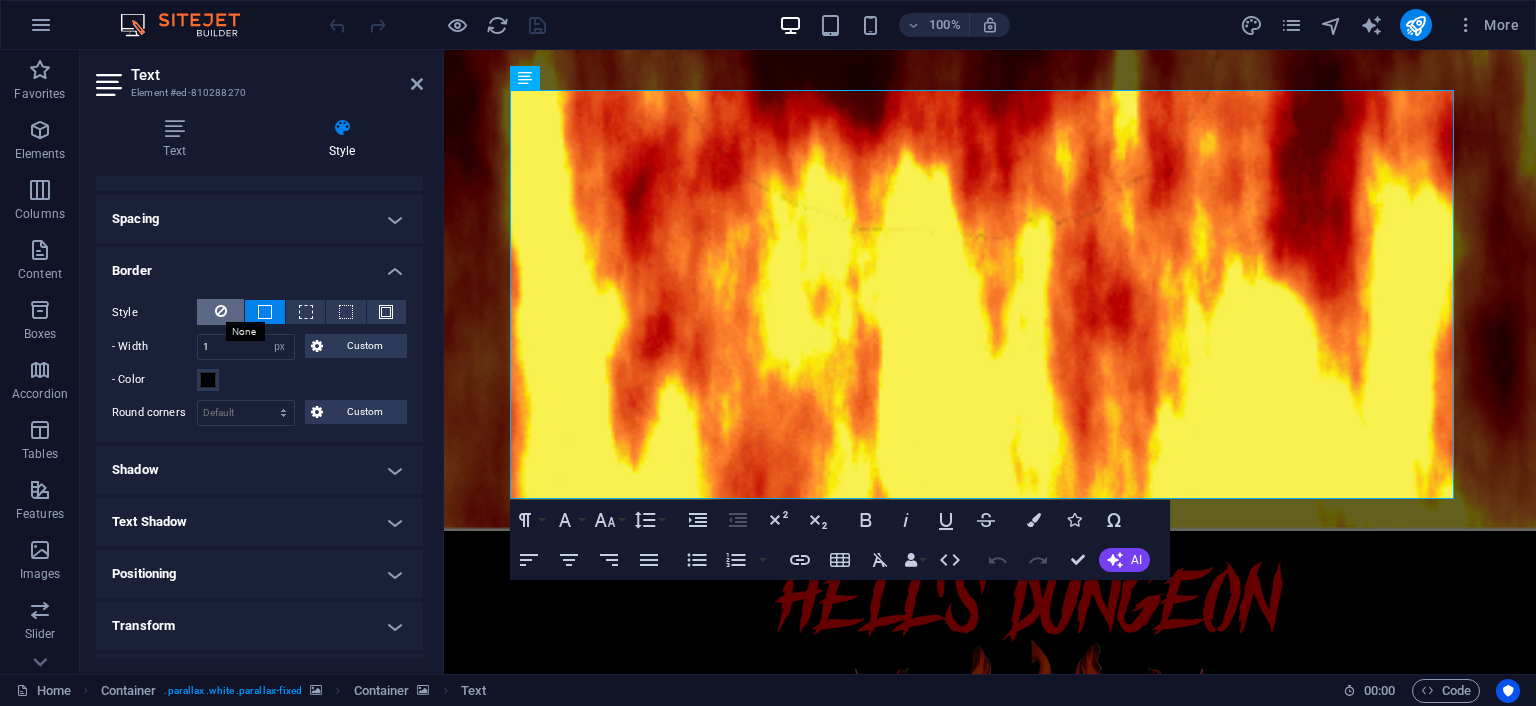 click at bounding box center [221, 311] 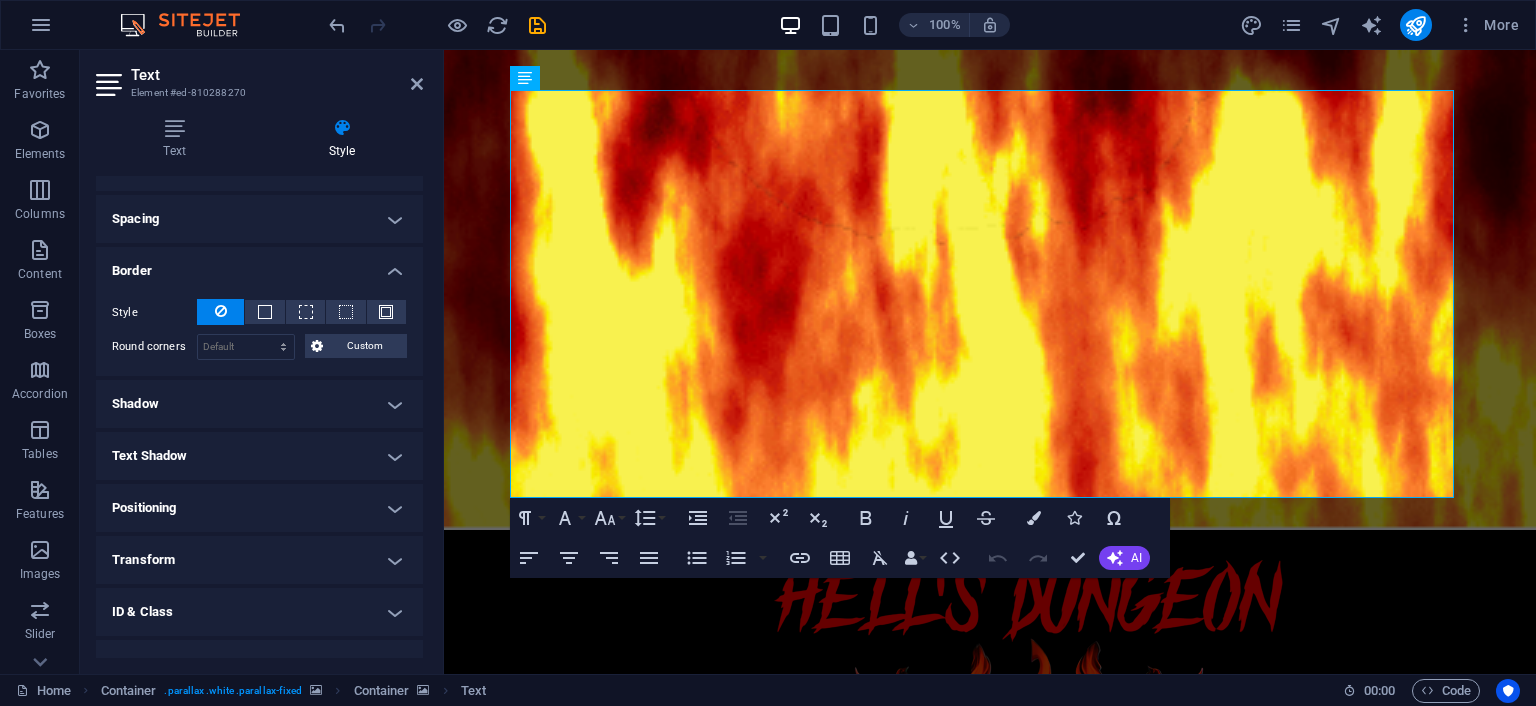 click at bounding box center (990, -10) 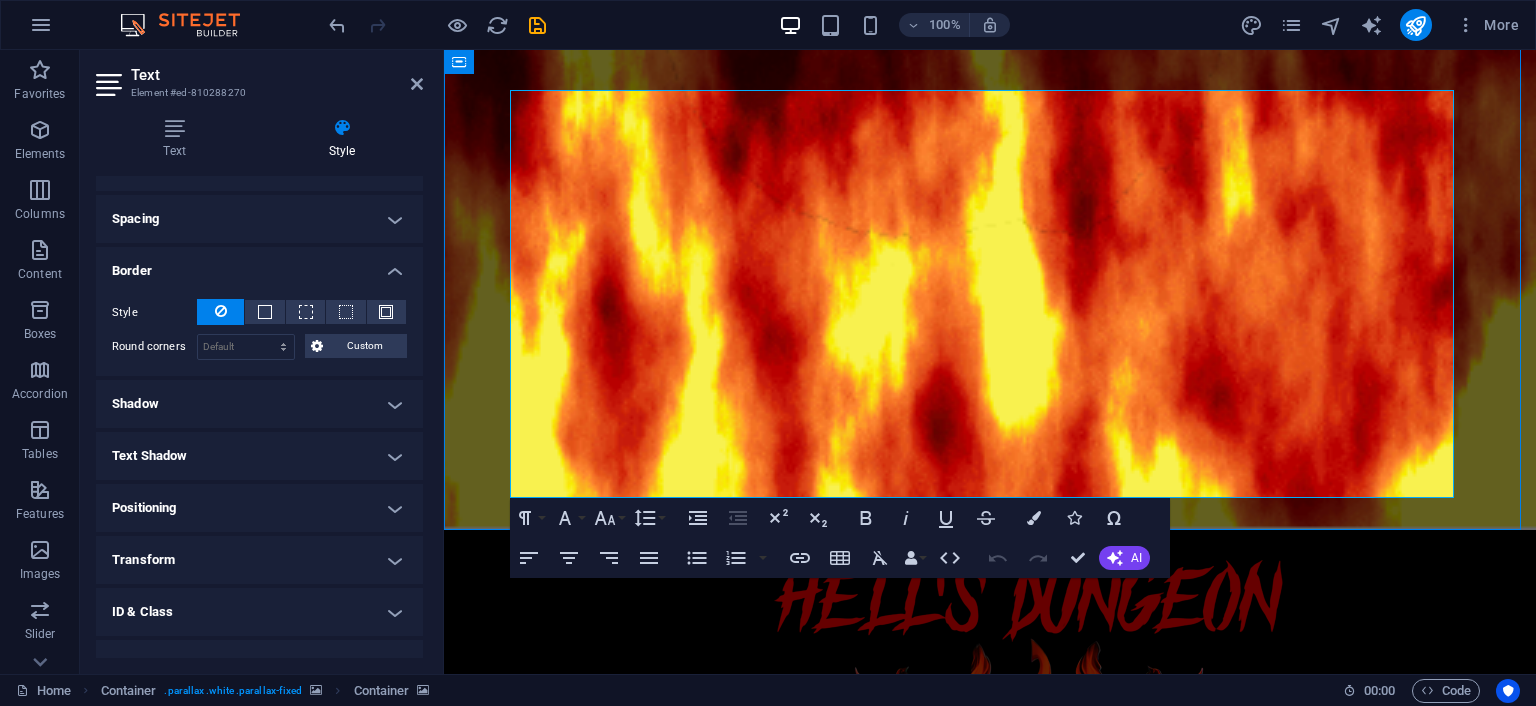 click on "Dayton's Top Haunted Attraction Something is drawing you to the unhallowed halls of Hell’s Dungeon. What is it? Perhaps you’re searching for excitement, adventure, or the thrill of survival itself. Do you remember? Something about it calls to you. That little voice in the back of your head beckons you closer. The voice knows you. It knows who you are, who you were, and everything you could ever be. Are you listening? From the moment you arrive, you can feel him. He has a name now, Rufus. You can’t resist answering his summons. As you descend the long staircase to hell, all else is emptied from your mind. With every step, your certainty grows. You’re where you were meant to be. You earned this. You deserve….this. Nothing else matters now. Continue The Story" at bounding box center (990, 552) 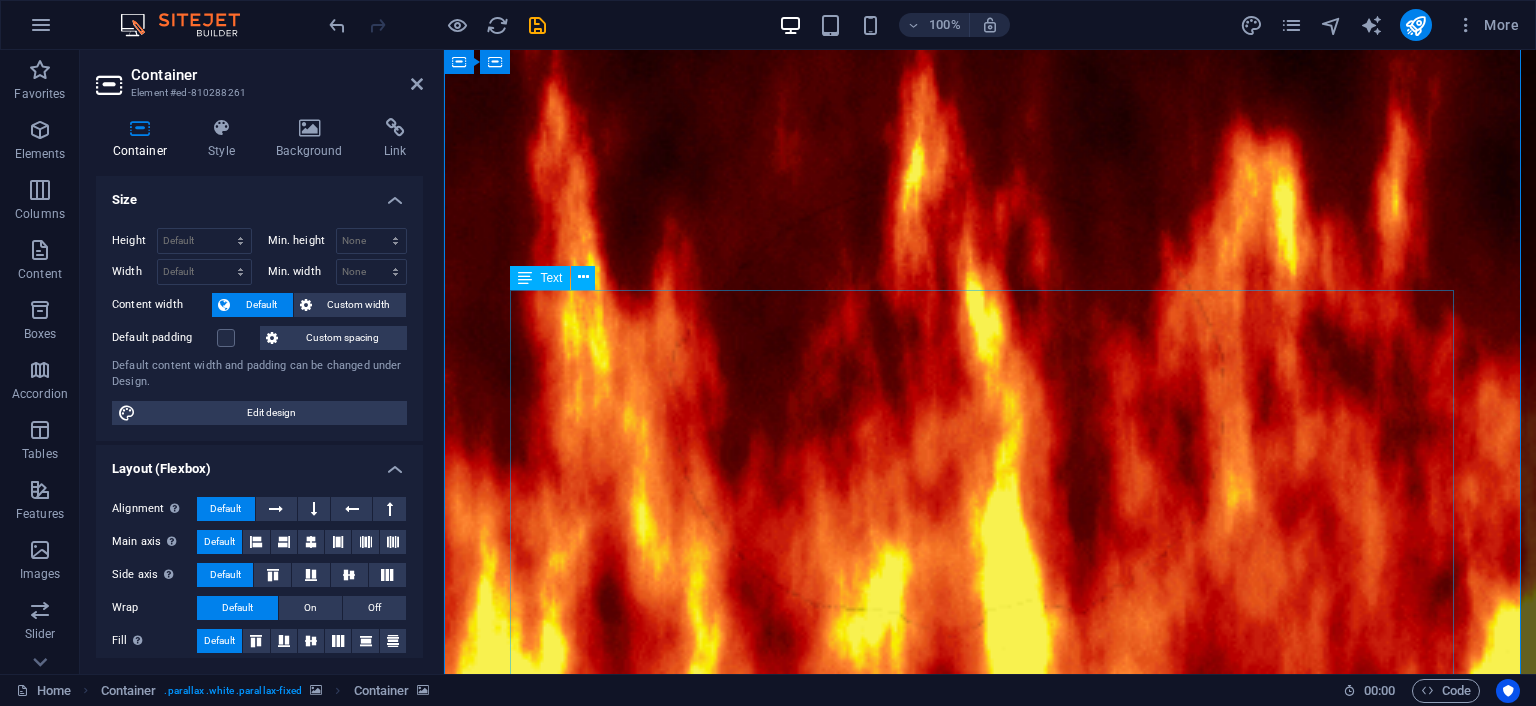 scroll, scrollTop: 200, scrollLeft: 0, axis: vertical 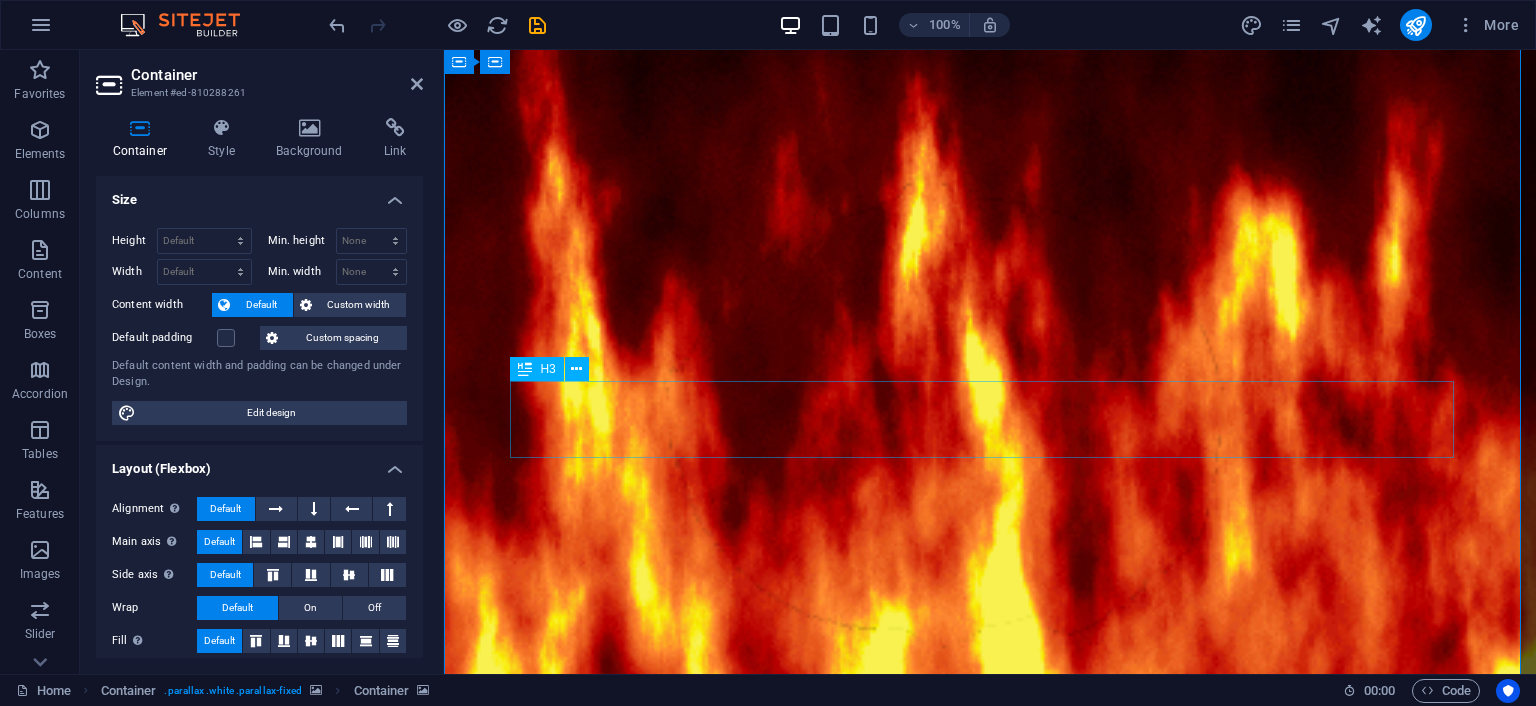 click on "Dayton's Top Haunted Attraction" at bounding box center (990, 1544) 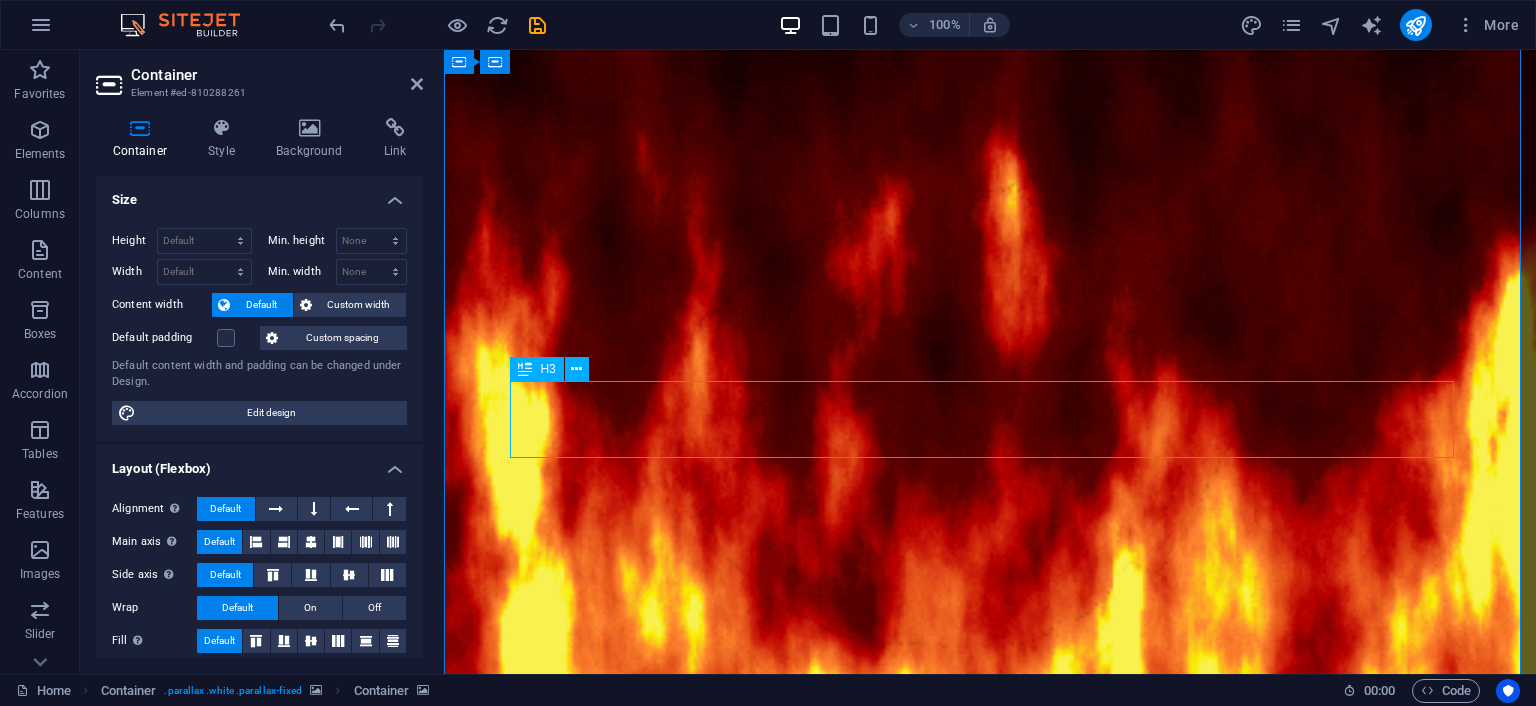 click on "Dayton's Top Haunted Attraction" at bounding box center (990, 1544) 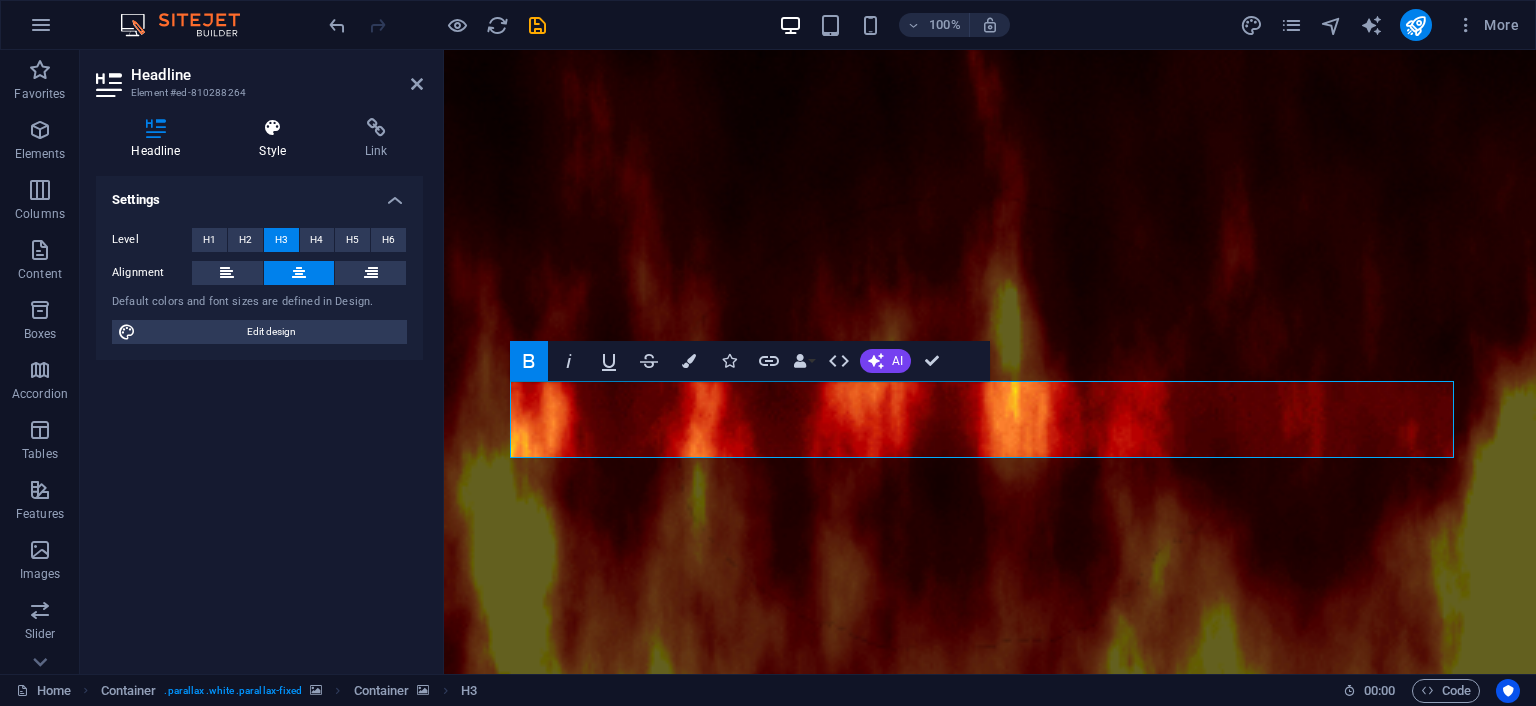 click on "Style" at bounding box center (277, 139) 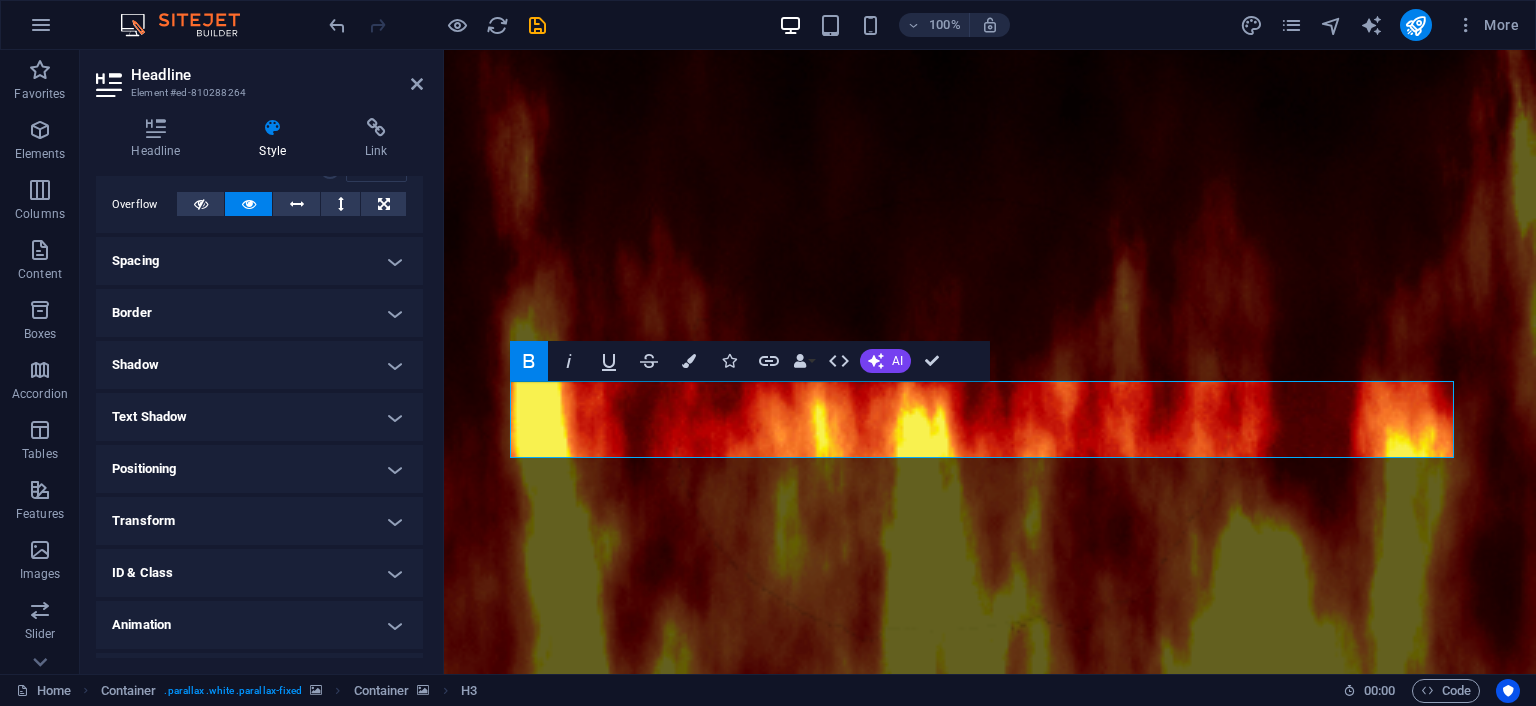 scroll, scrollTop: 362, scrollLeft: 0, axis: vertical 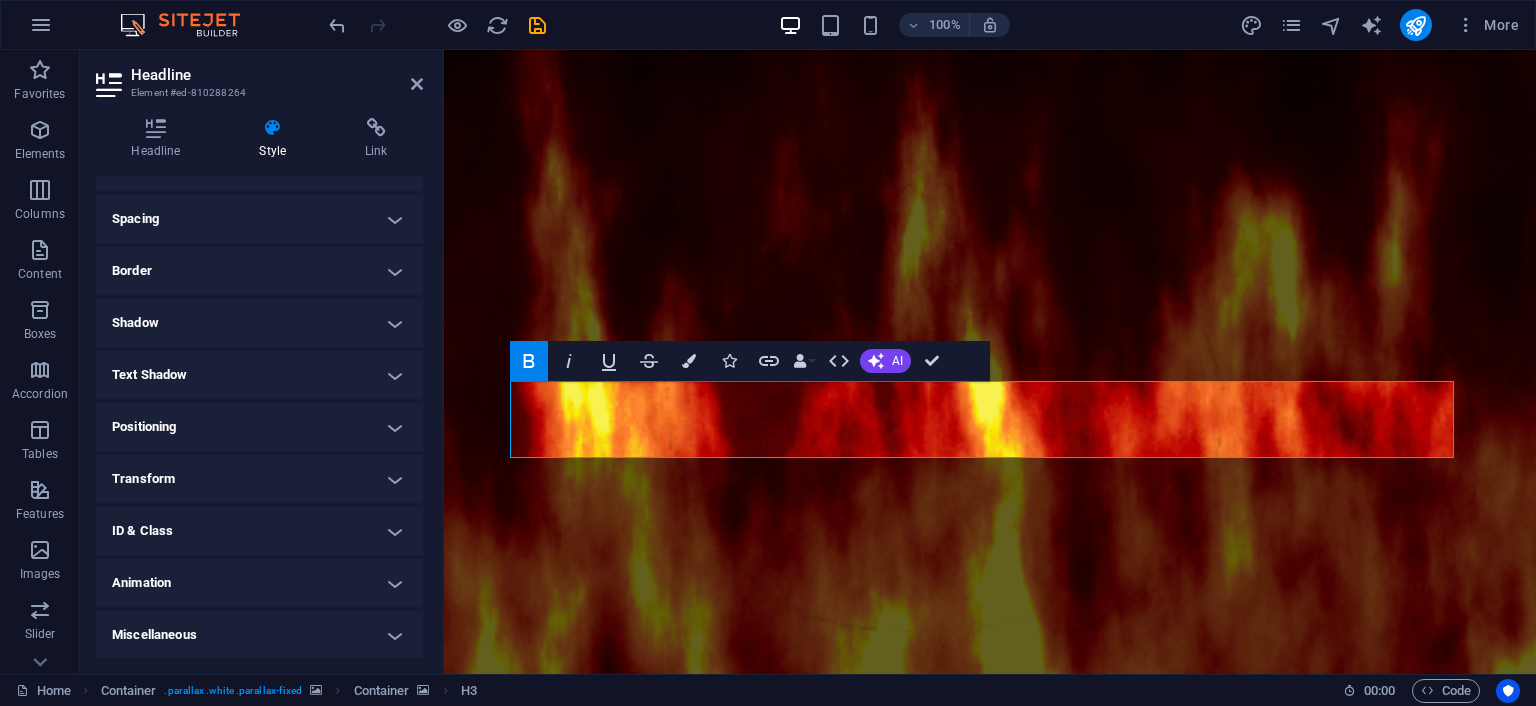 drag, startPoint x: 232, startPoint y: 319, endPoint x: 228, endPoint y: 273, distance: 46.173584 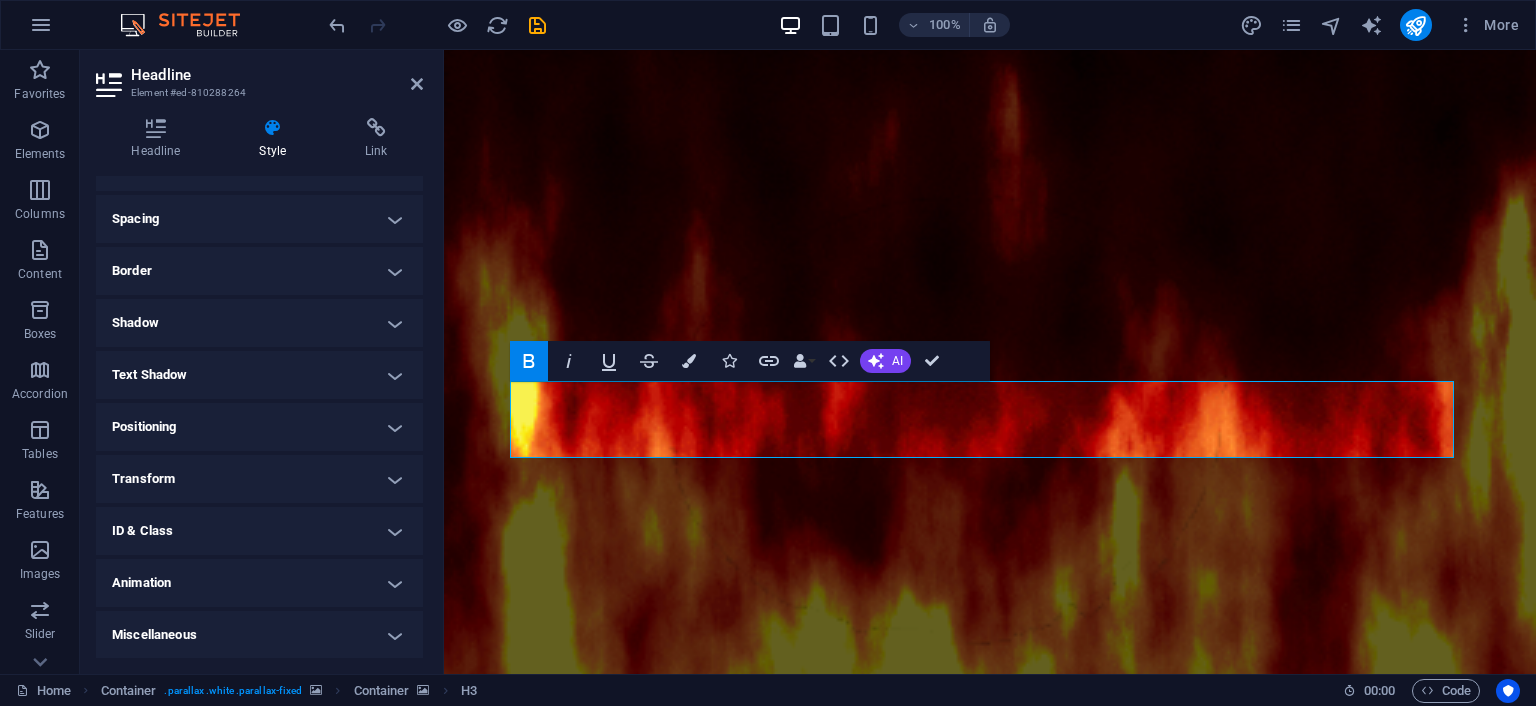 click on "Layout How this element expands within the layout (Flexbox). Size Default auto px % 1/1 1/2 1/3 1/4 1/5 1/6 1/7 1/8 1/9 1/10 Grow Shrink Order Container layout Visible Visible Opacity 100 % Overflow Spacing Margin Default auto px % rem vw vh Custom Custom auto px % rem vw vh auto px % rem vw vh auto px % rem vw vh auto px % rem vw vh Padding Default px rem % vh vw Custom Custom px rem % vh vw px rem % vh vw px rem % vh vw px rem % vh vw Border Style              - Width 1 auto px rem % vh vw Custom Custom 1 auto px rem % vh vw 1 auto px rem % vh vw 1 auto px rem % vh vw 1 auto px rem % vh vw  - Color Round corners Default px rem % vh vw Custom Custom px rem % vh vw px rem % vh vw px rem % vh vw px rem % vh vw Shadow Default None Outside Inside Color X offset 2 px rem vh vw Y offset 2 px rem vh vw Blur 4 px rem % vh vw Spread 0 px rem vh vw Text Shadow Default None Outside Color X offset 0 px rem vh vw Y offset 0 px rem vh vw Blur 0 px rem % vh vw Positioning Default Static Relative Absolute Fixed px" at bounding box center [259, 237] 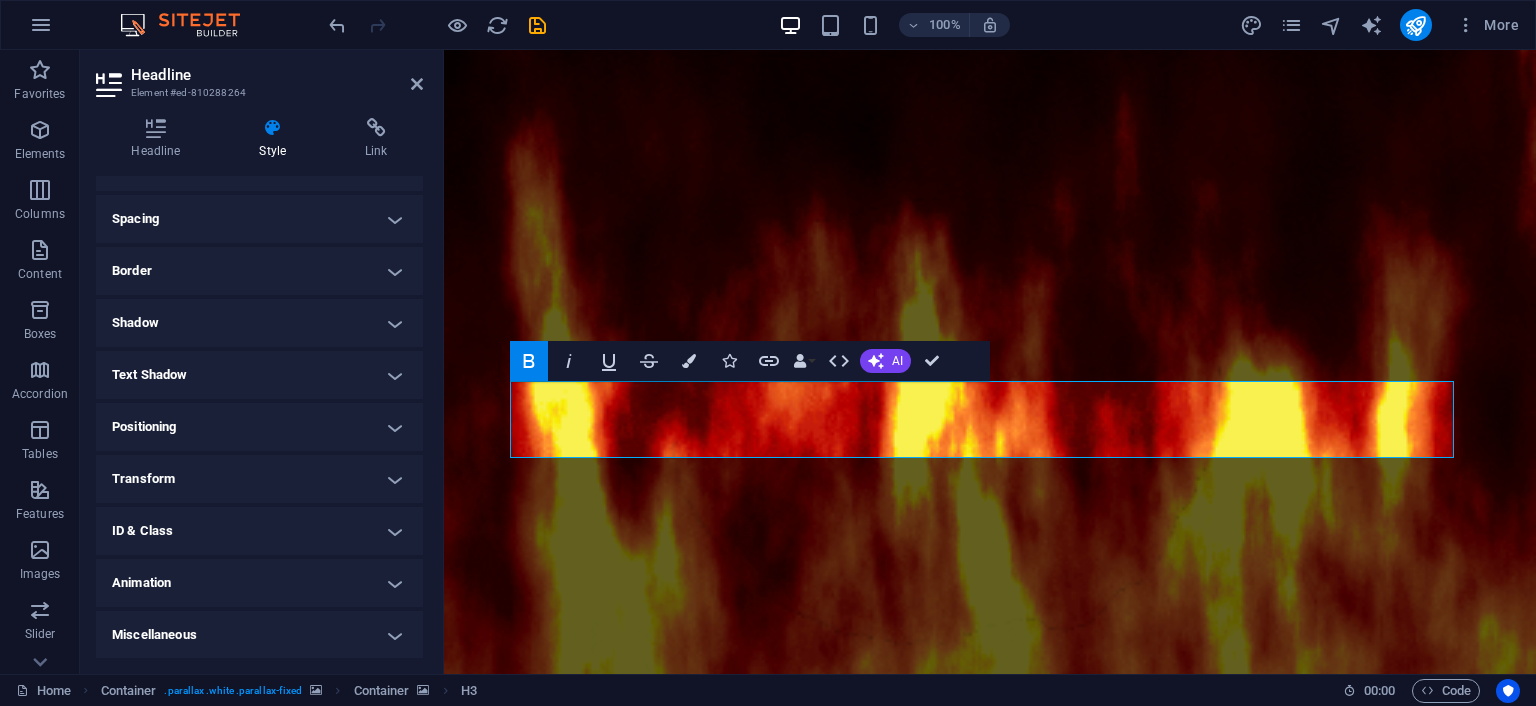 click on "Border" at bounding box center [259, 271] 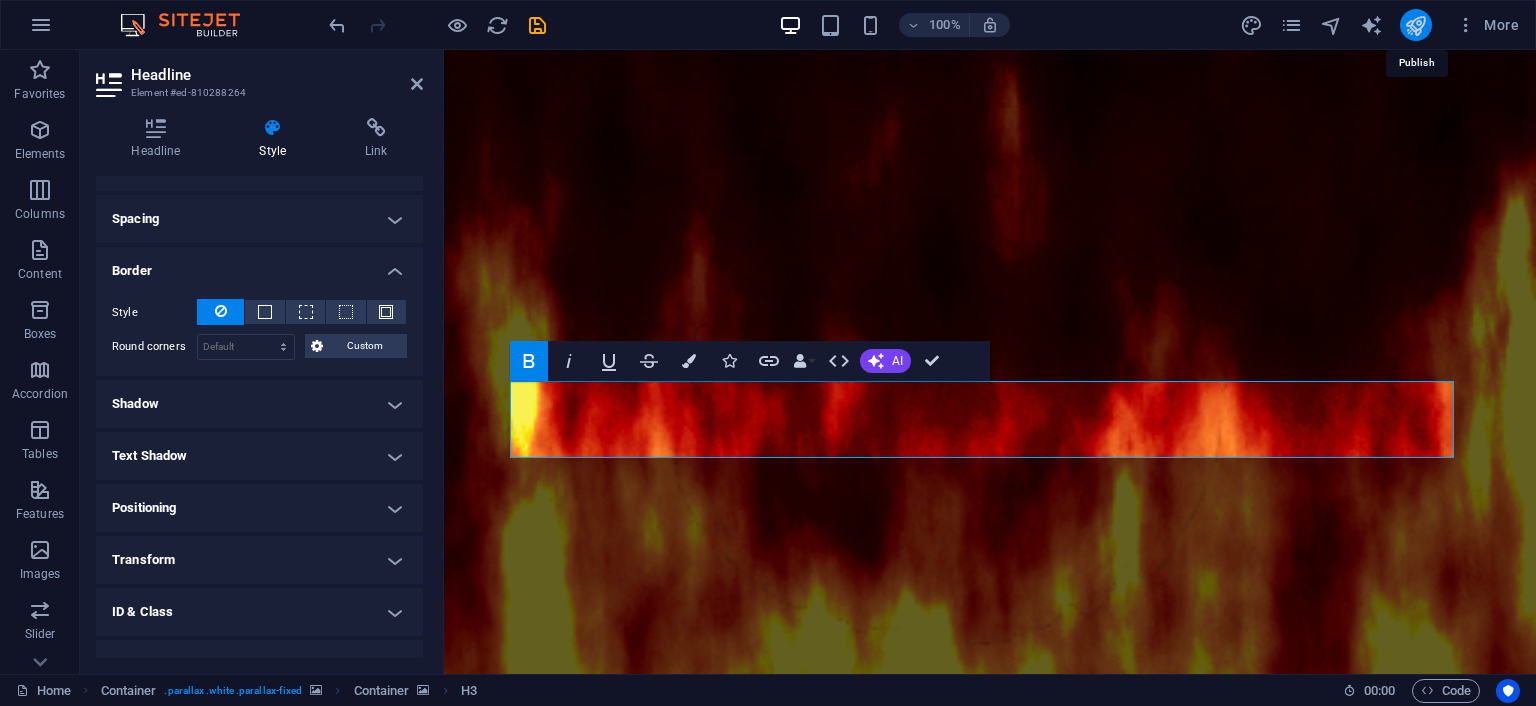 click at bounding box center (1415, 25) 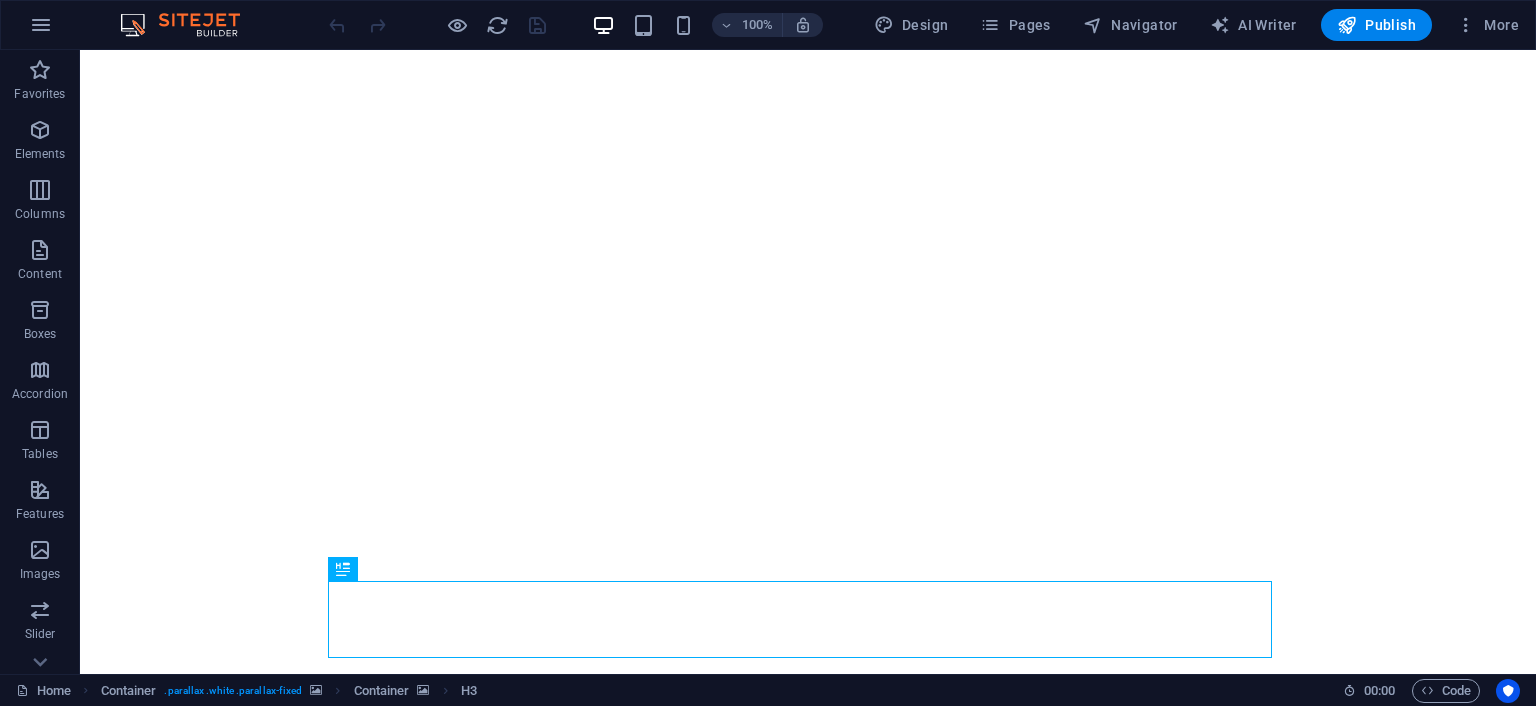 scroll, scrollTop: 0, scrollLeft: 0, axis: both 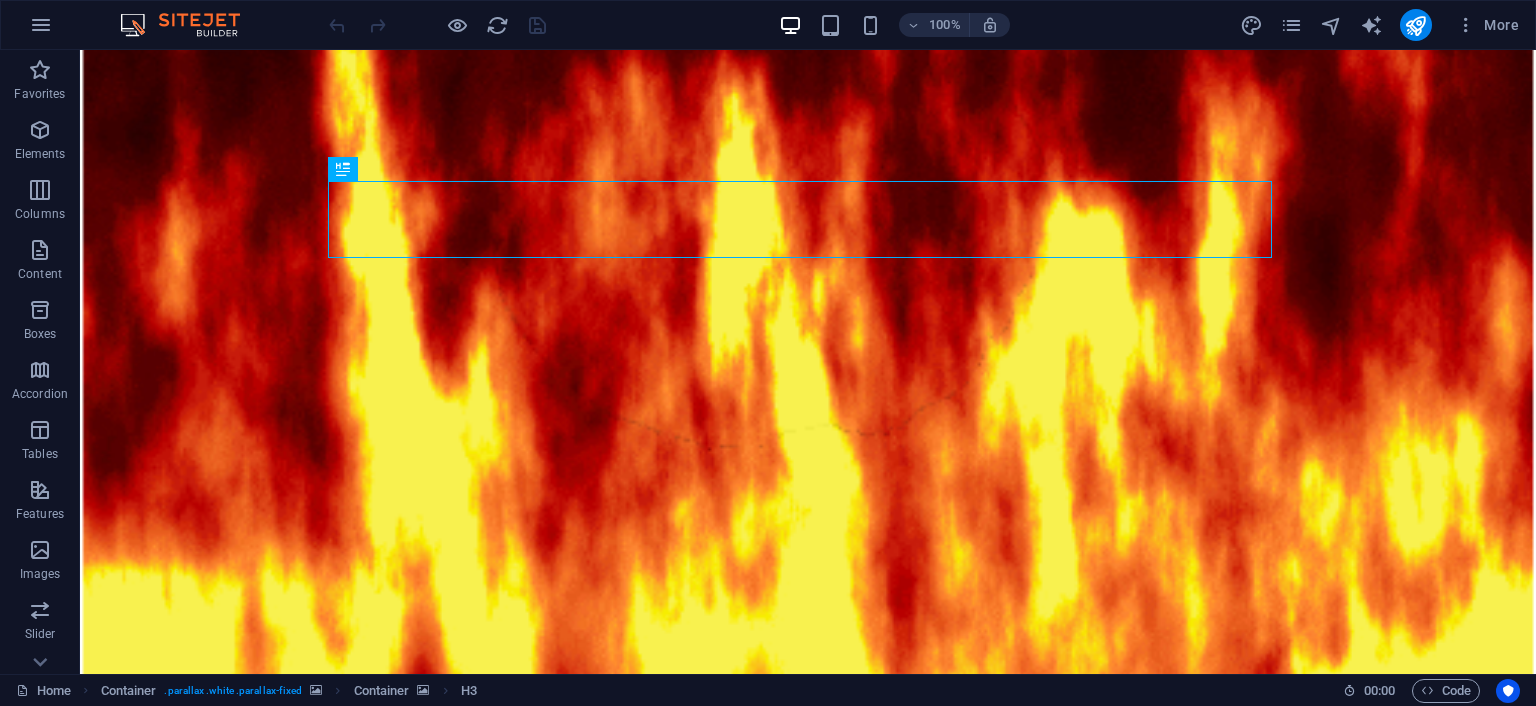 click at bounding box center [808, 190] 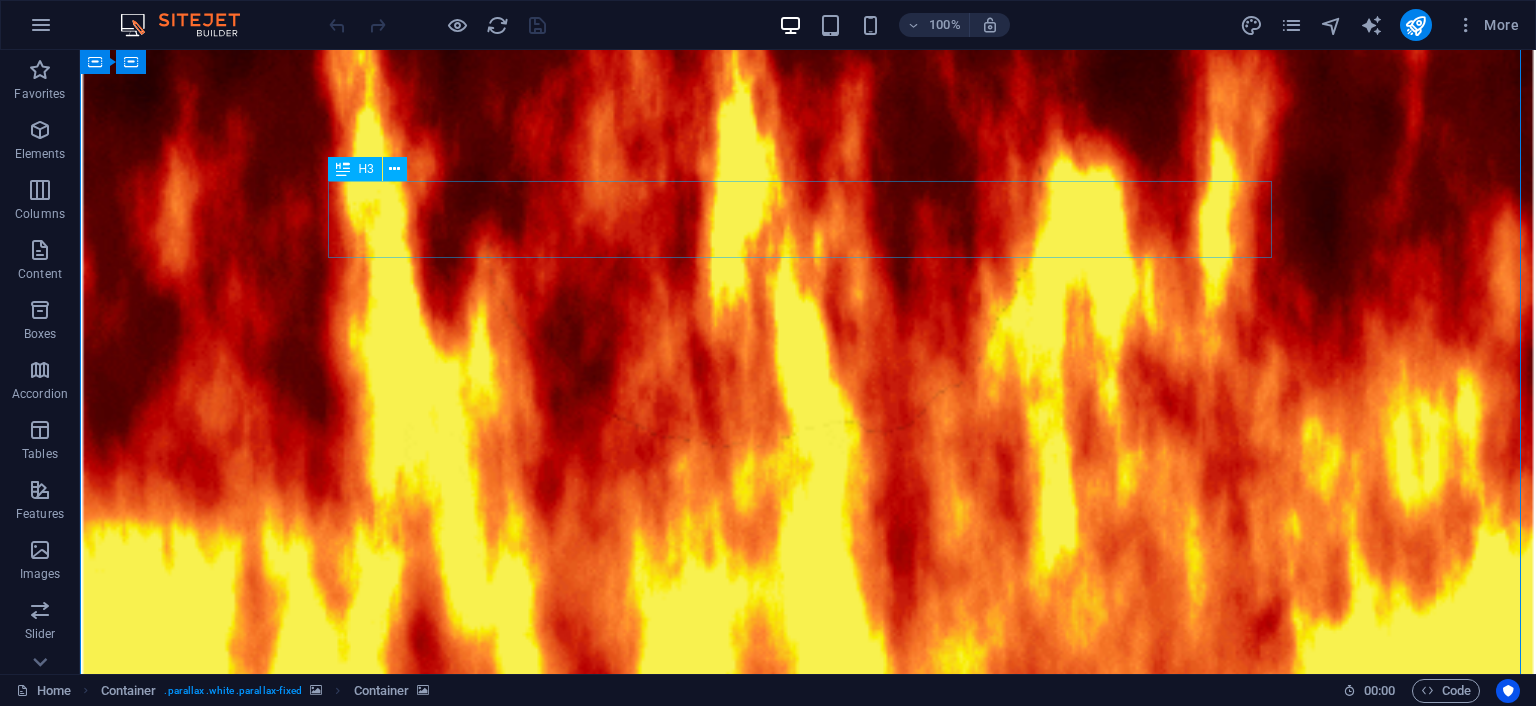 click on "Dayton's Top Haunted Attraction" at bounding box center [808, 1344] 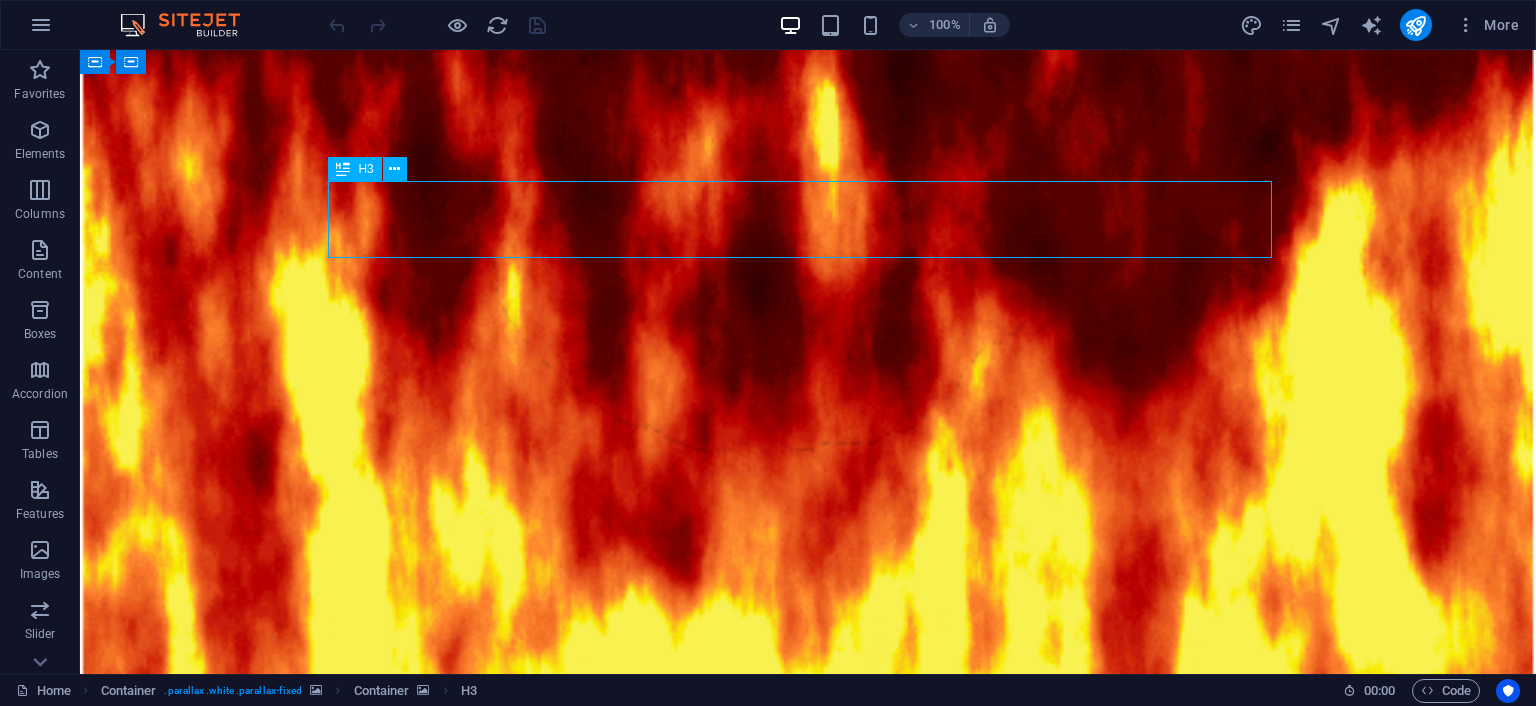 click on "Dayton's Top Haunted Attraction" at bounding box center [808, 1344] 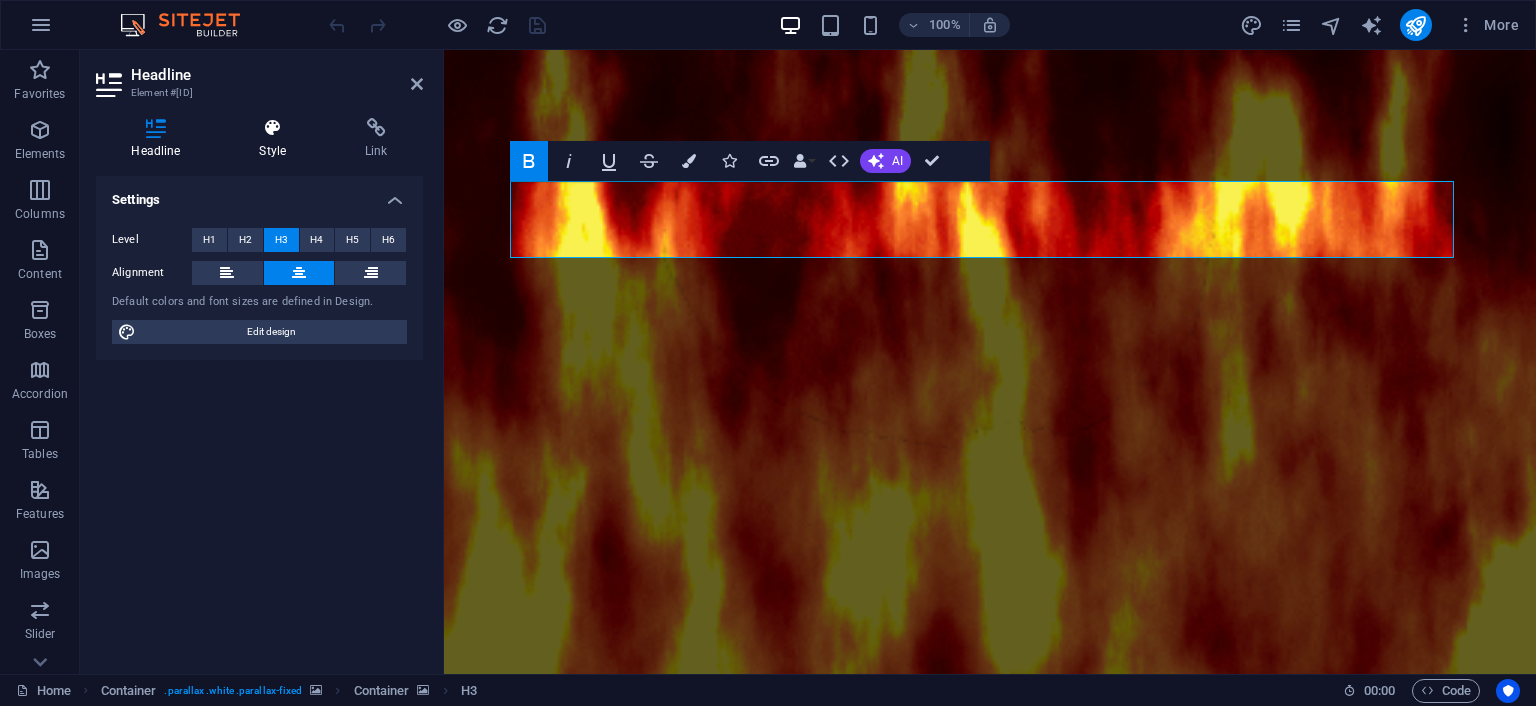 click on "Style" at bounding box center (277, 139) 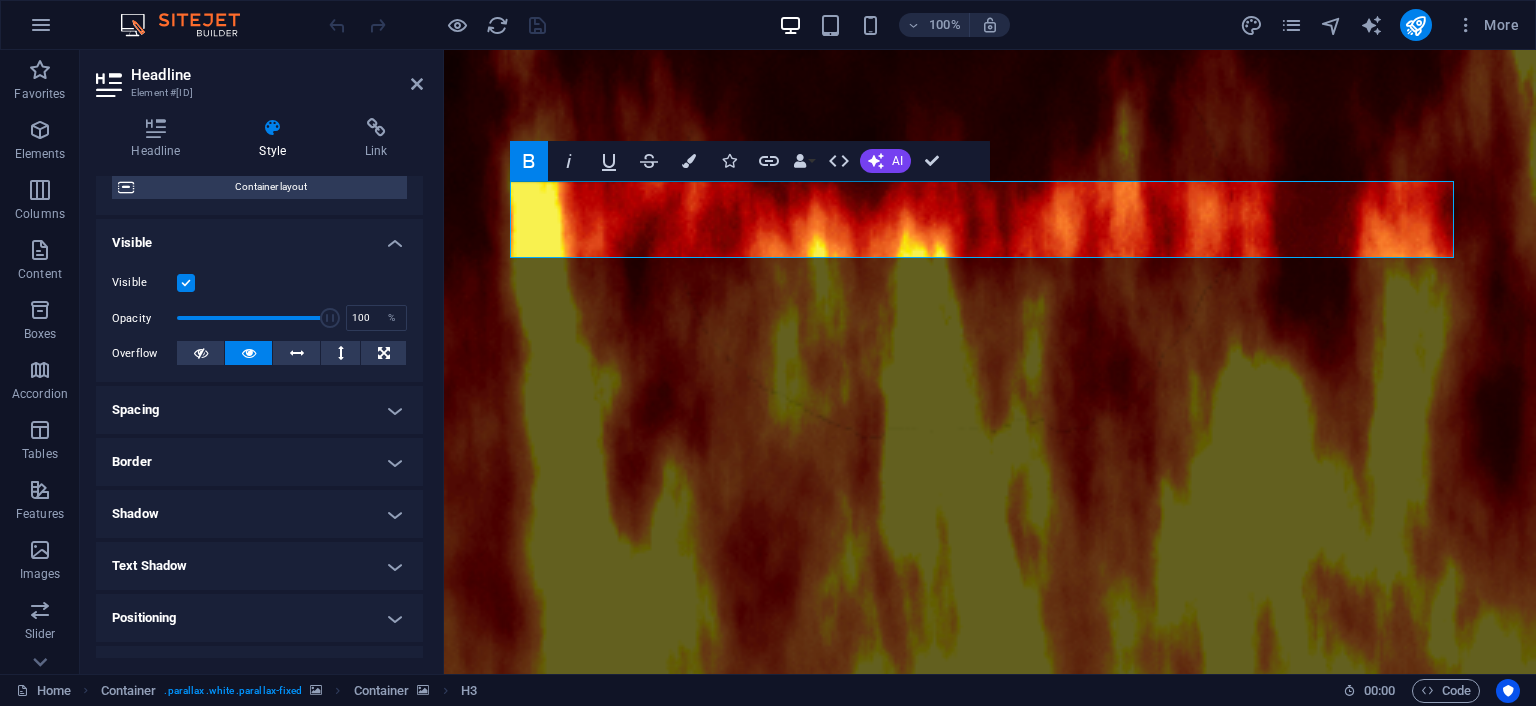 scroll, scrollTop: 200, scrollLeft: 0, axis: vertical 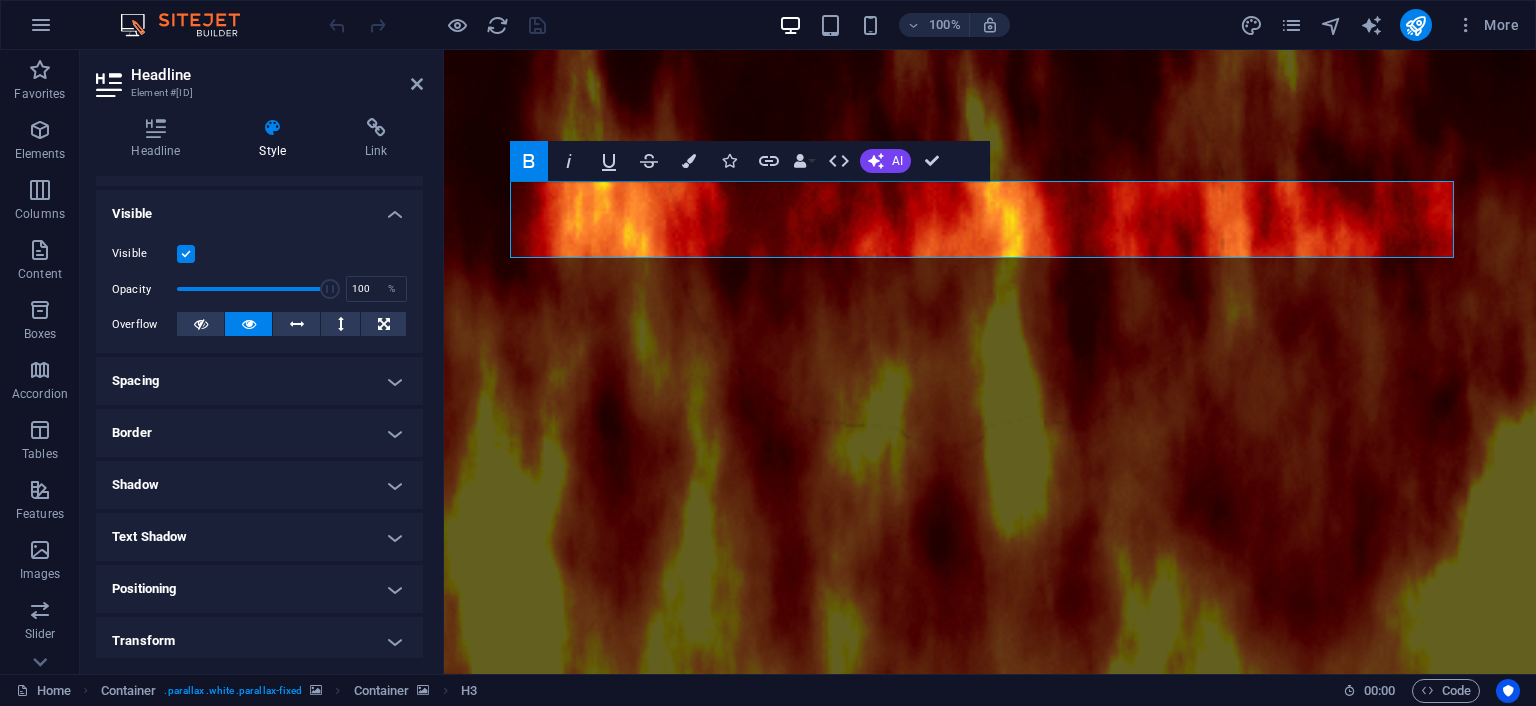 click on "Shadow" at bounding box center [259, 485] 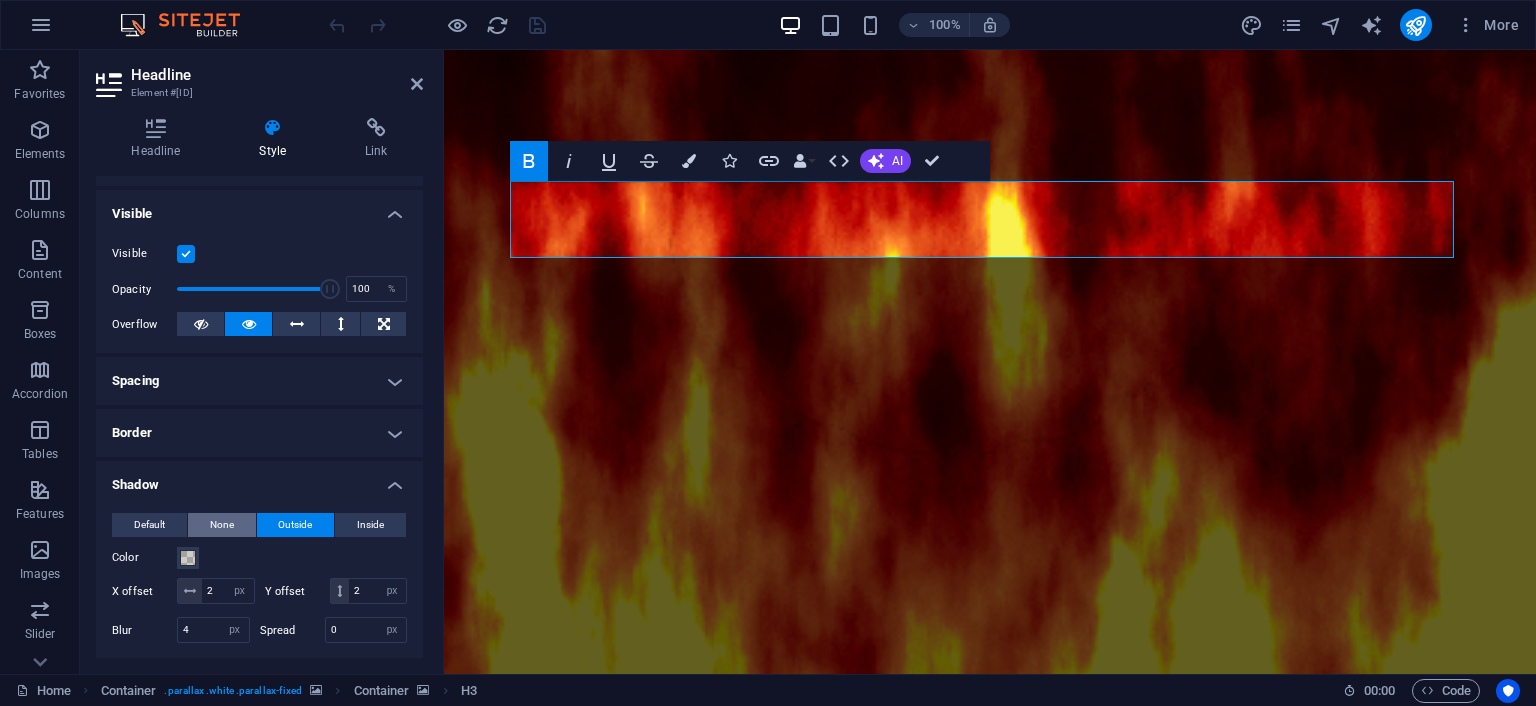click on "None" at bounding box center (222, 525) 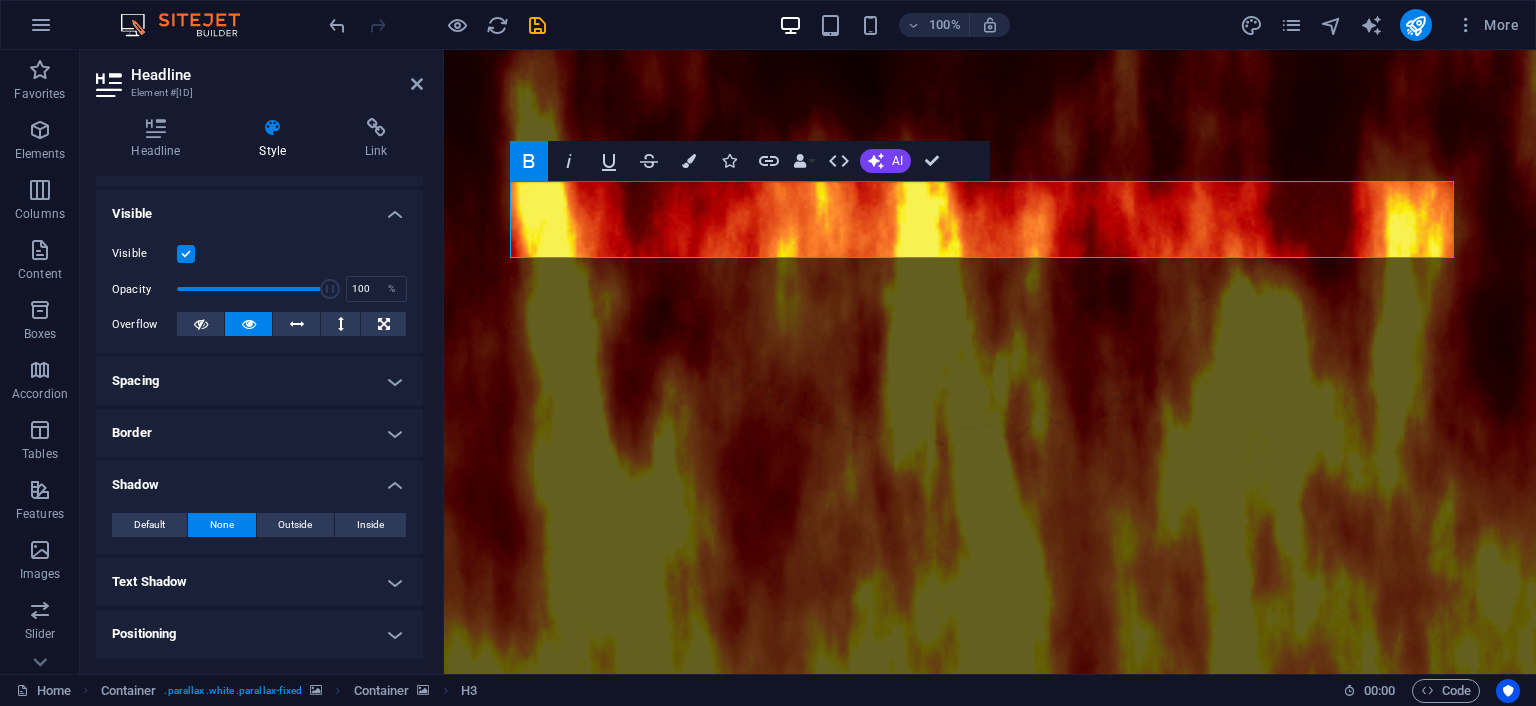 click on "Border" at bounding box center (259, 433) 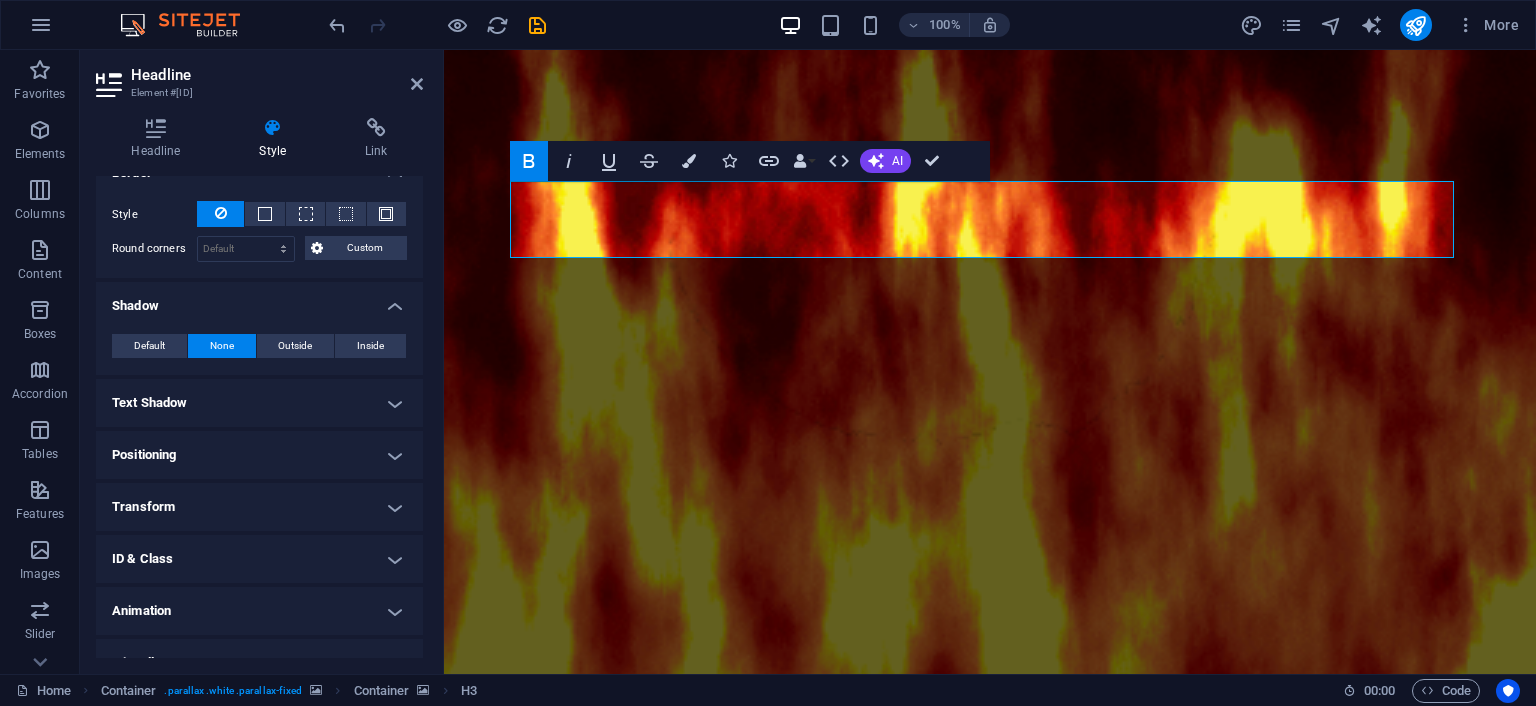 scroll, scrollTop: 488, scrollLeft: 0, axis: vertical 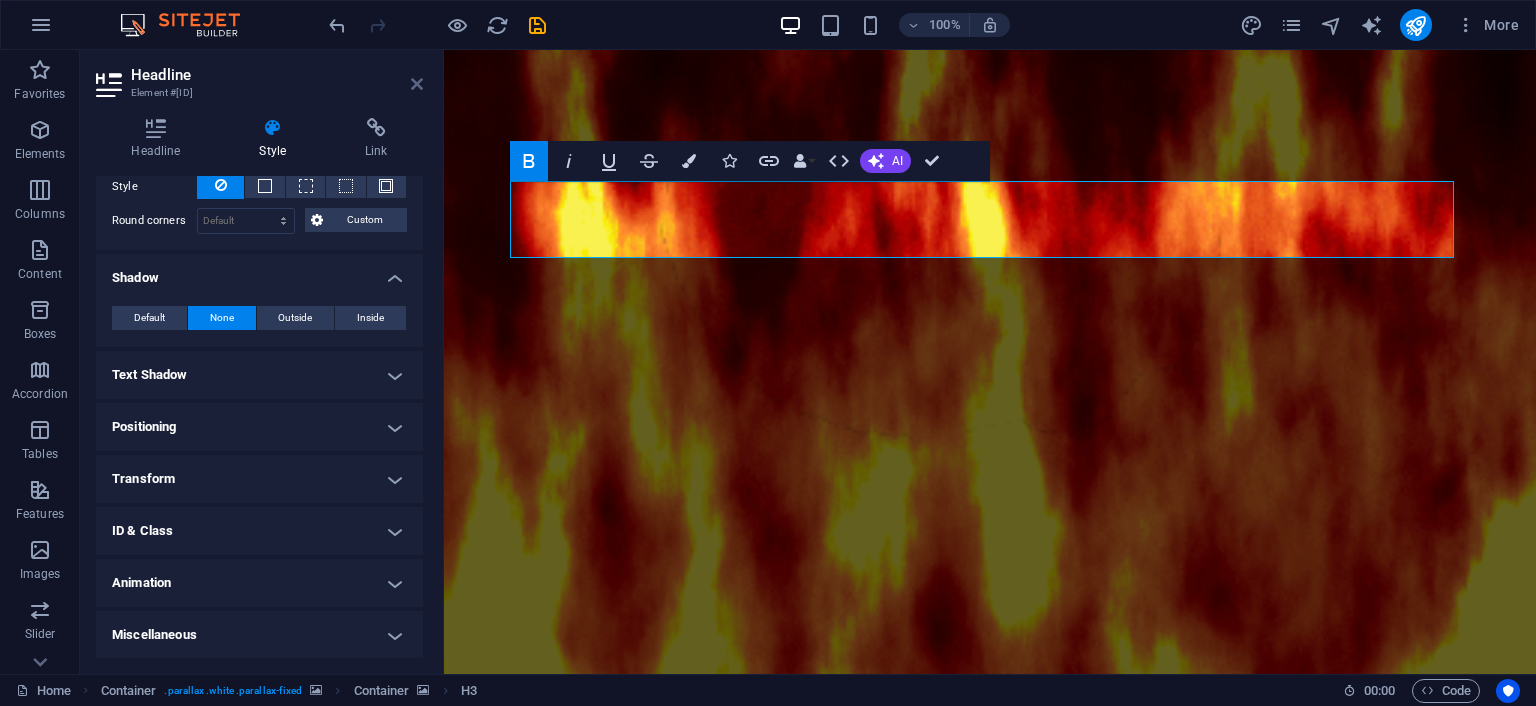 click at bounding box center [417, 84] 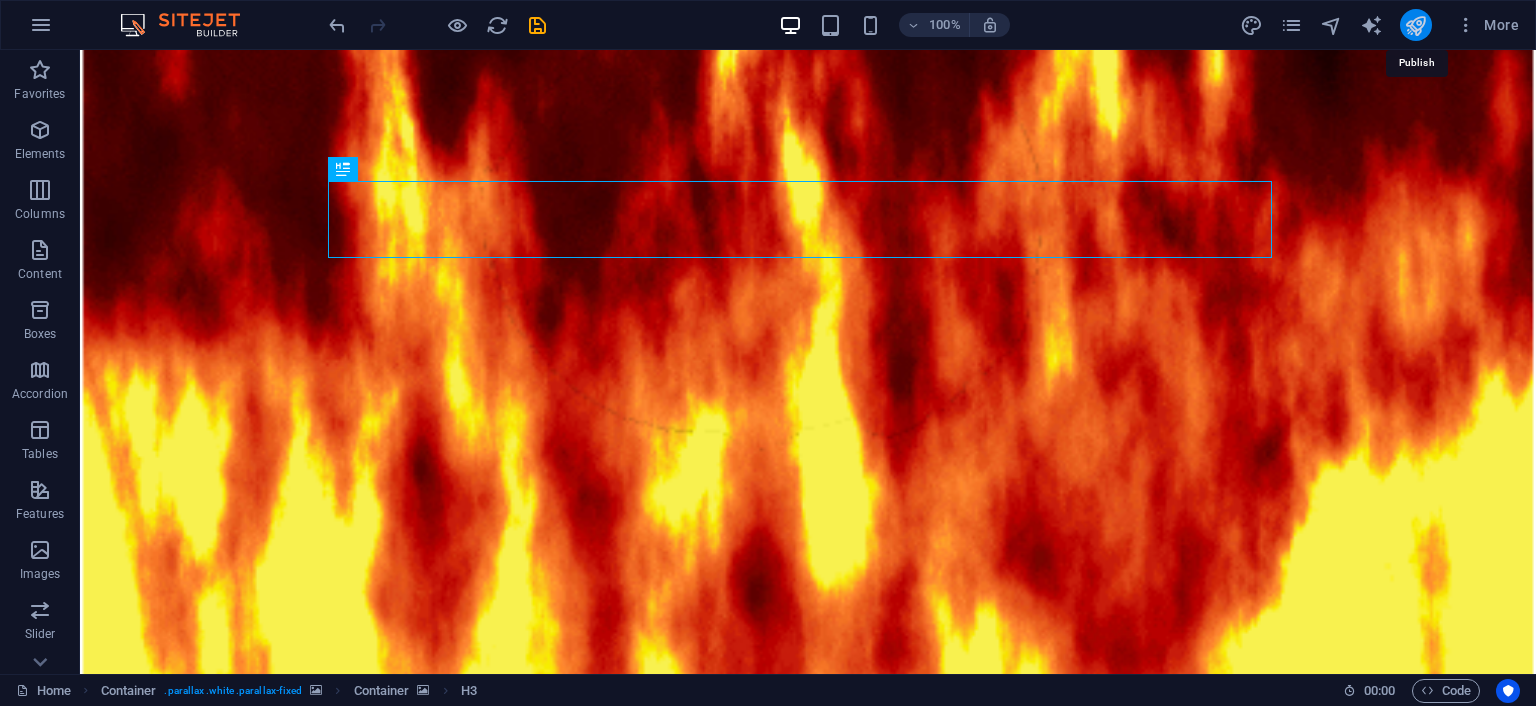 click at bounding box center (1415, 25) 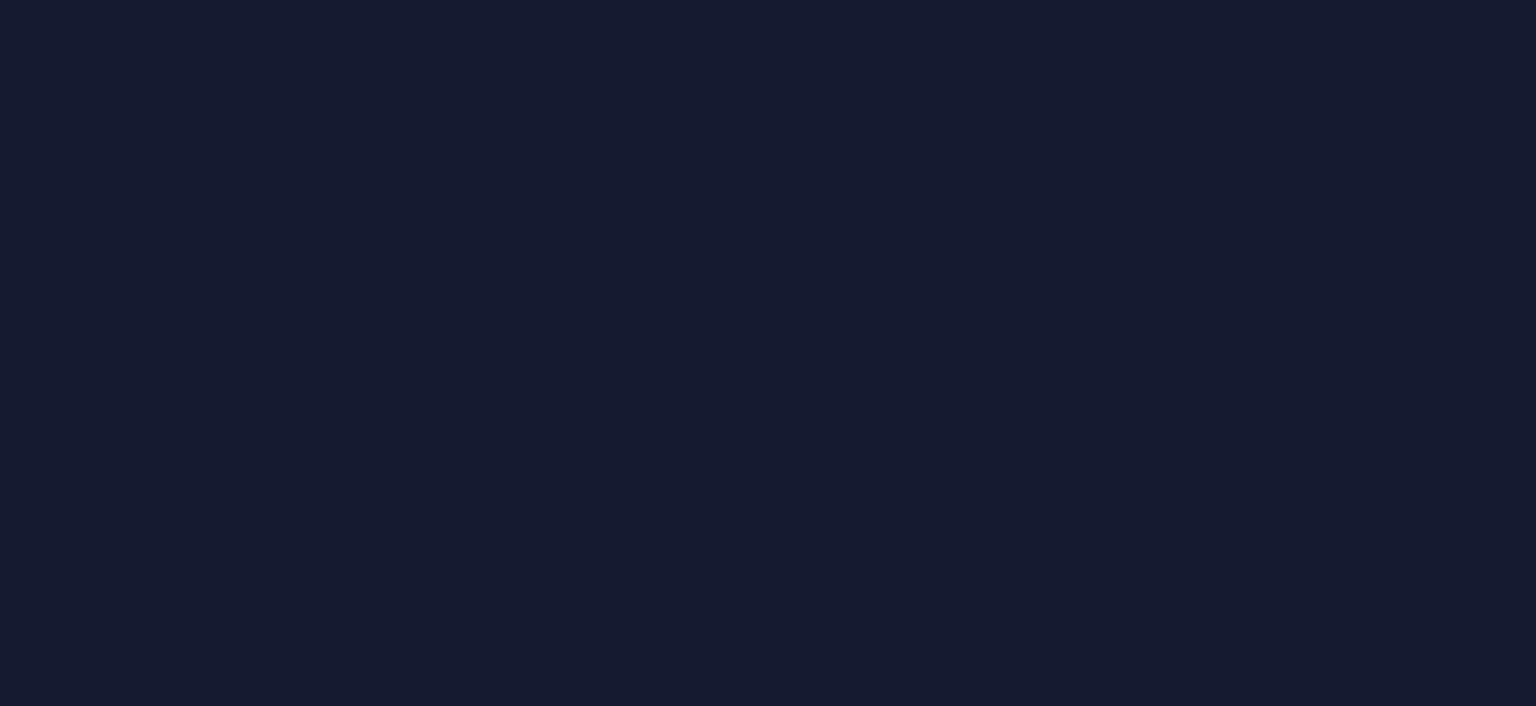 scroll, scrollTop: 0, scrollLeft: 0, axis: both 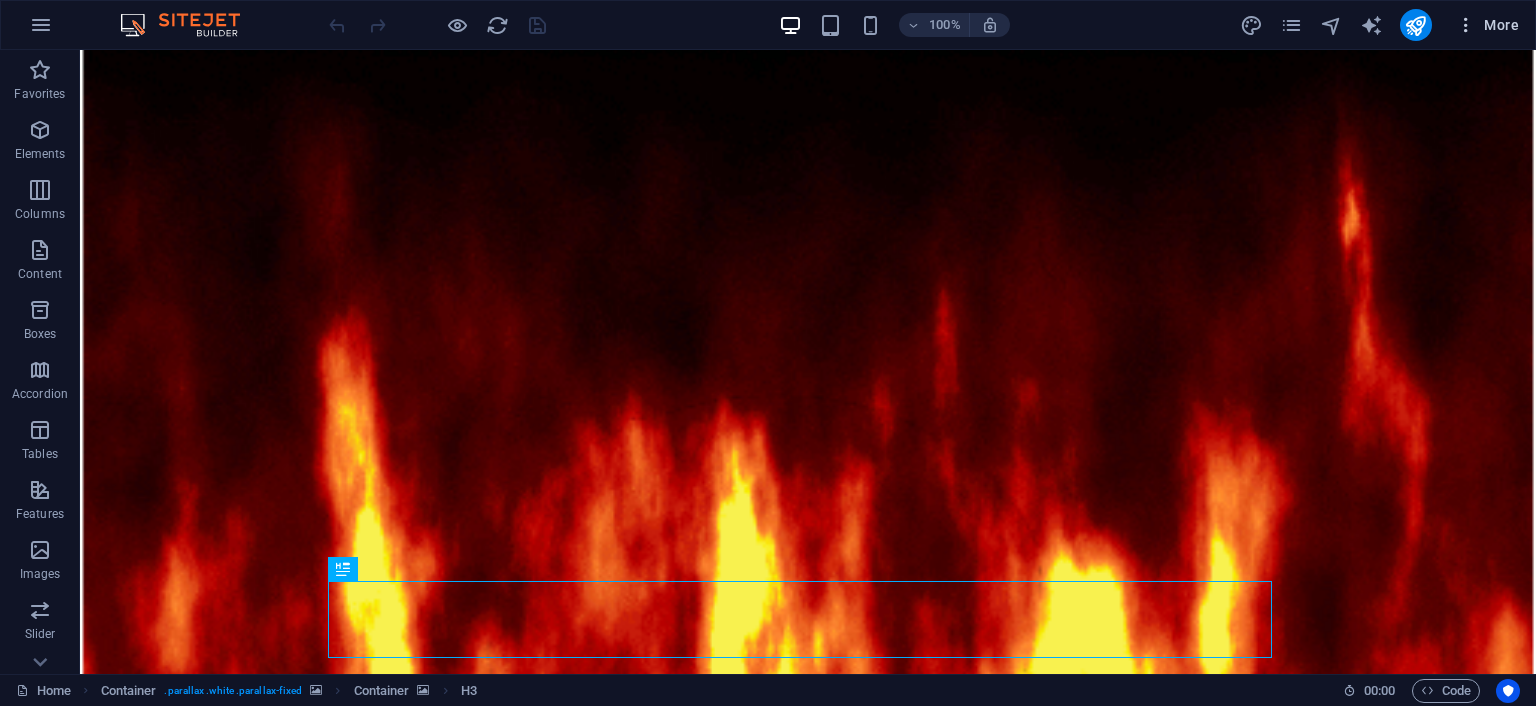 click at bounding box center (1466, 25) 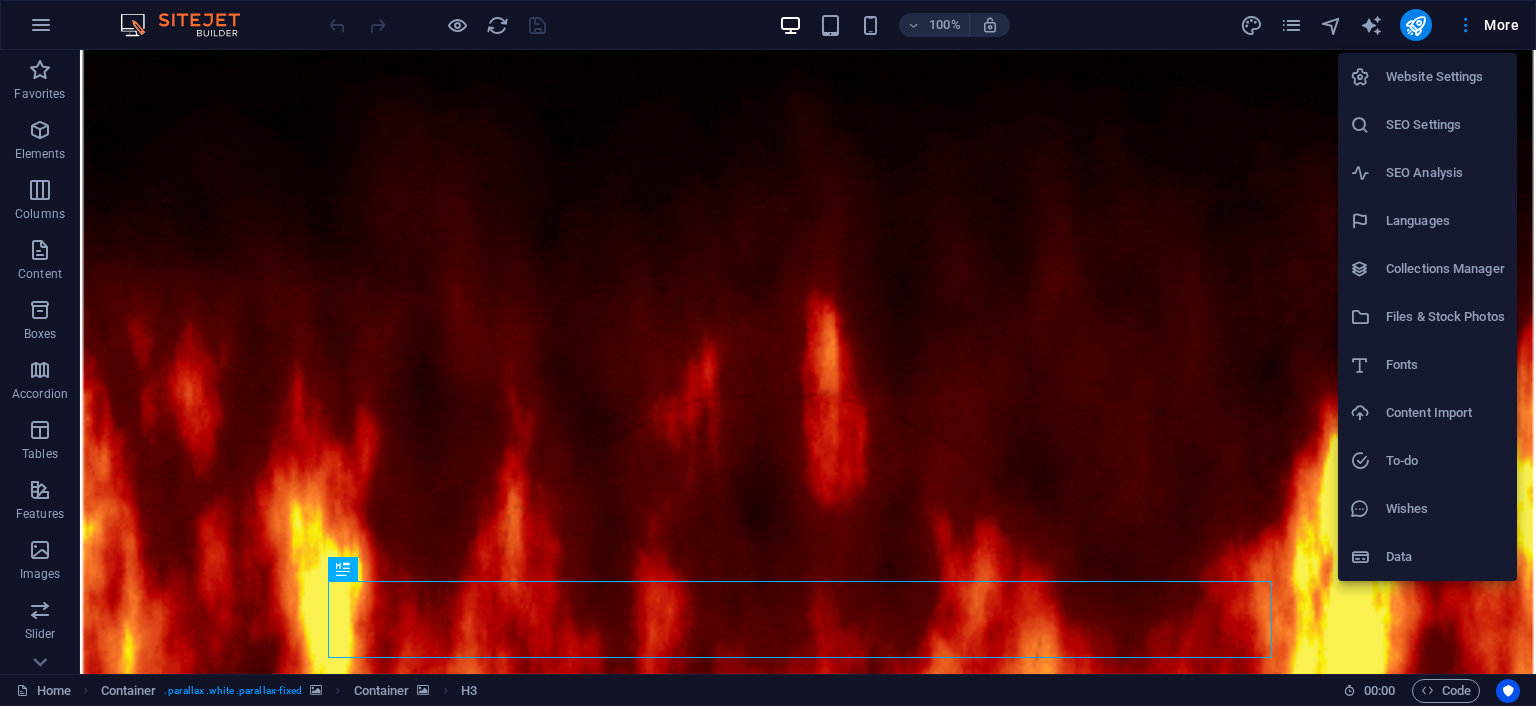 click at bounding box center (768, 353) 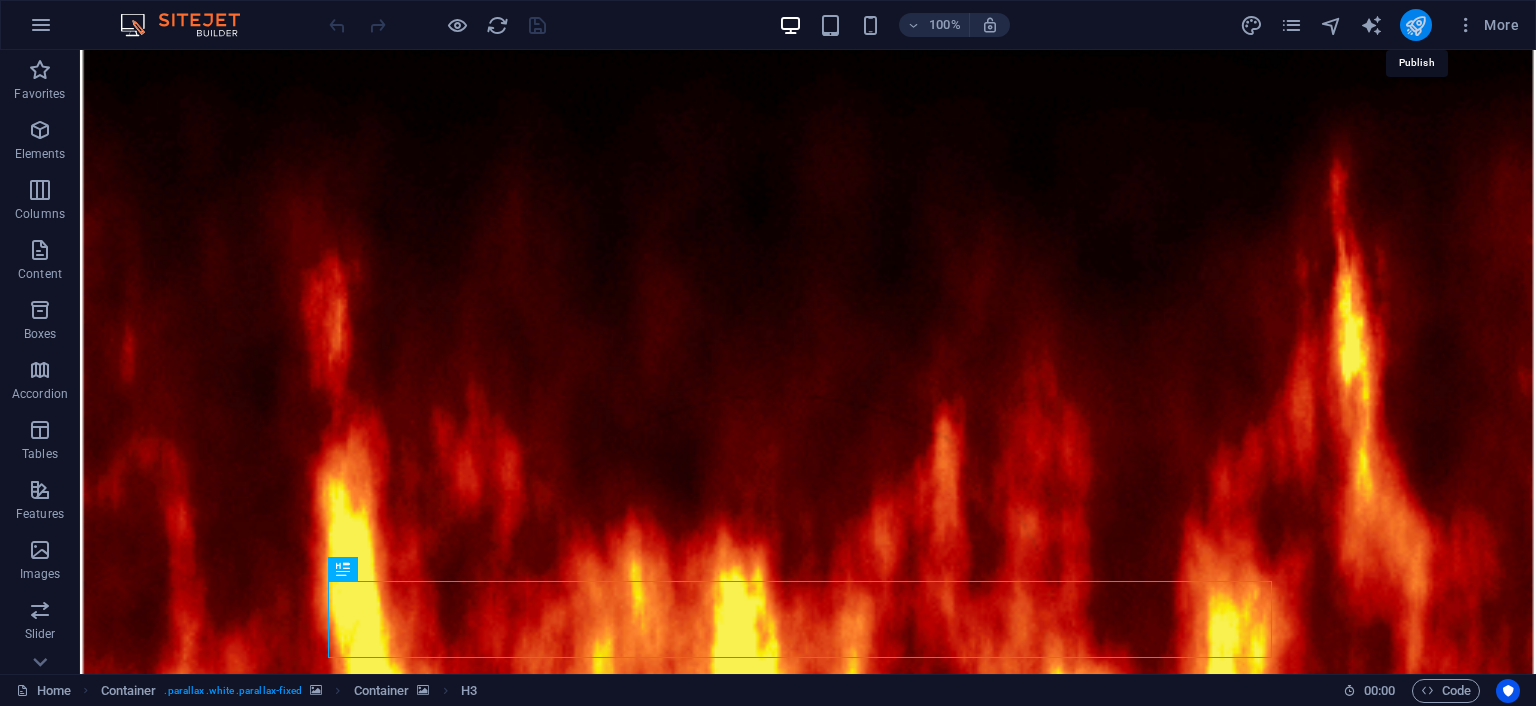 click at bounding box center (1415, 25) 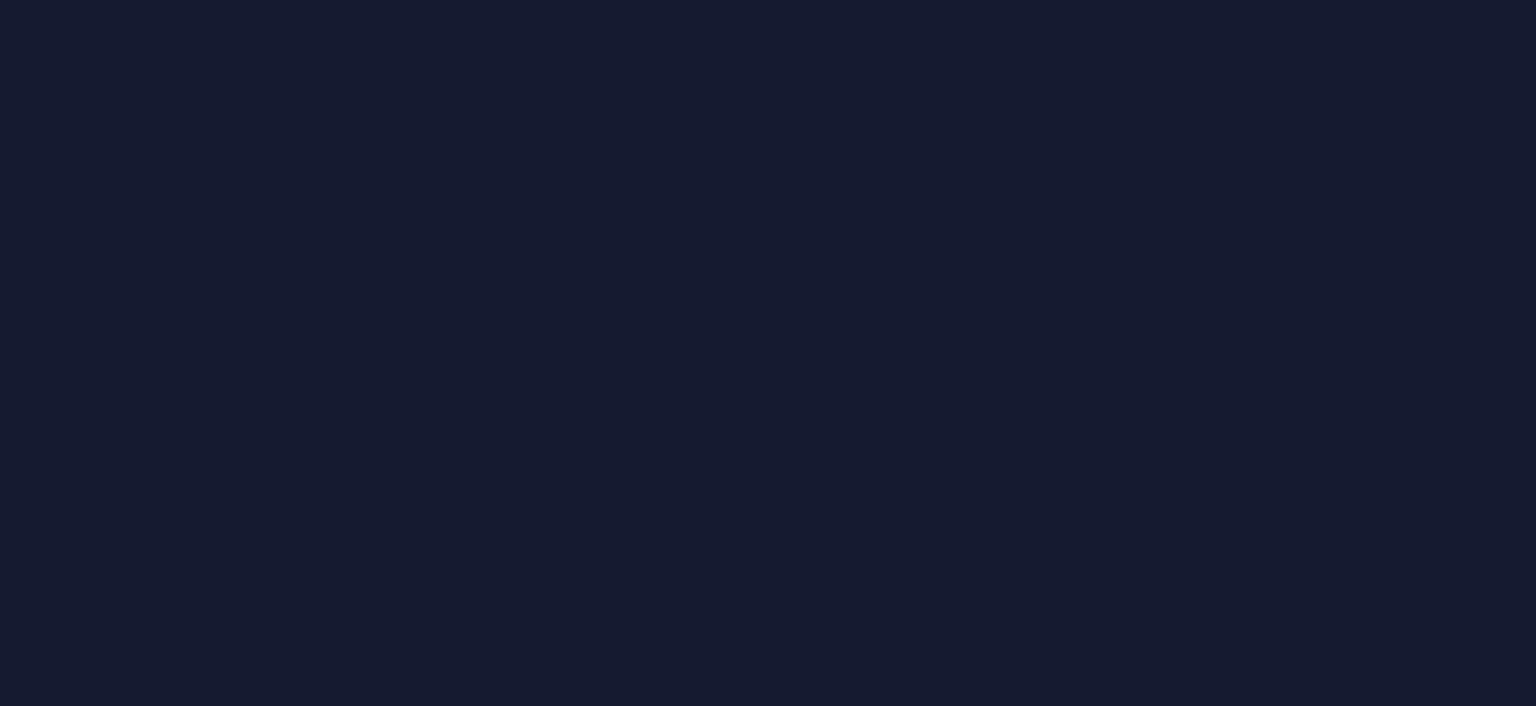 scroll, scrollTop: 0, scrollLeft: 0, axis: both 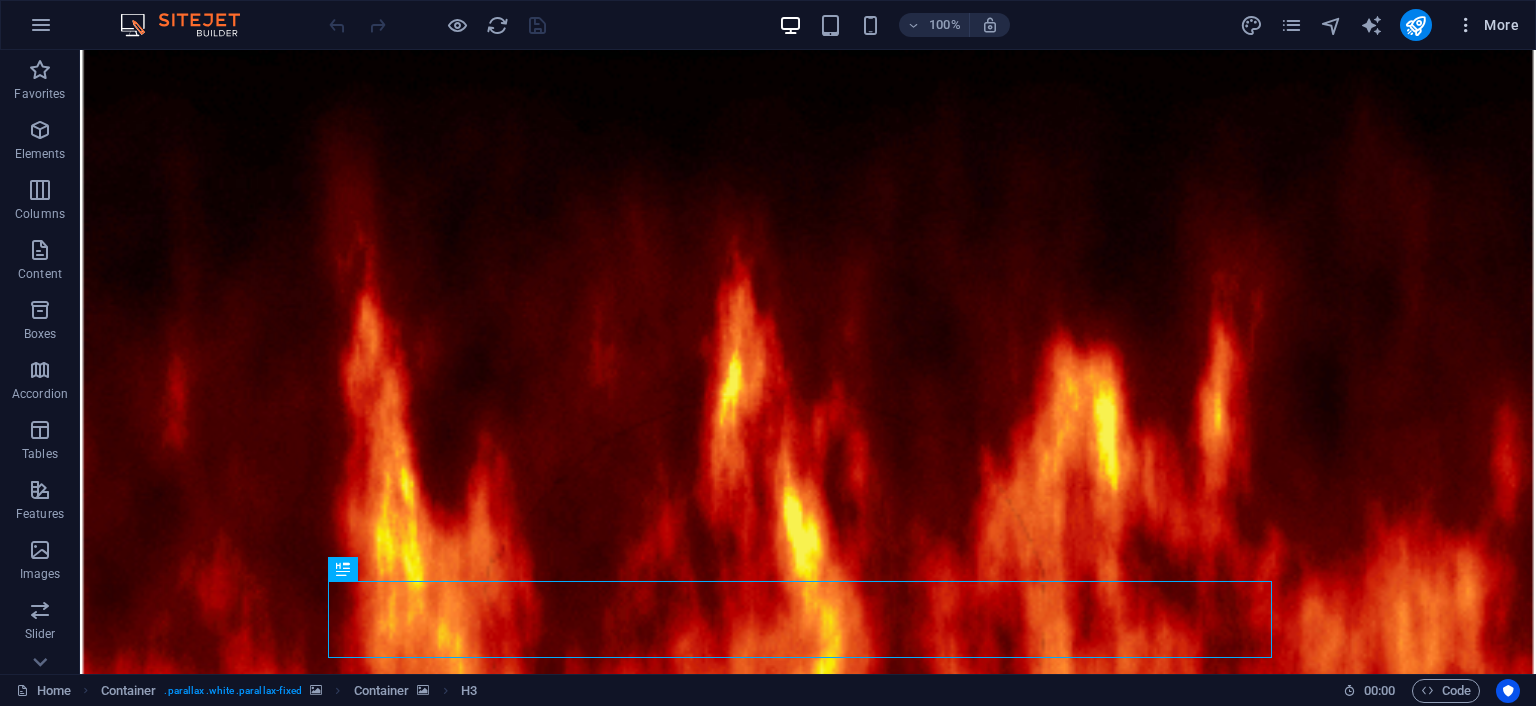 click at bounding box center [1466, 25] 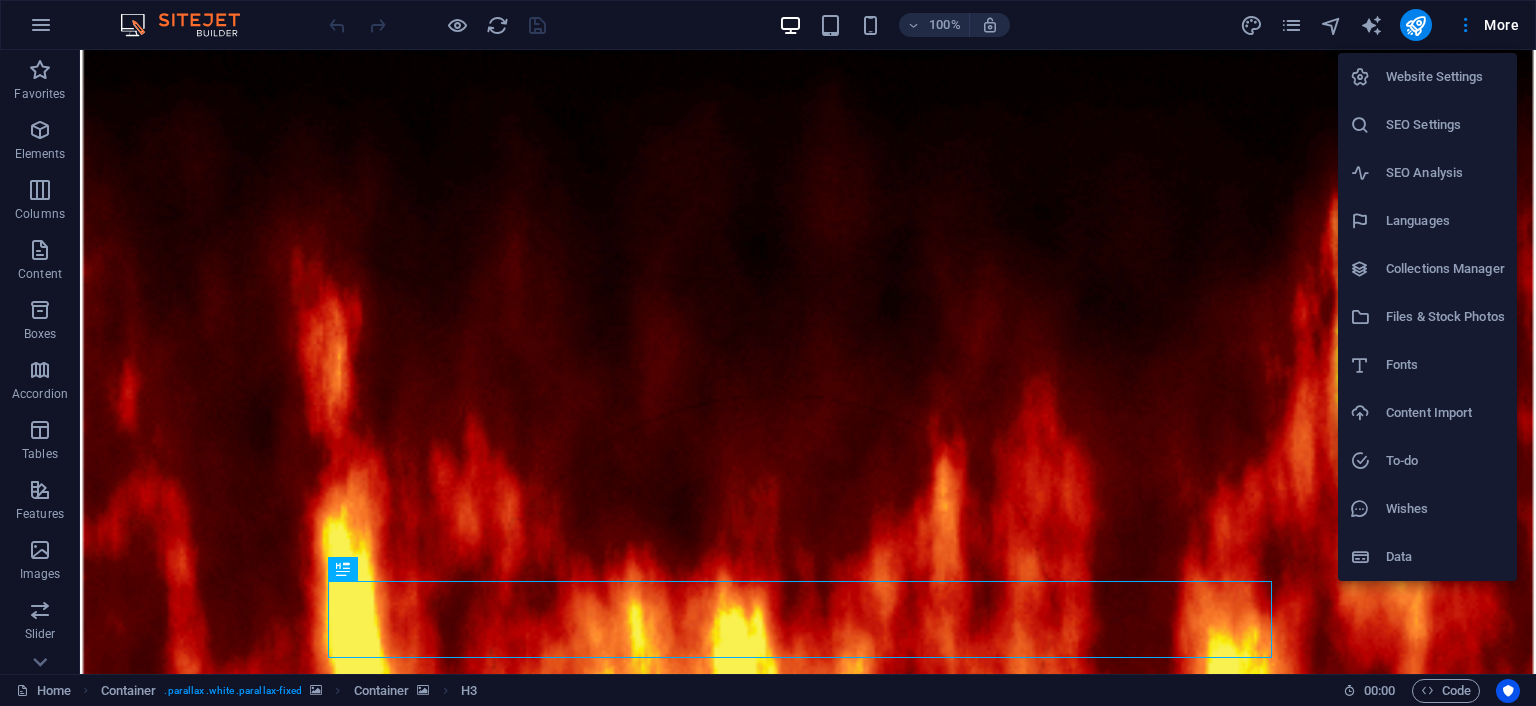 click at bounding box center (768, 353) 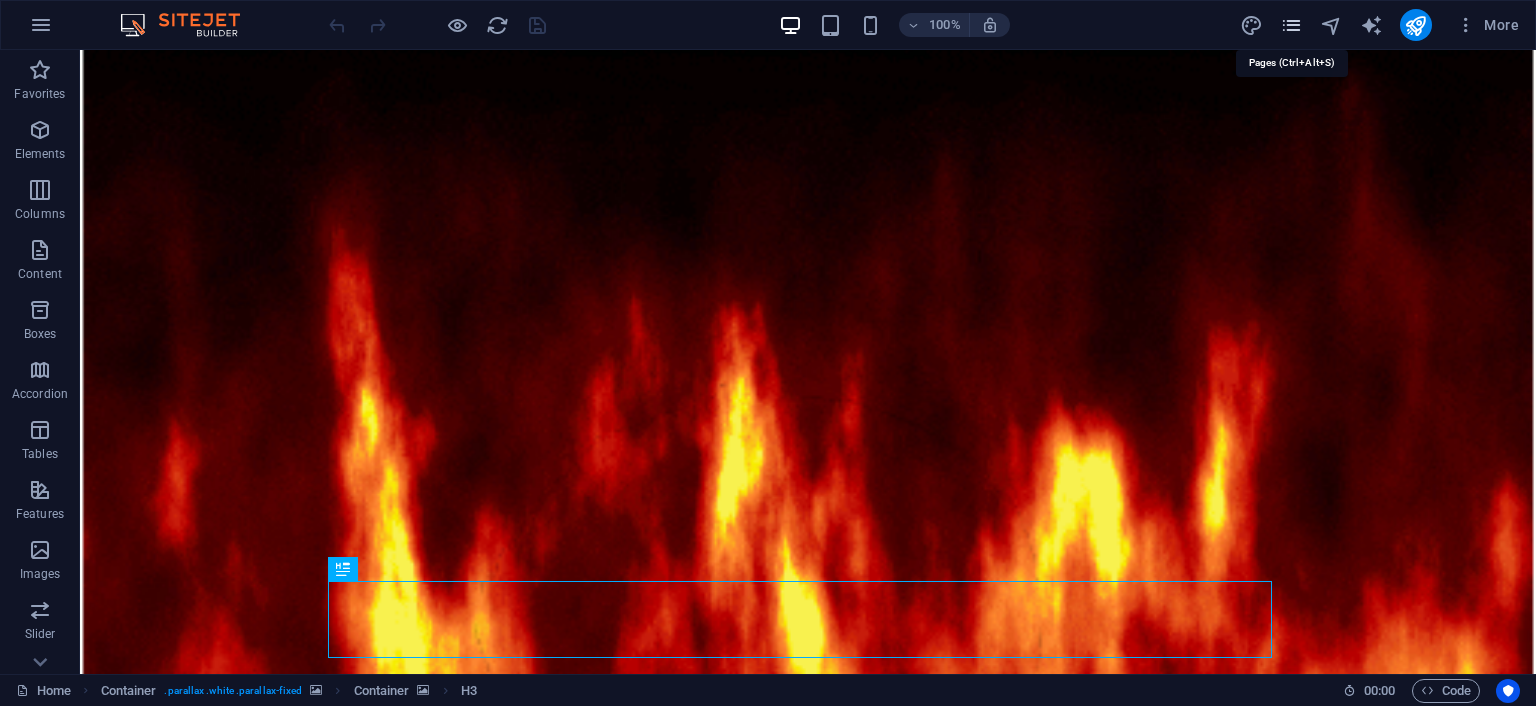 click at bounding box center [1291, 25] 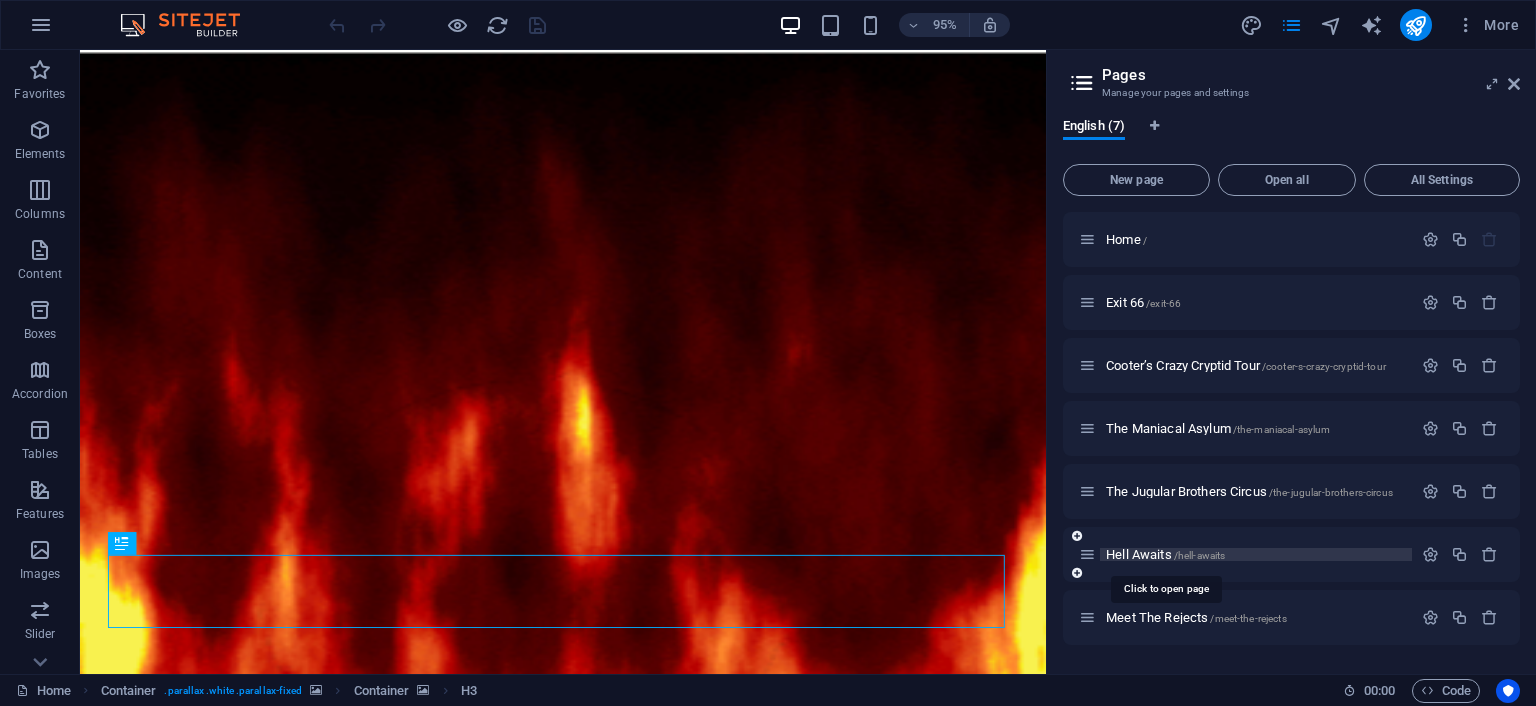 click on "Hell Awaits /hell-awaits" at bounding box center [1165, 554] 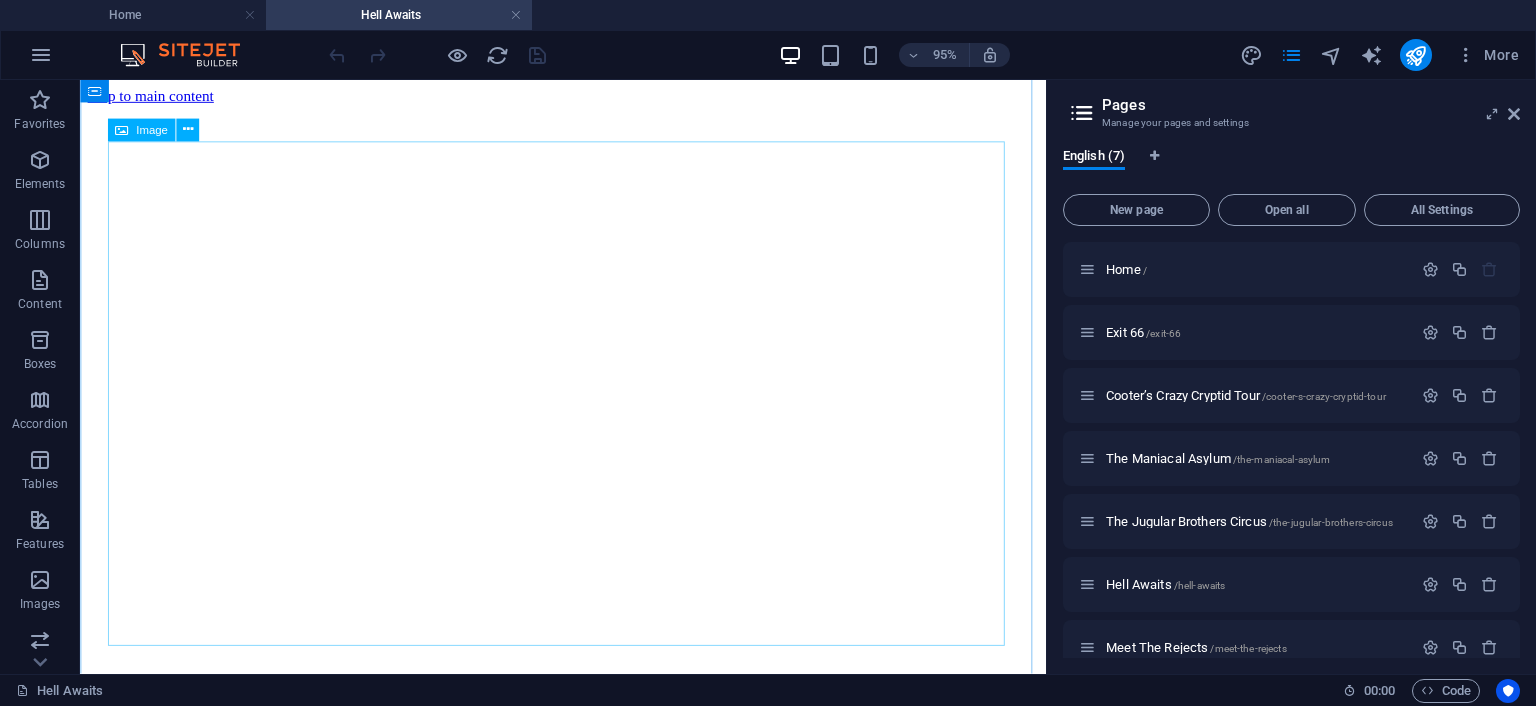 scroll, scrollTop: 394, scrollLeft: 0, axis: vertical 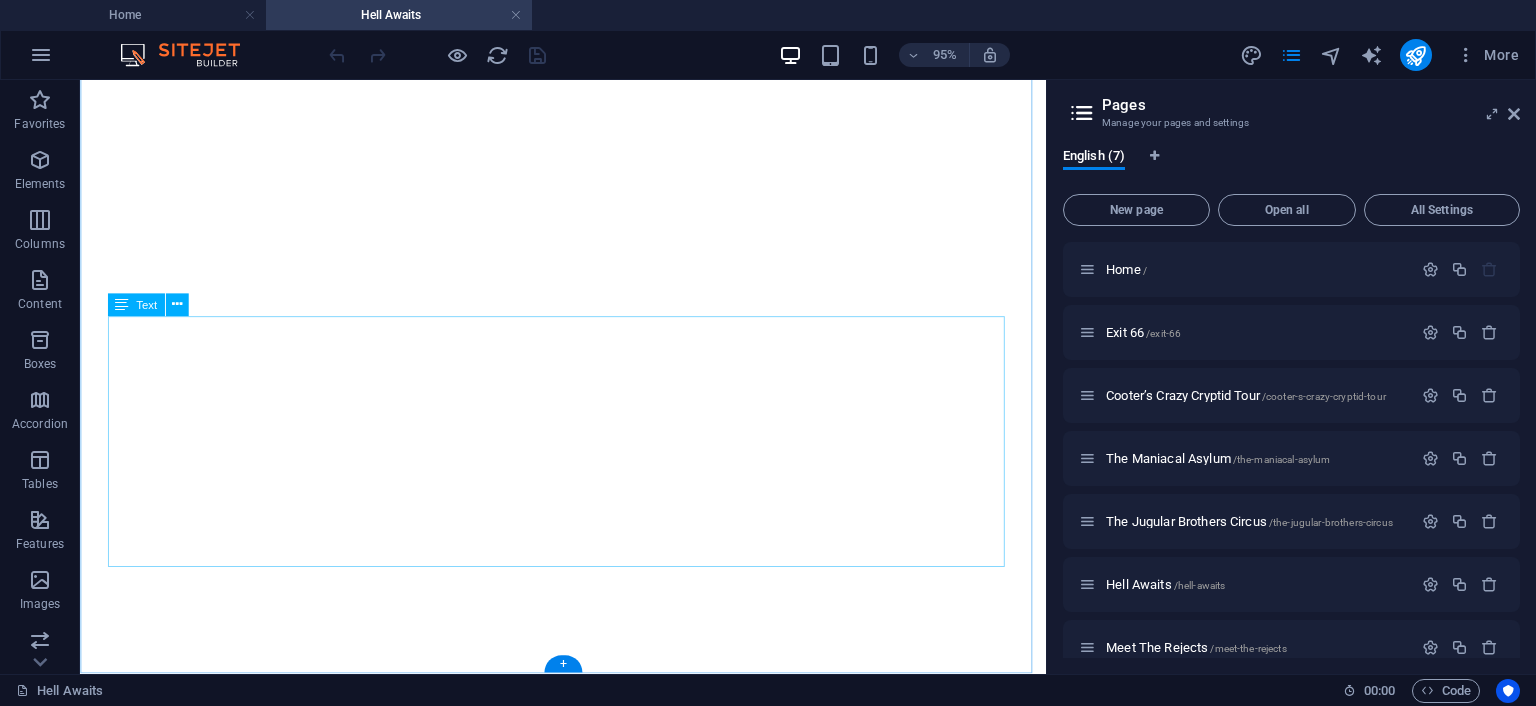 click on "You can feel him now, Rufus. His voice has become so clear to you. His presence is overwhelming. Prepare yourself, you will be tested.    Lord Rufus waits upon his throne to judge what remains of your soul. Should he find you worthy, he will grant your survival. Will you survive or be  REJECTED ? Your Journey Ends Here" at bounding box center [588, 1440] 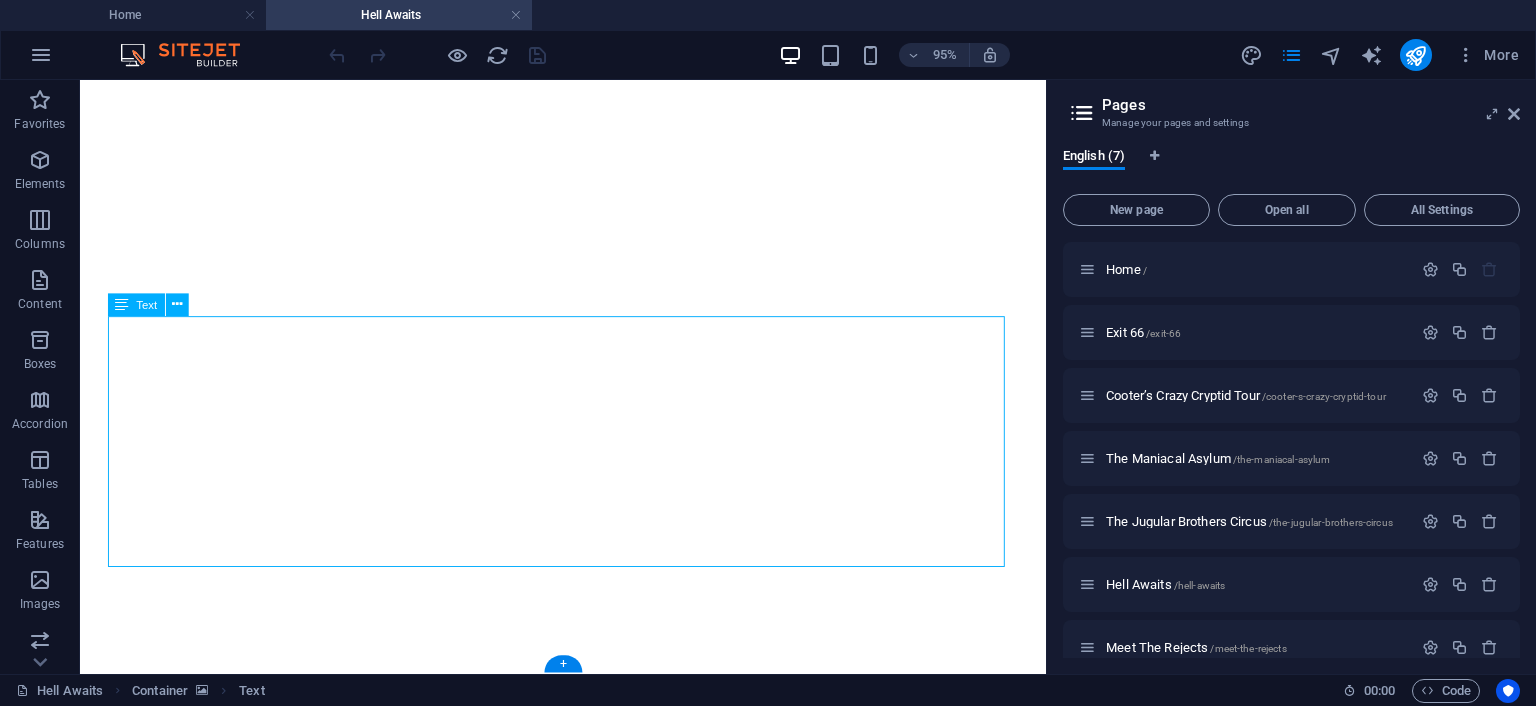 click on "You can feel him now, Rufus. His voice has become so clear to you. His presence is overwhelming. Prepare yourself, you will be tested.    Lord Rufus waits upon his throne to judge what remains of your soul. Should he find you worthy, he will grant your survival. Will you survive or be  REJECTED ? Your Journey Ends Here" at bounding box center (588, 1440) 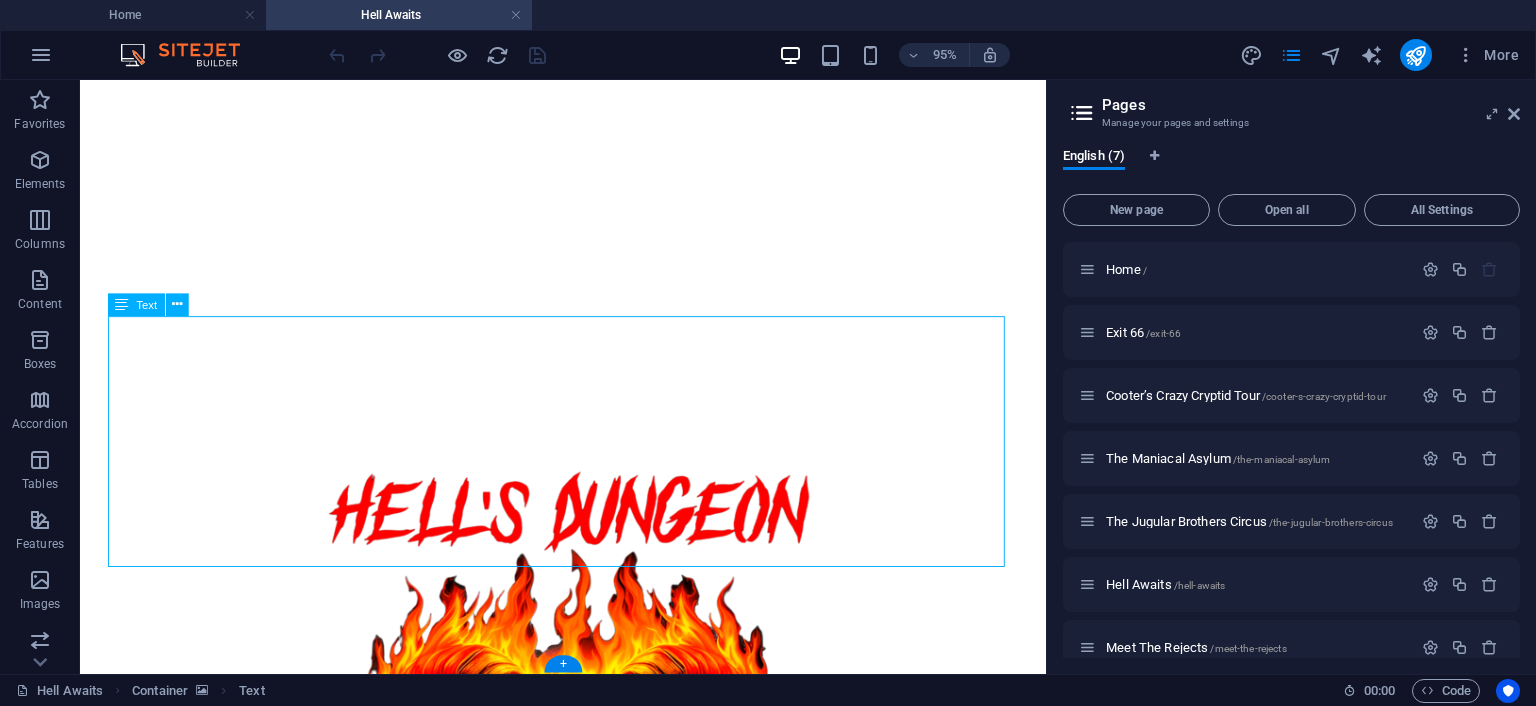 scroll, scrollTop: 0, scrollLeft: 0, axis: both 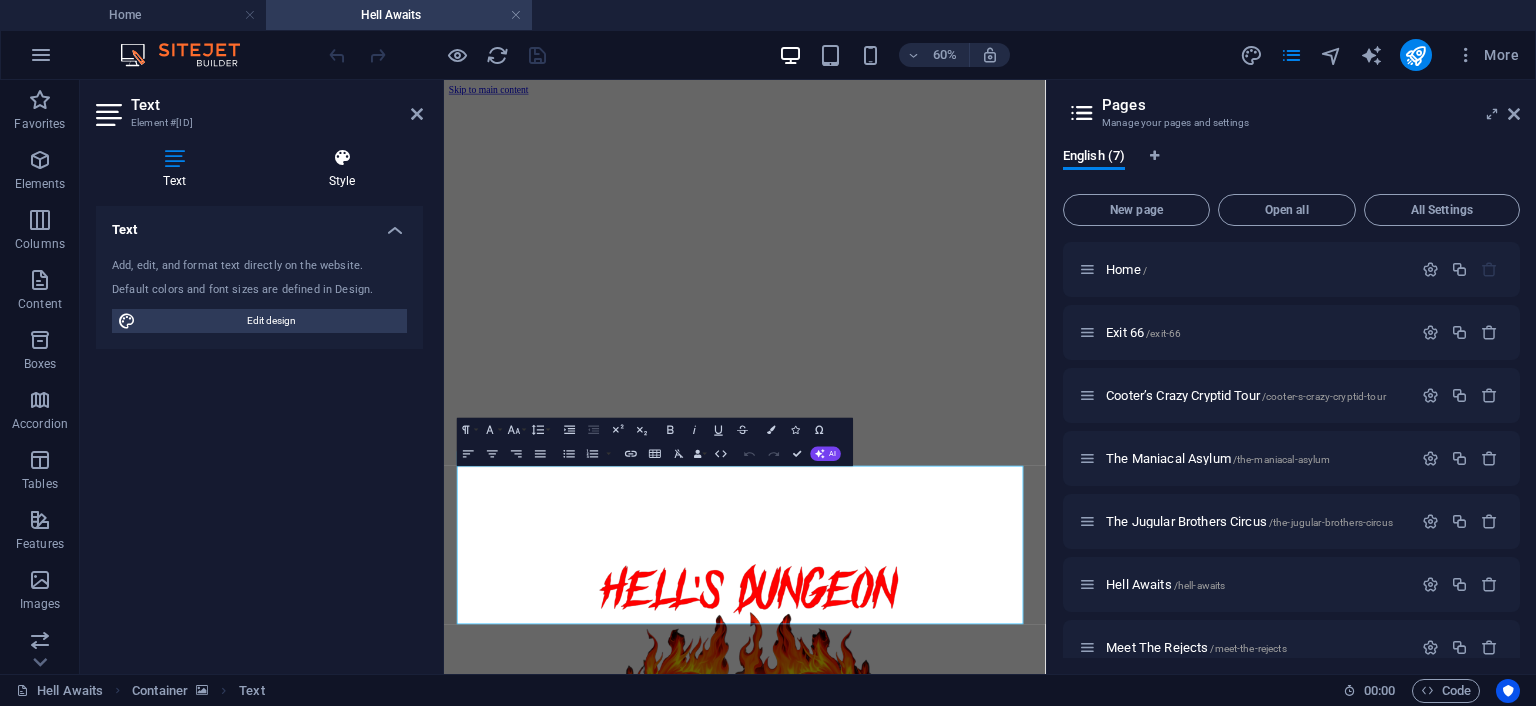 click on "Style" at bounding box center (342, 169) 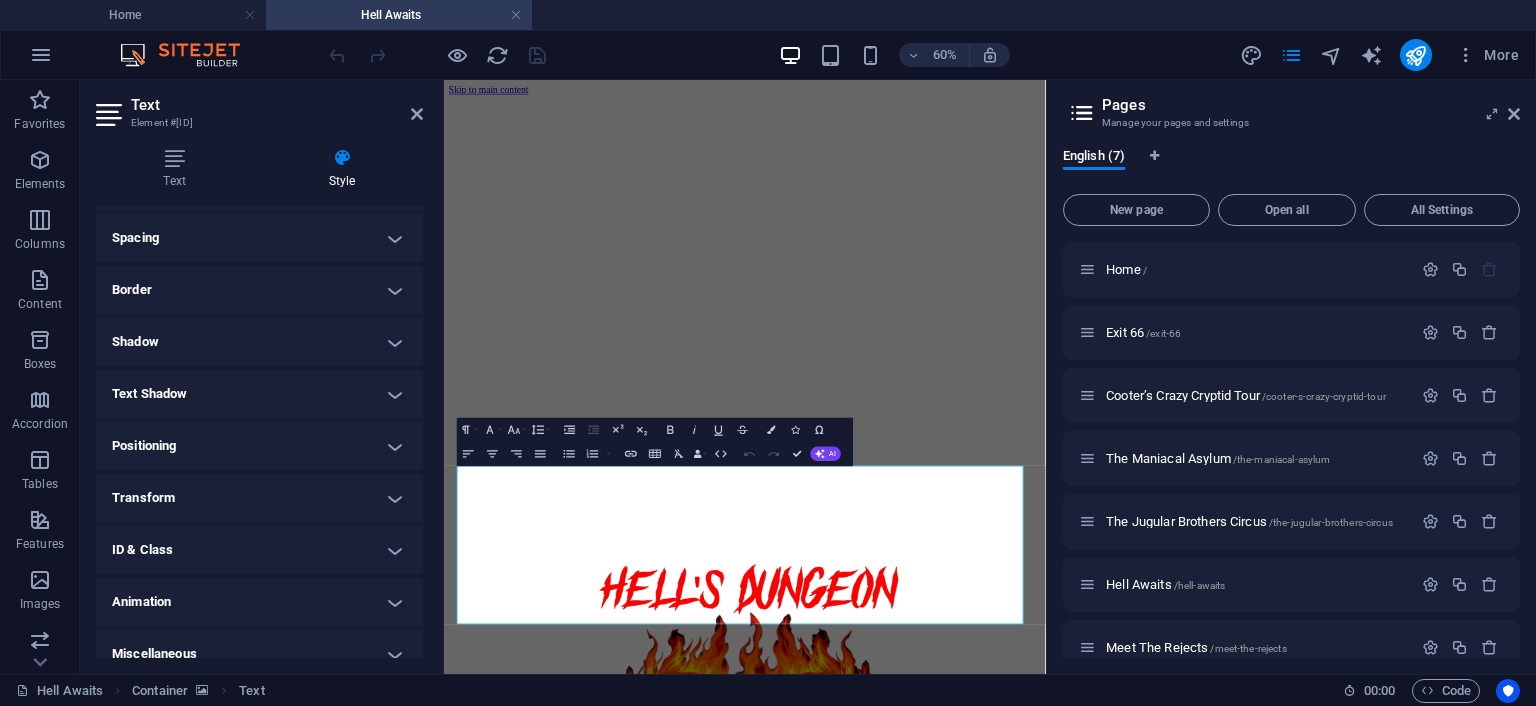scroll, scrollTop: 392, scrollLeft: 0, axis: vertical 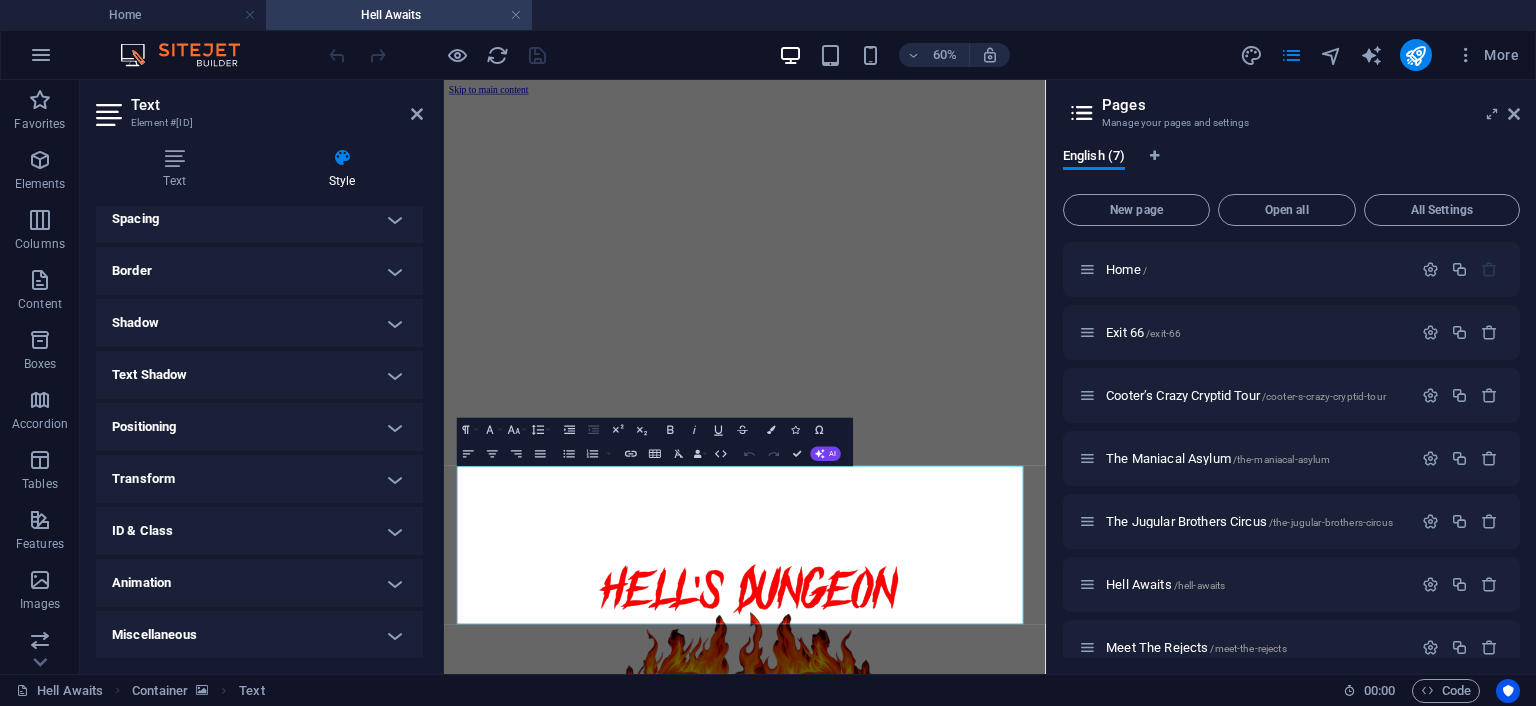 click on "Border" at bounding box center (259, 271) 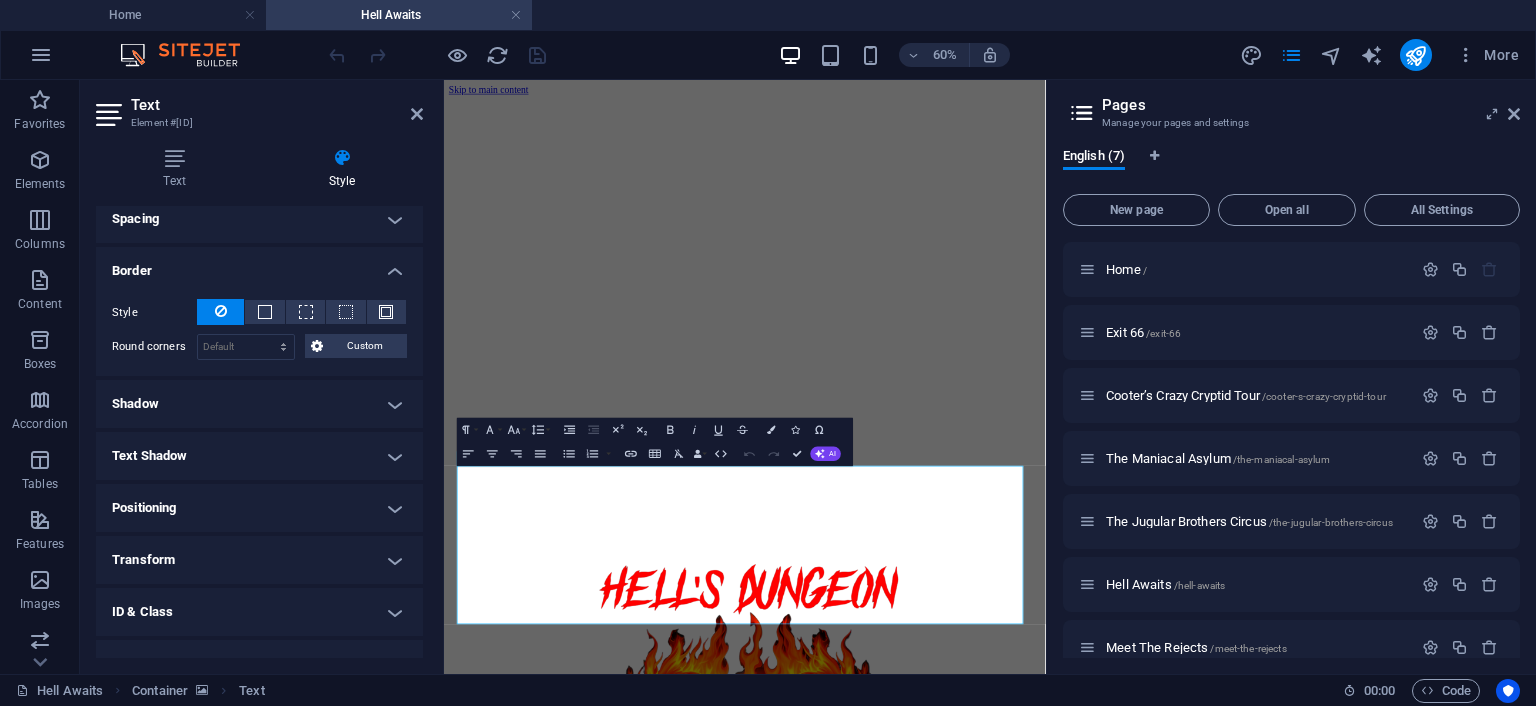 click on "Shadow" at bounding box center (259, 404) 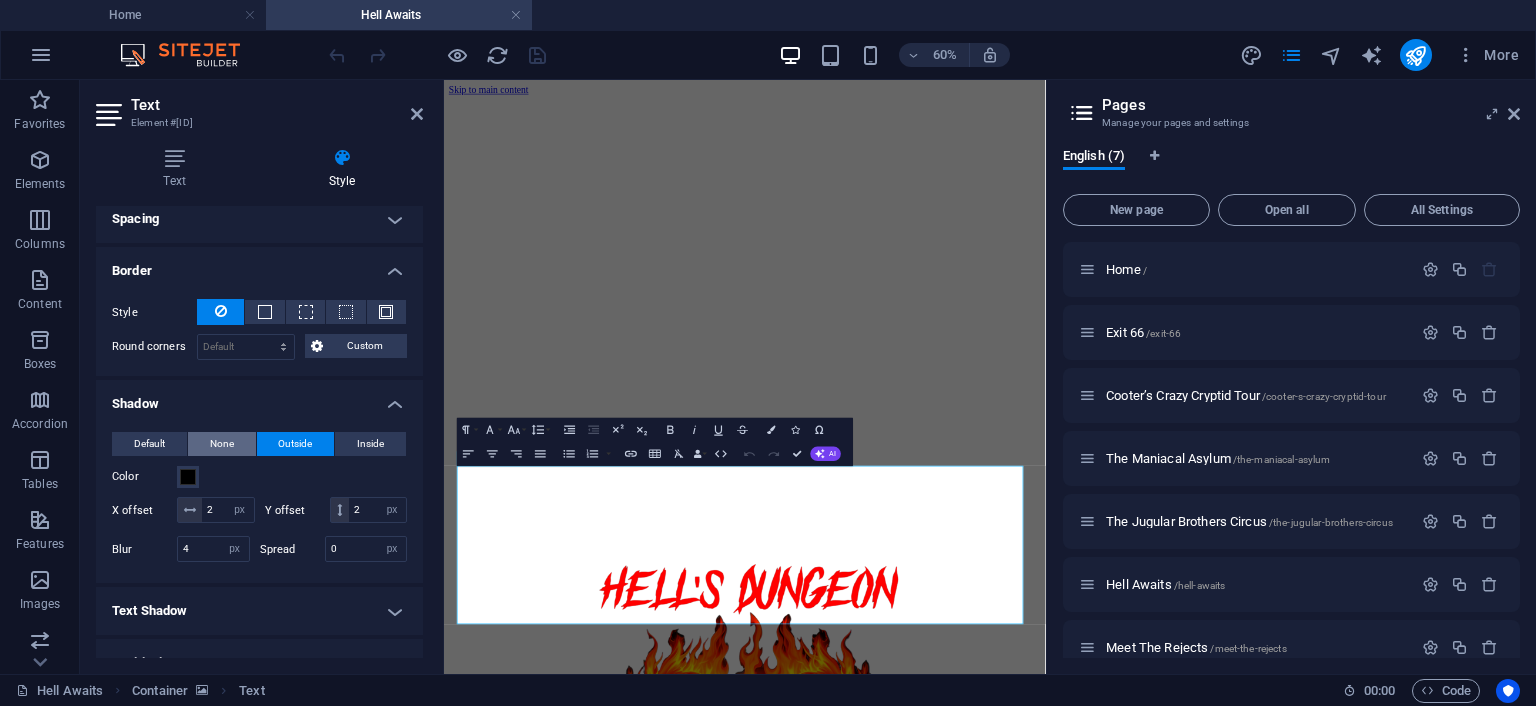 click on "None" at bounding box center [222, 444] 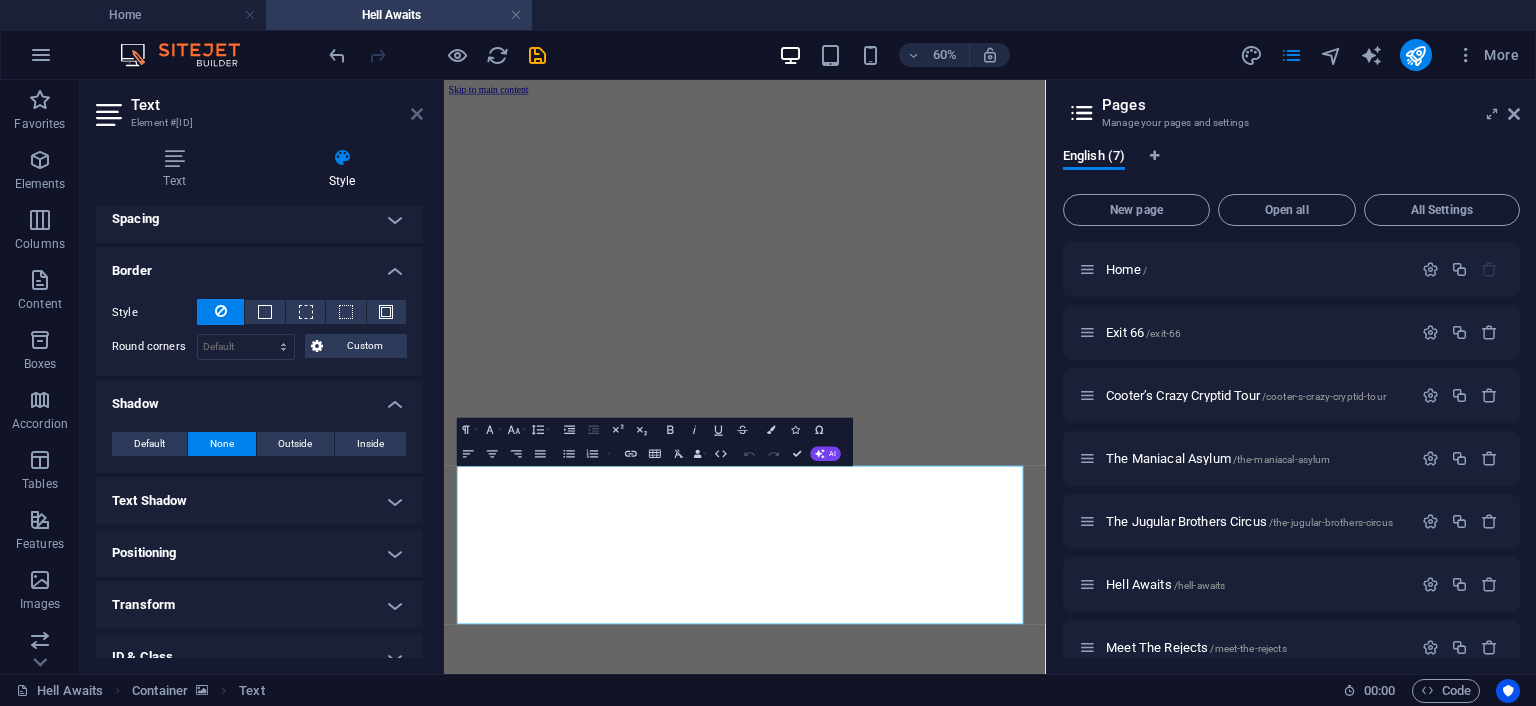 click at bounding box center [417, 114] 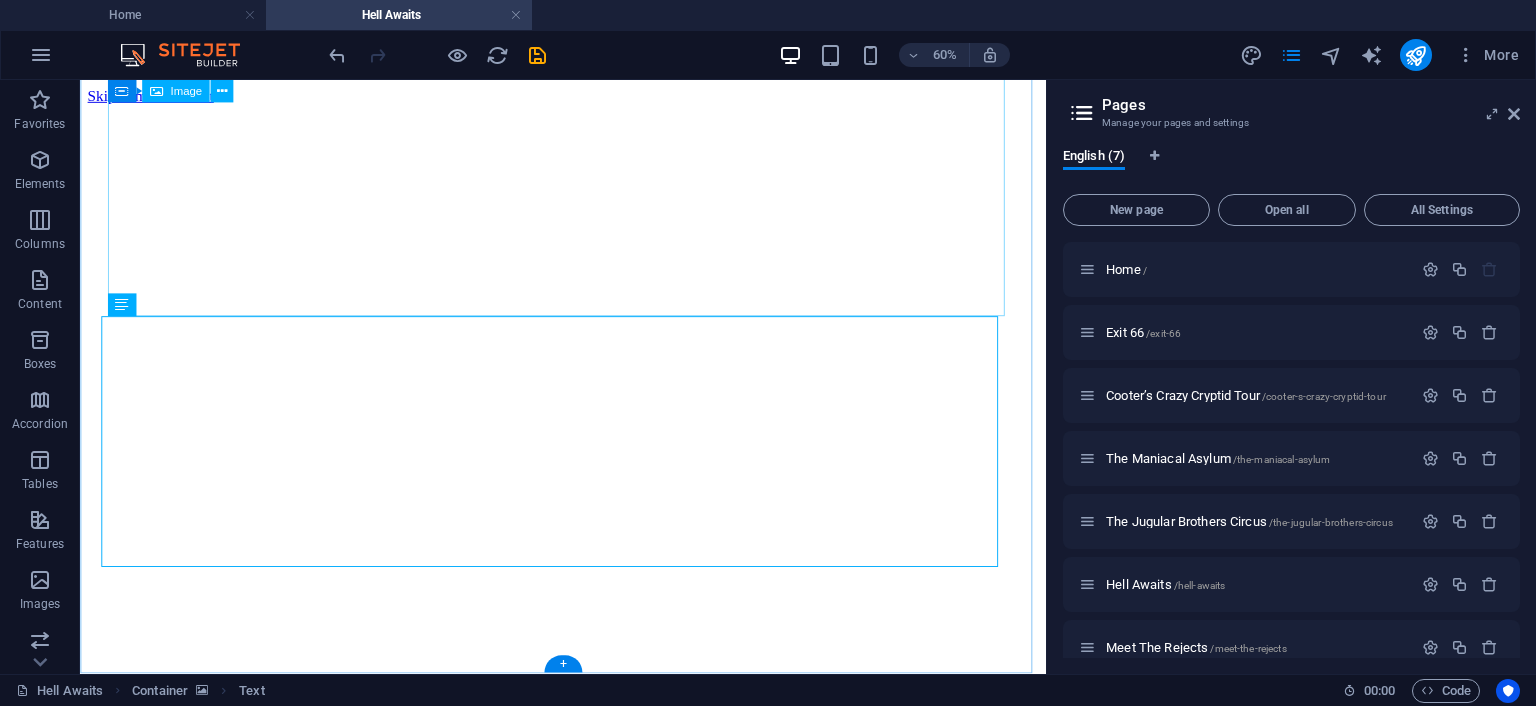 scroll, scrollTop: 394, scrollLeft: 0, axis: vertical 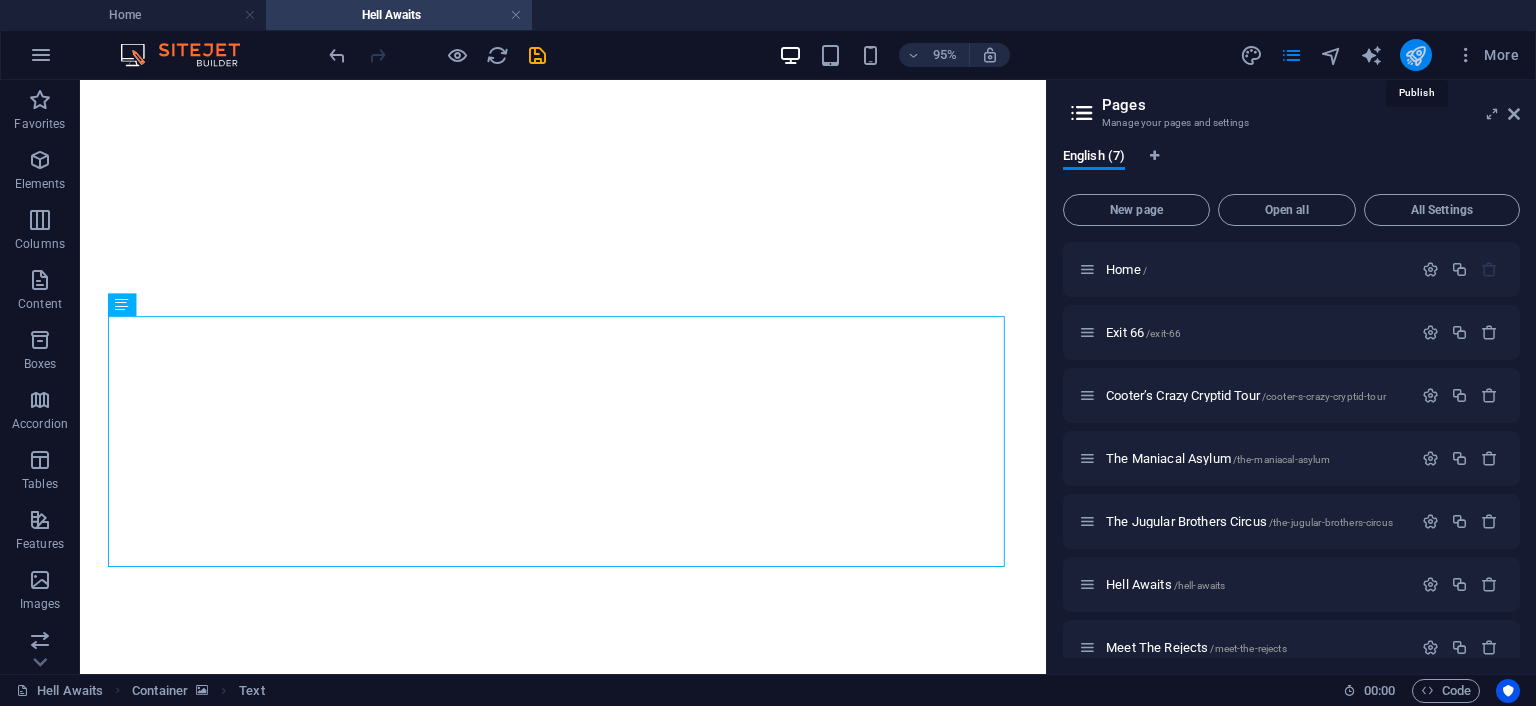click at bounding box center [1415, 55] 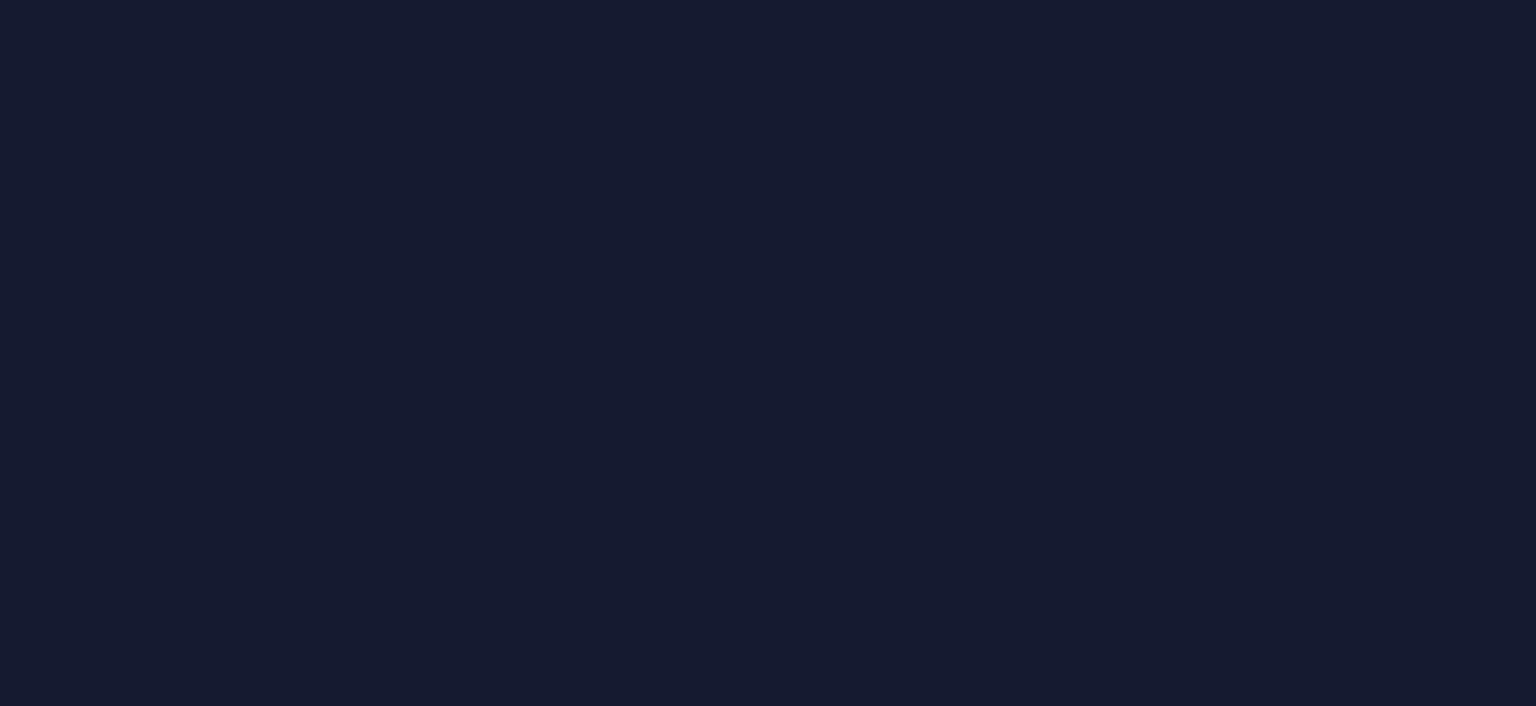 scroll, scrollTop: 0, scrollLeft: 0, axis: both 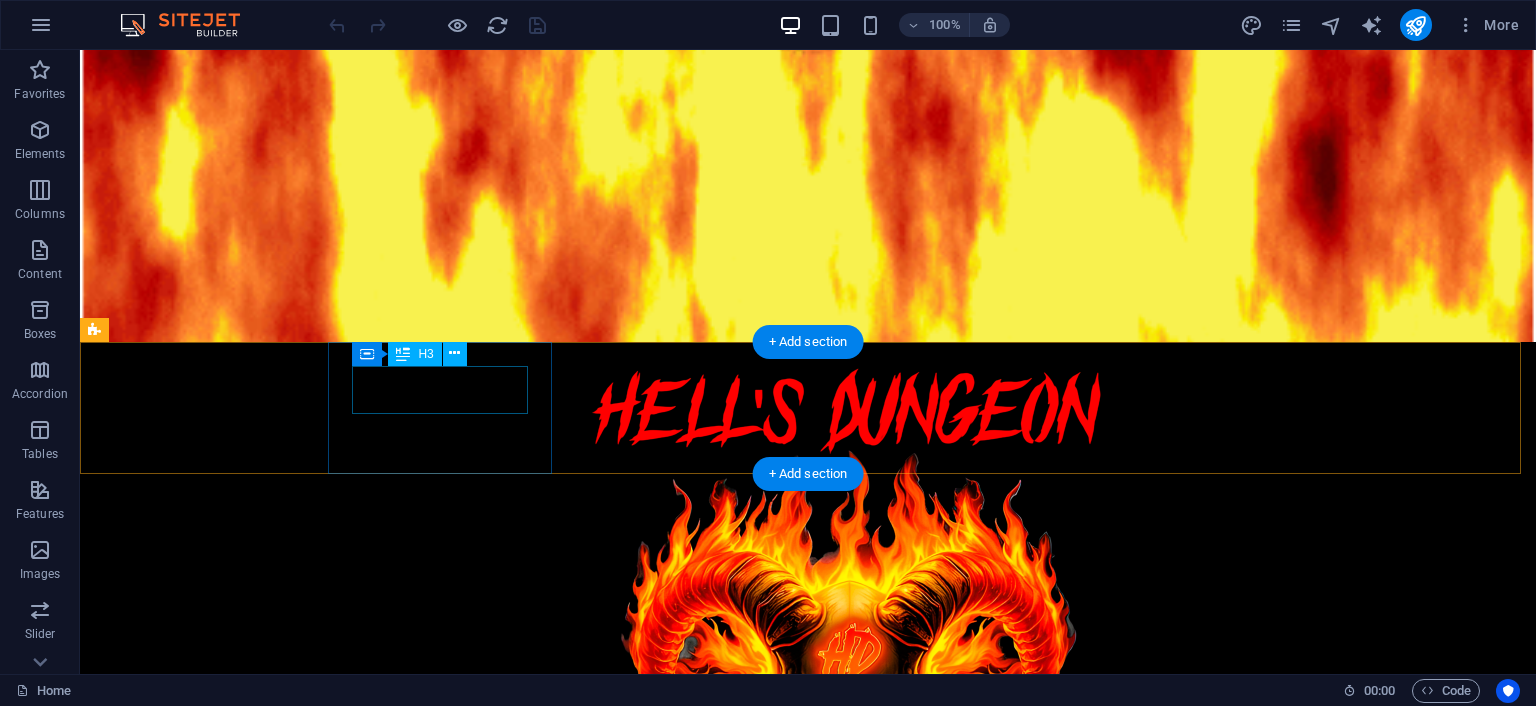 click on "0" at bounding box center (208, 1507) 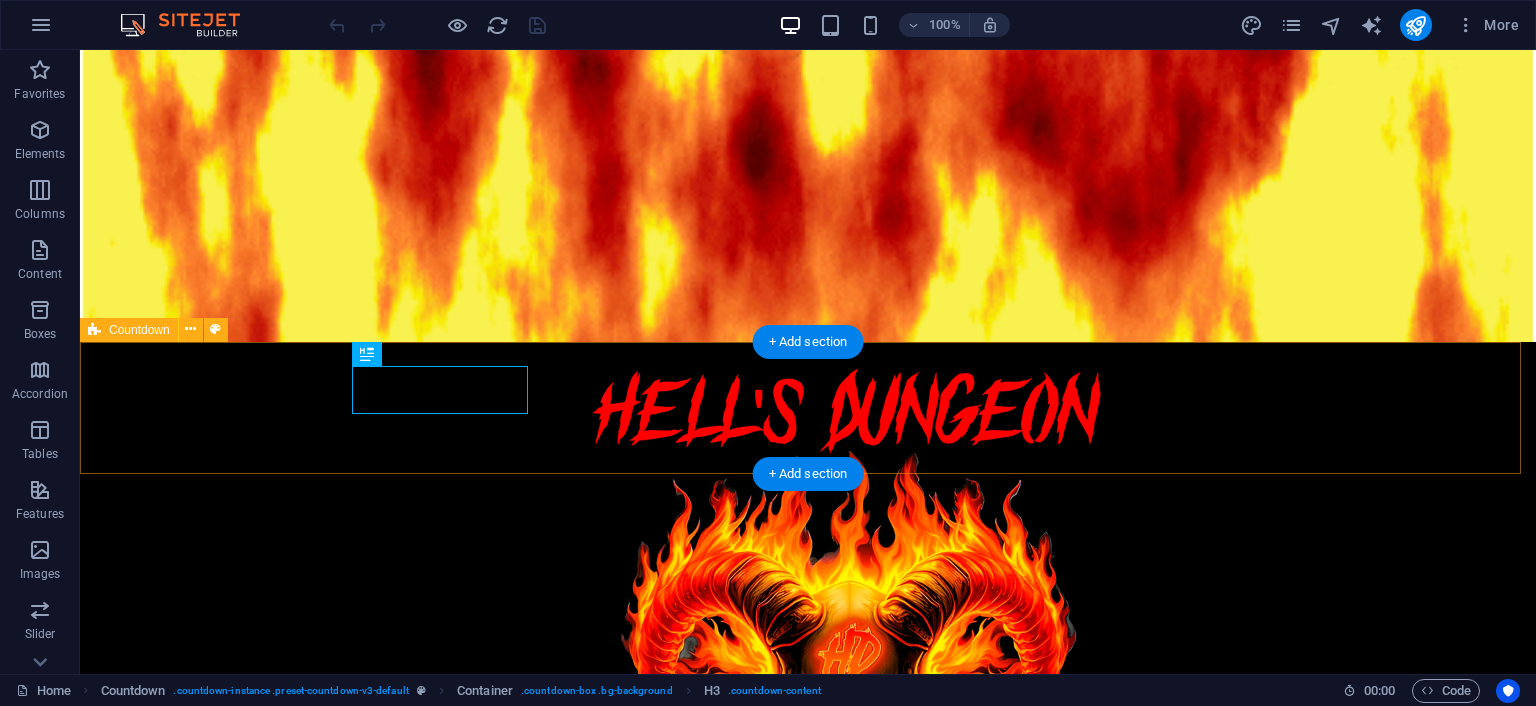 click on "0 Days 0 Hours 0 Minutes 0 Seconds" at bounding box center [808, 1743] 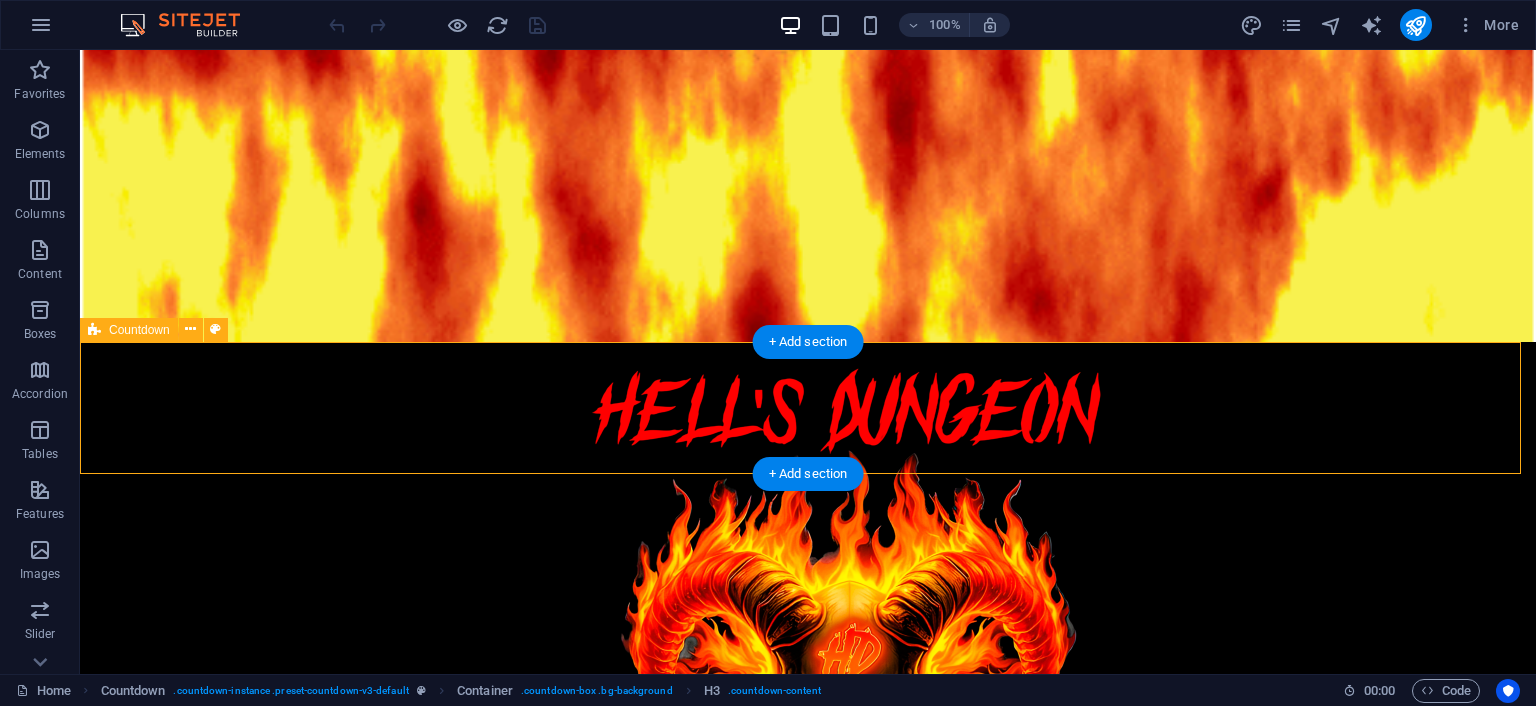 click on "0 Days 0 Hours 0 Minutes 0 Seconds" at bounding box center (808, 1743) 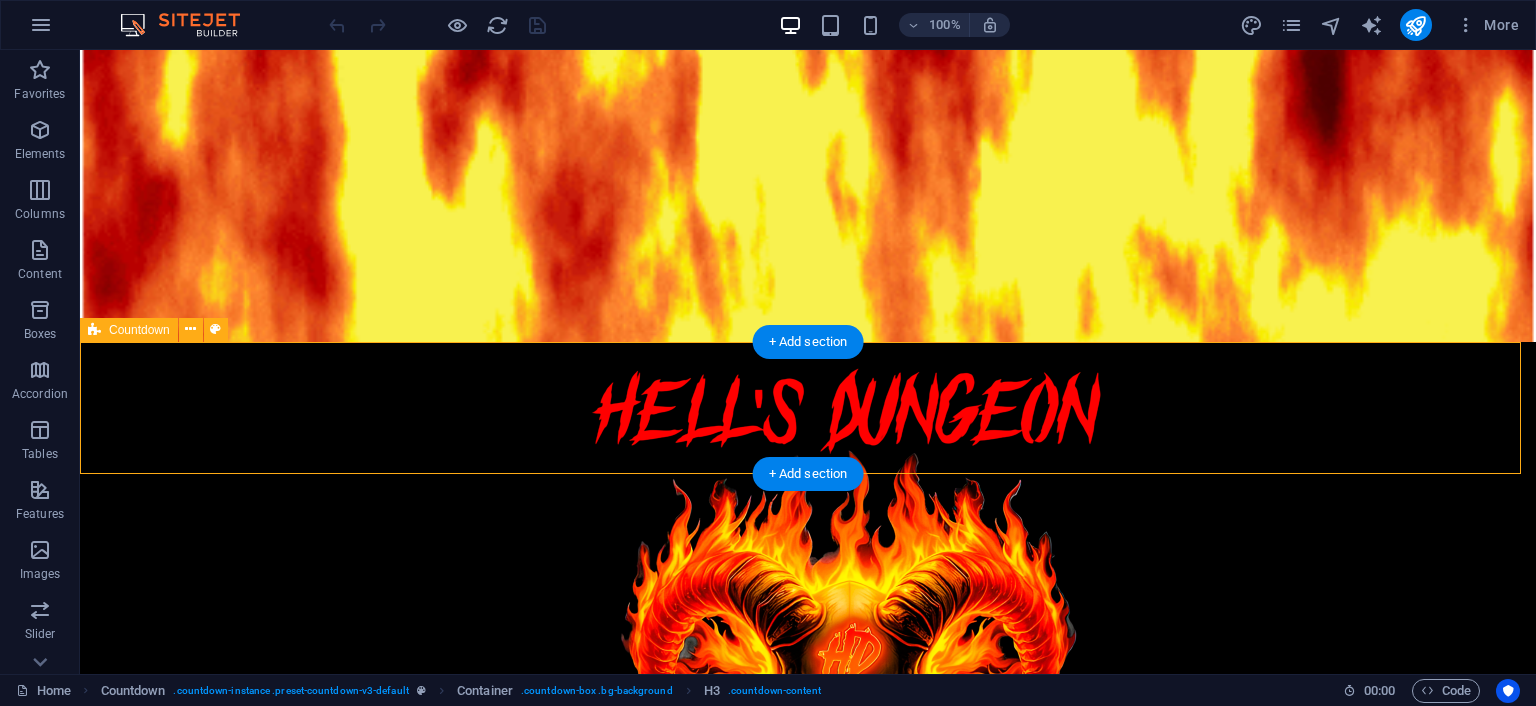 select on "timer" 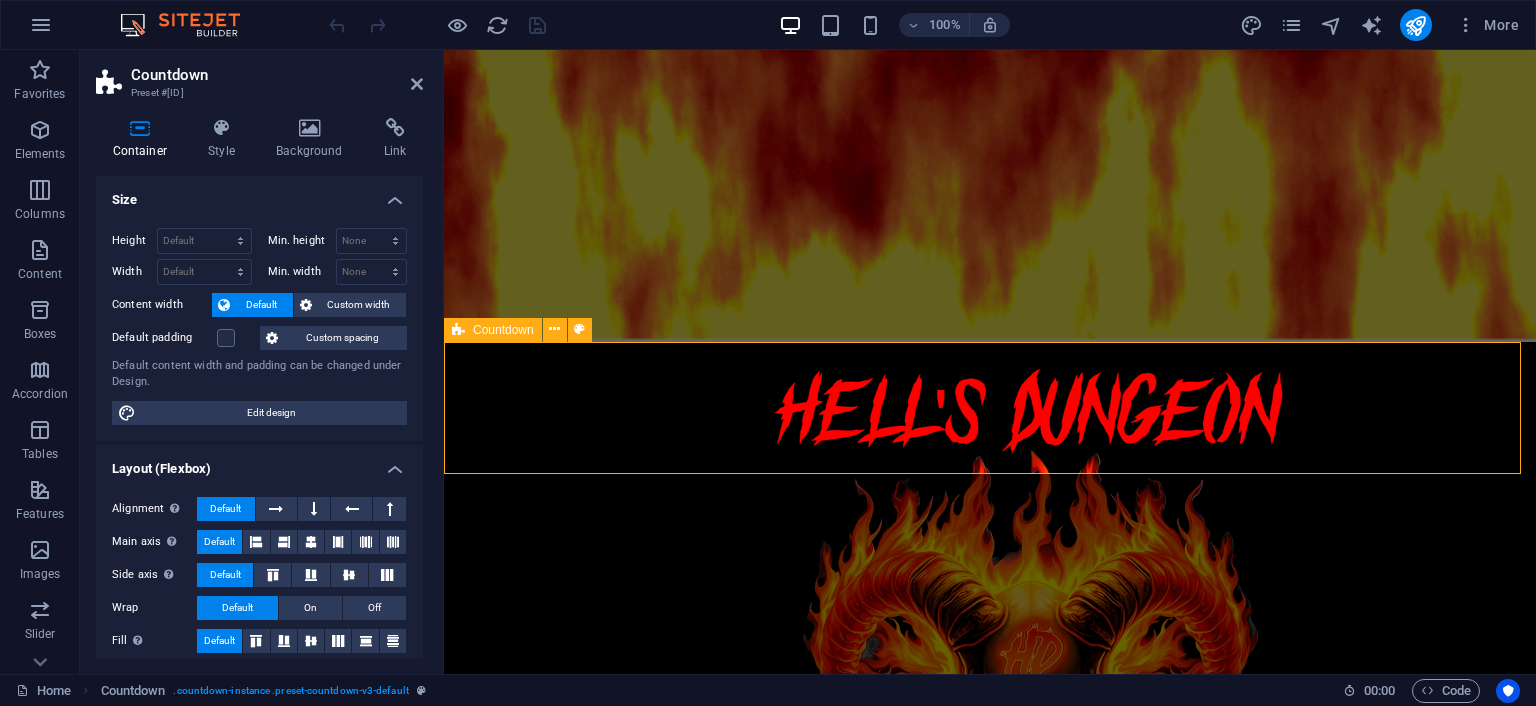click on "0 Days 0 Hours 0 Minutes 0 Seconds" at bounding box center [990, 1743] 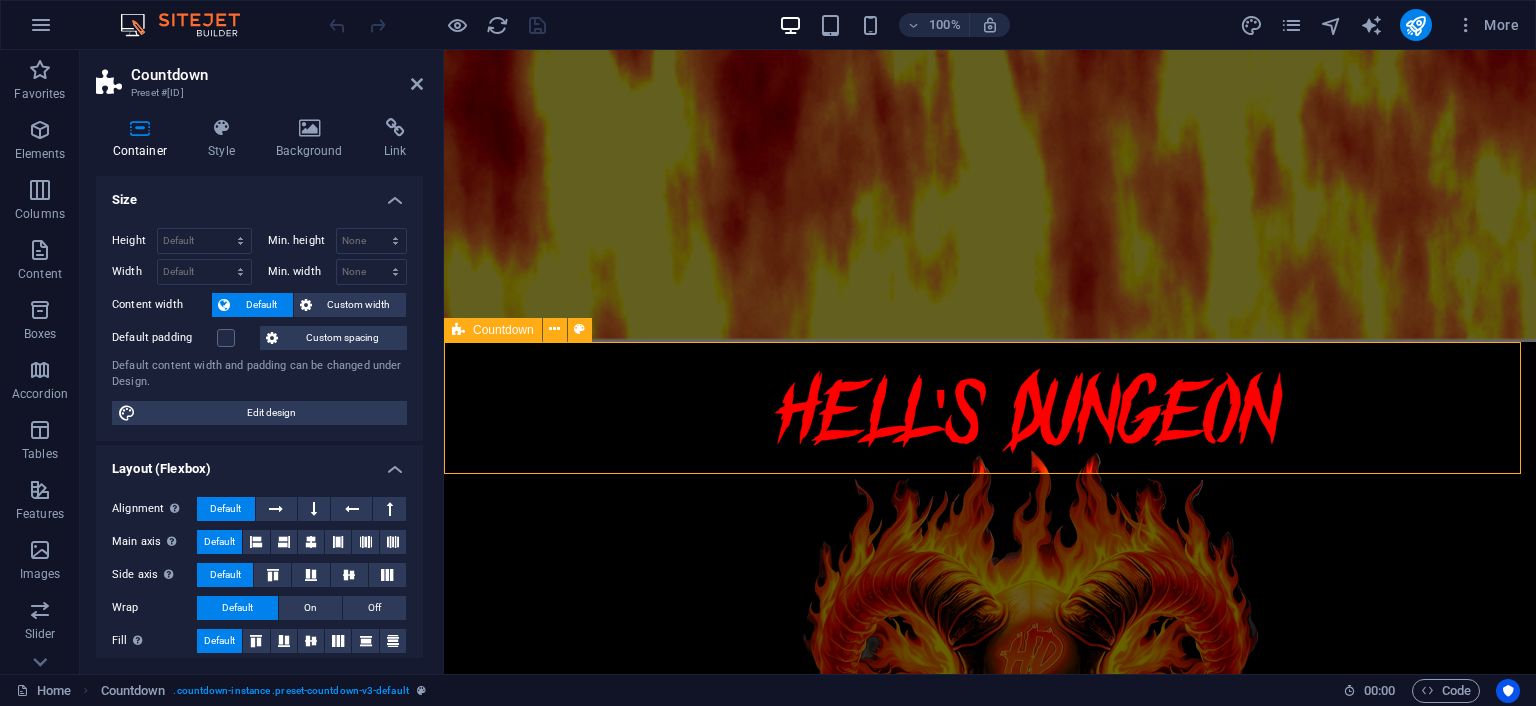 click on "0 Days 0 Hours 0 Minutes 0 Seconds" at bounding box center (990, 1743) 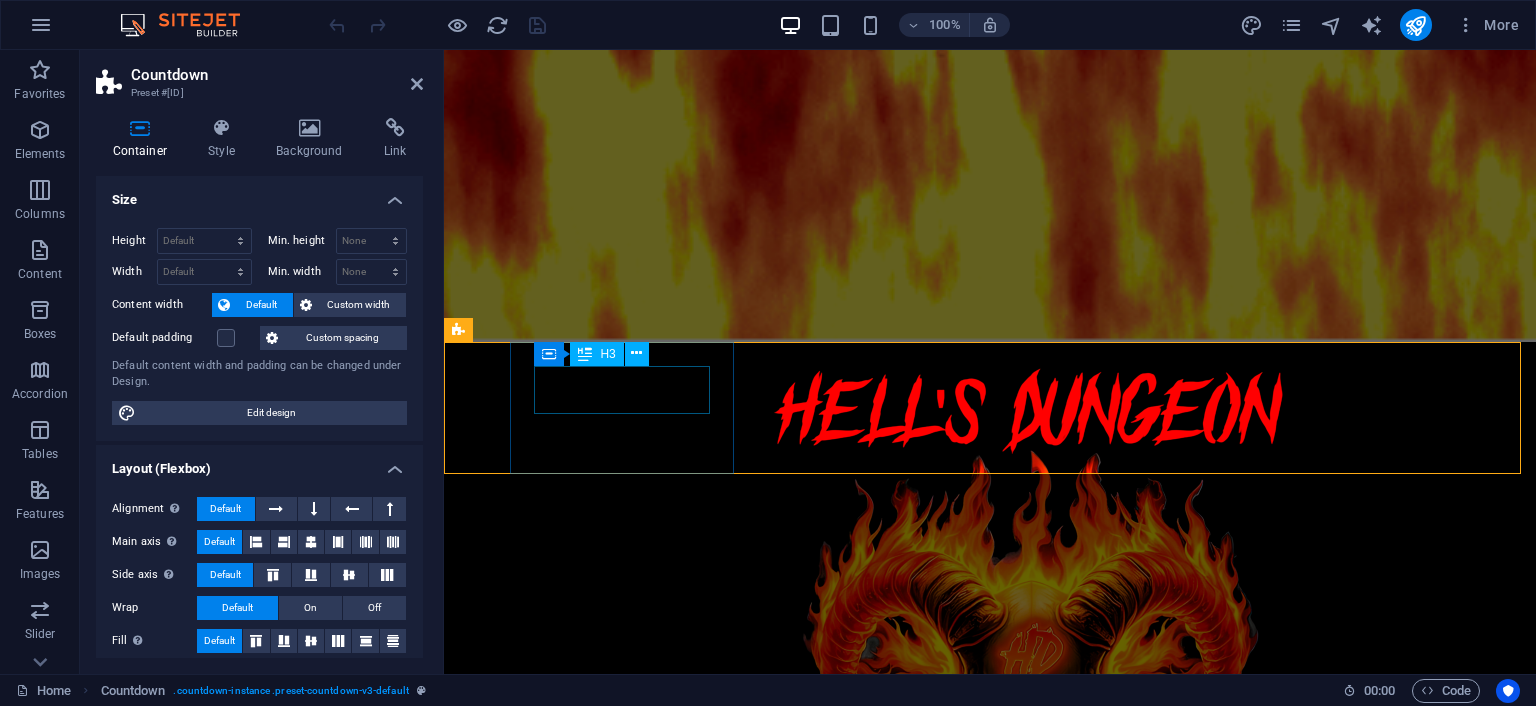 click on "0" at bounding box center [572, 1507] 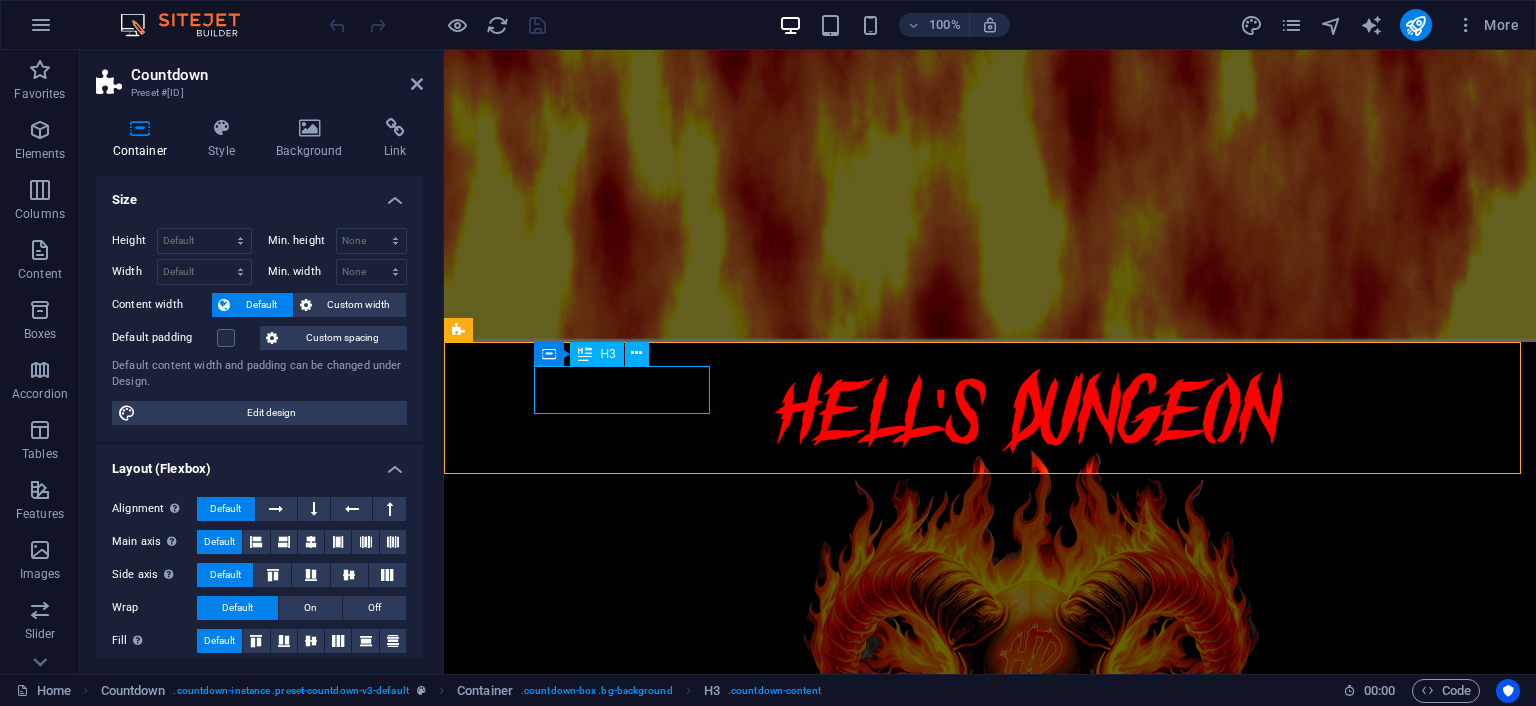 click on "0" at bounding box center (572, 1507) 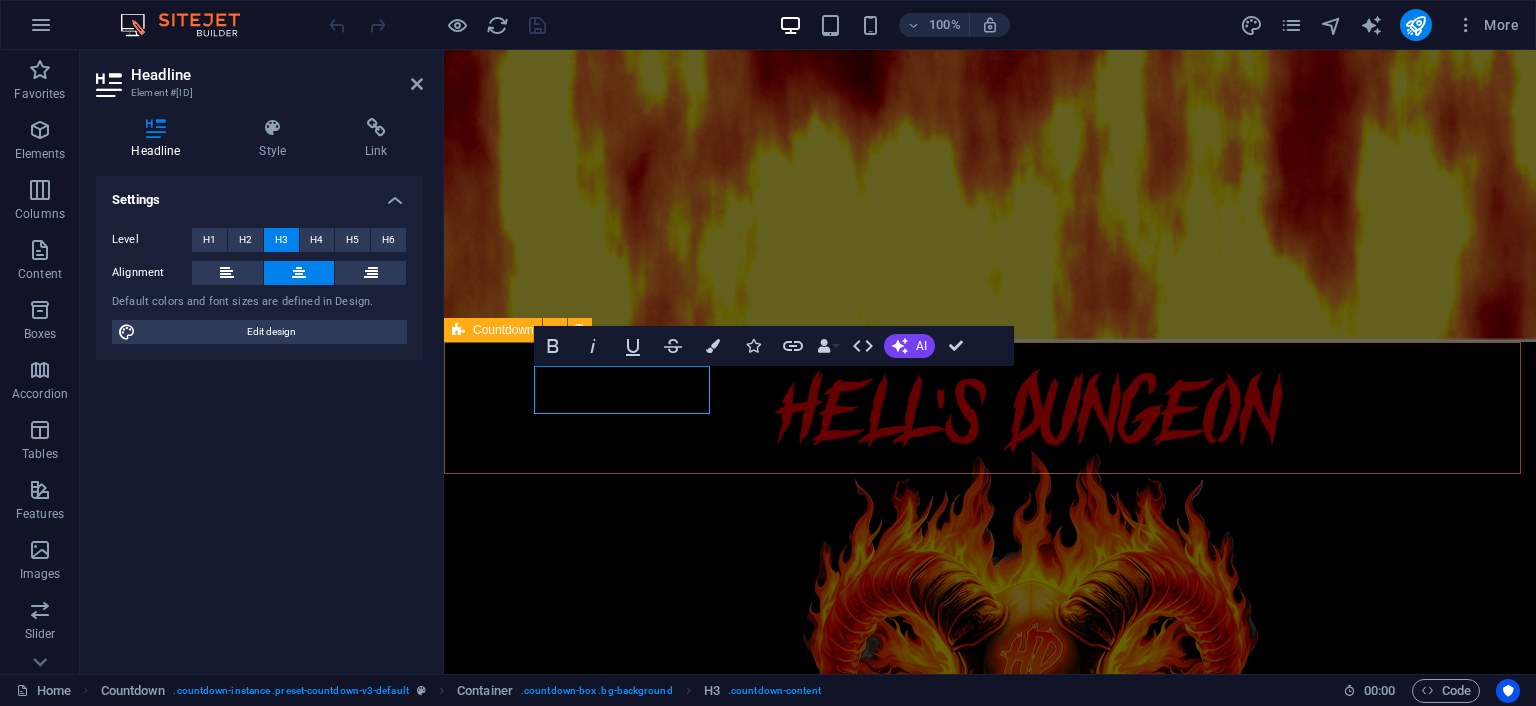 click on "0 Days 0 Hours 0 Minutes 0 Seconds" at bounding box center [990, 1743] 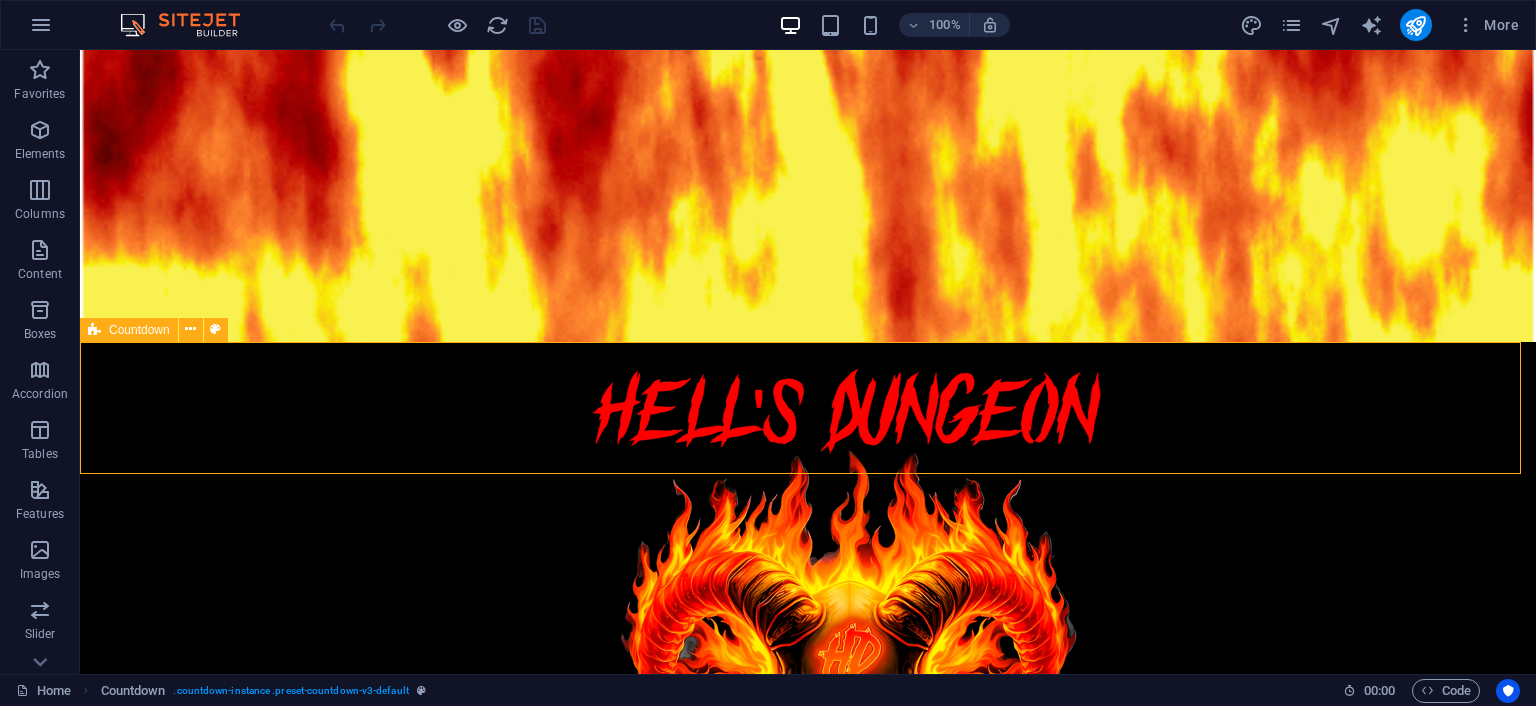 click on "Countdown" at bounding box center (139, 330) 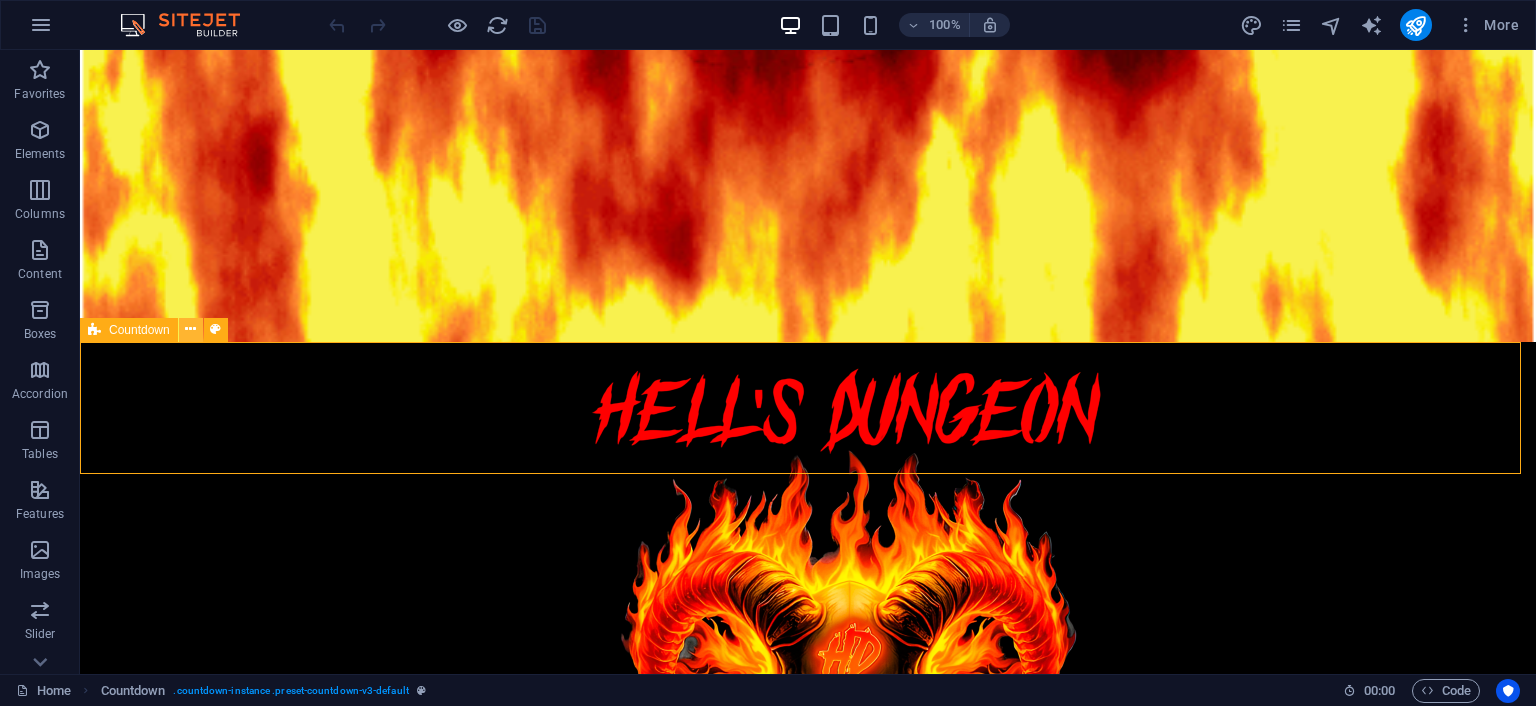 click at bounding box center (190, 329) 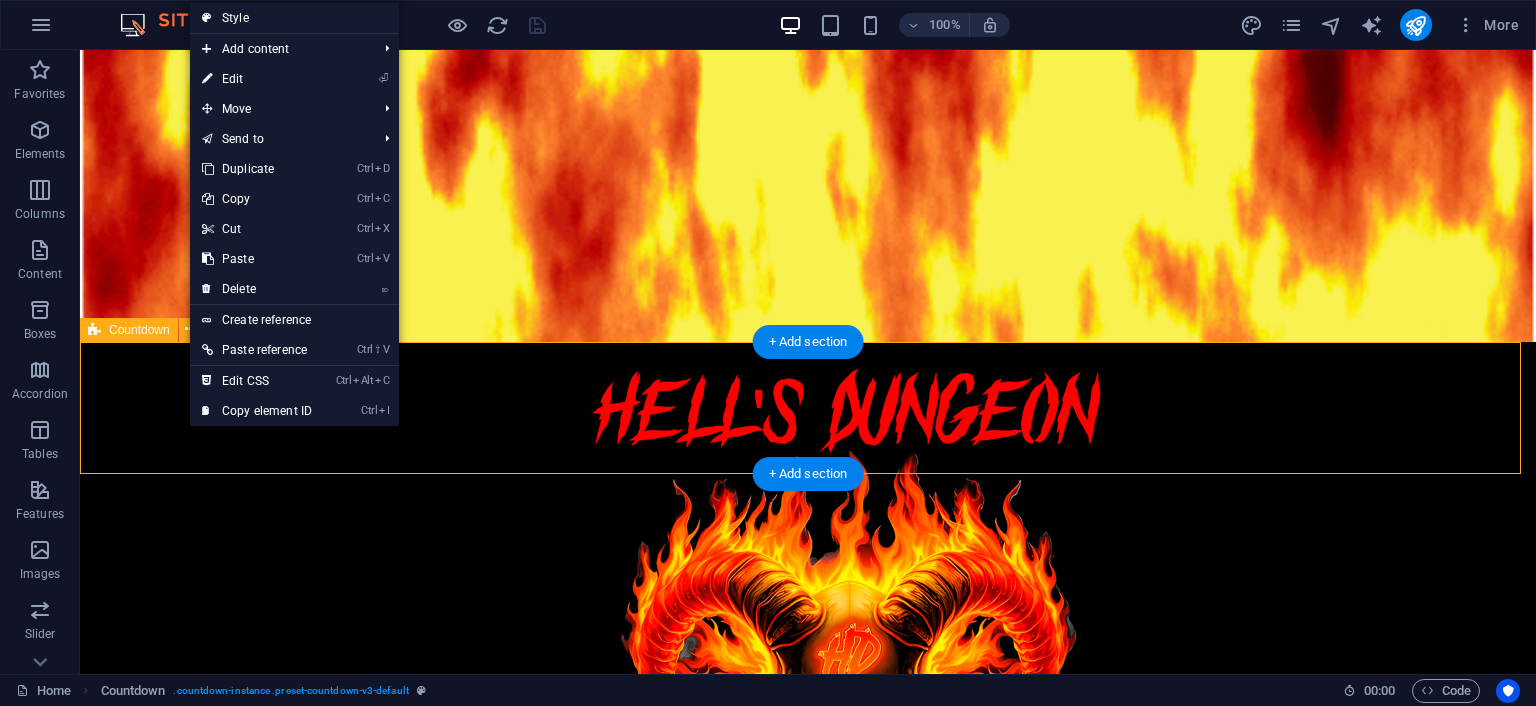click on "0 Days 0 Hours 0 Minutes 0 Seconds" at bounding box center (808, 1743) 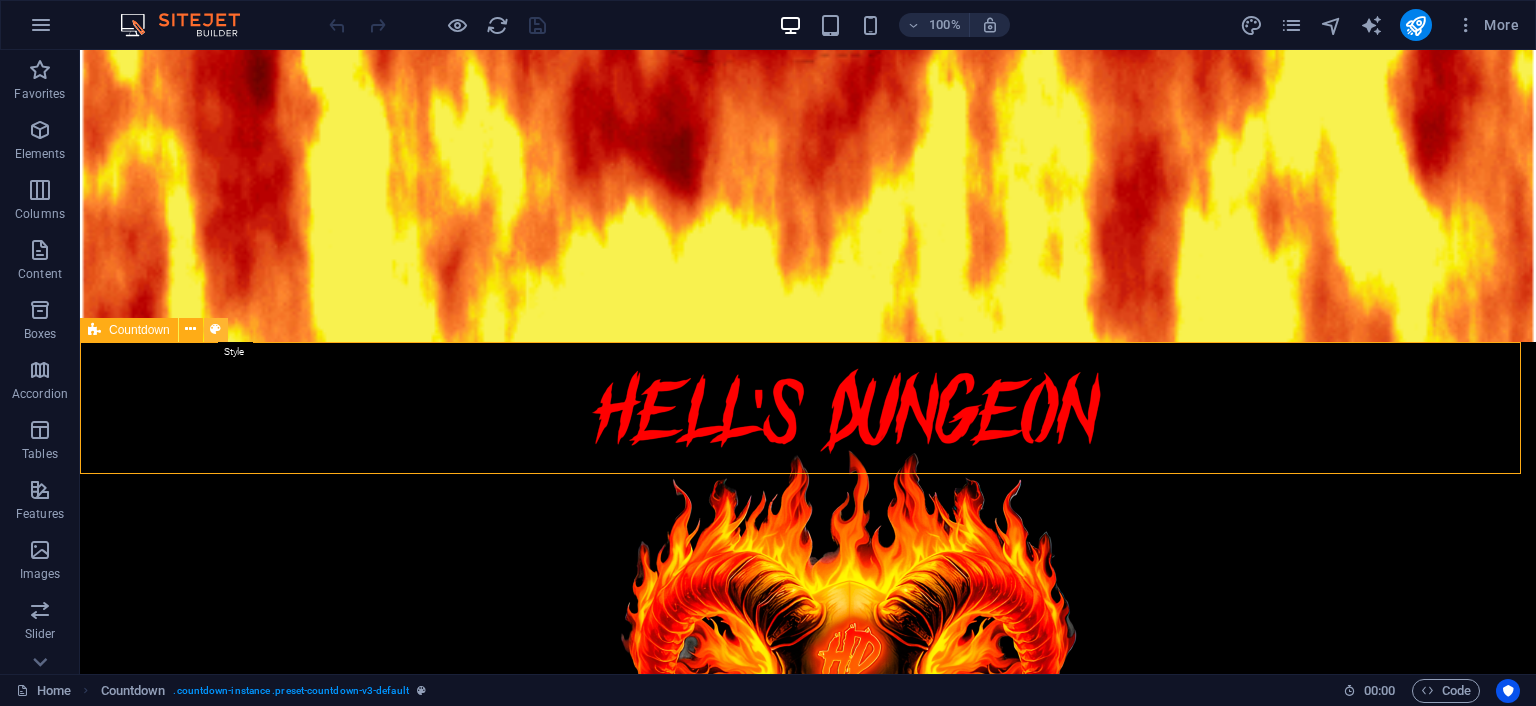 click at bounding box center (215, 329) 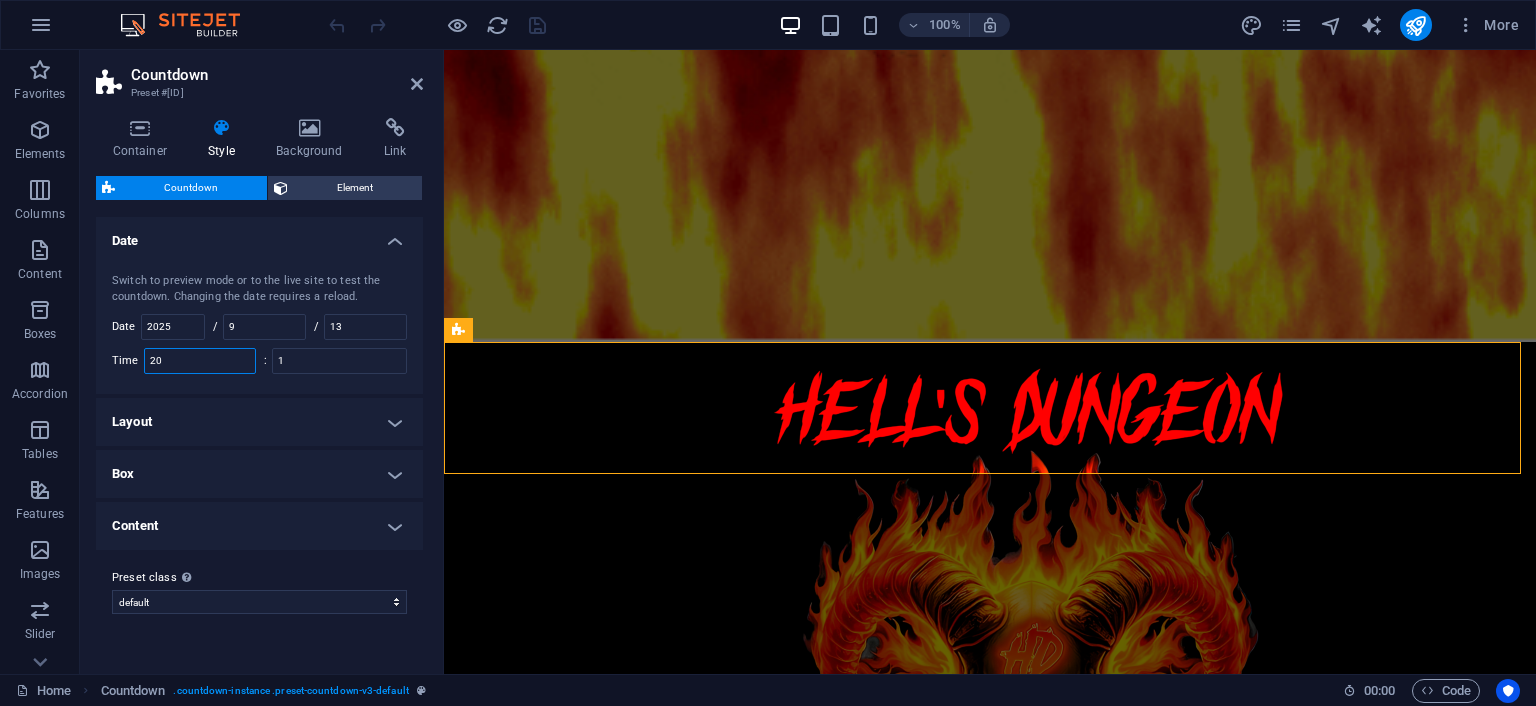 click on "20" at bounding box center (200, 361) 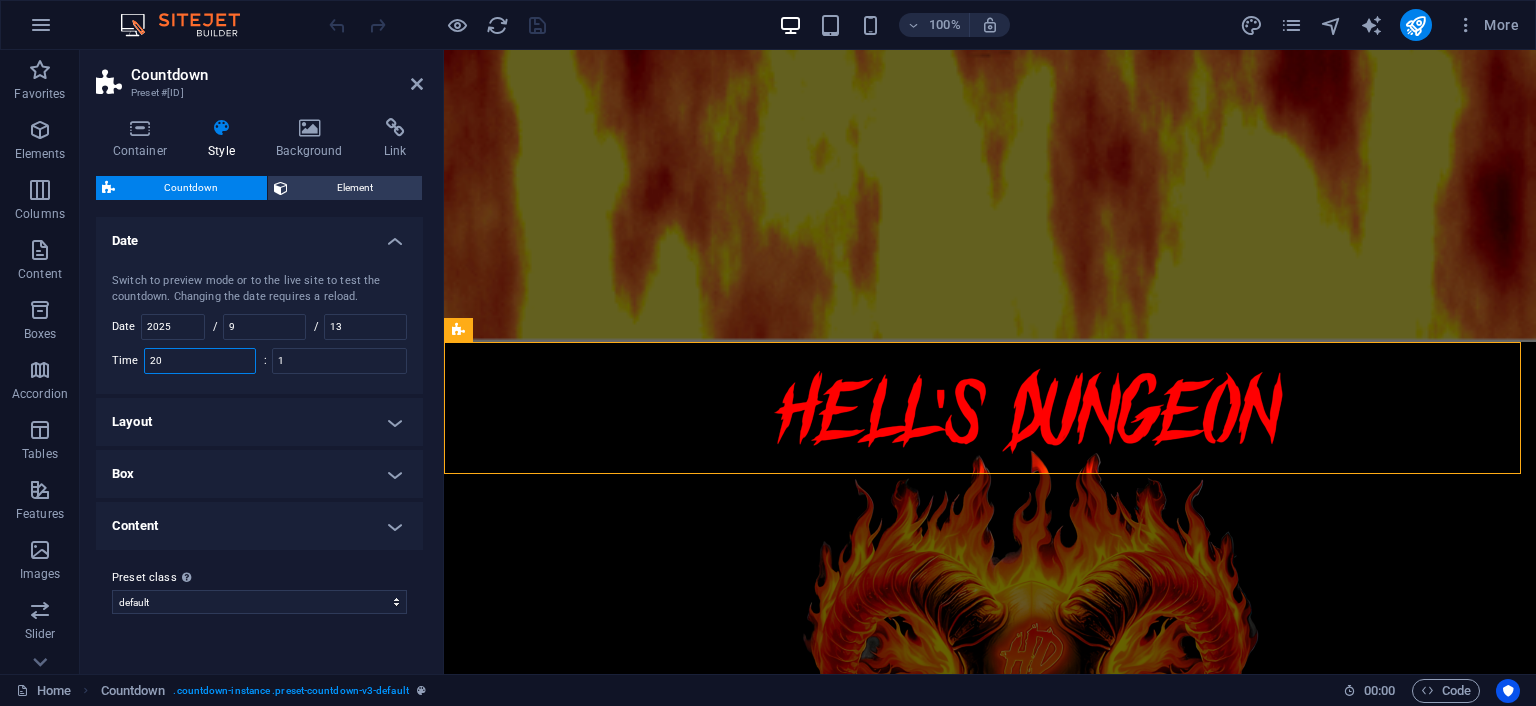 type on "2" 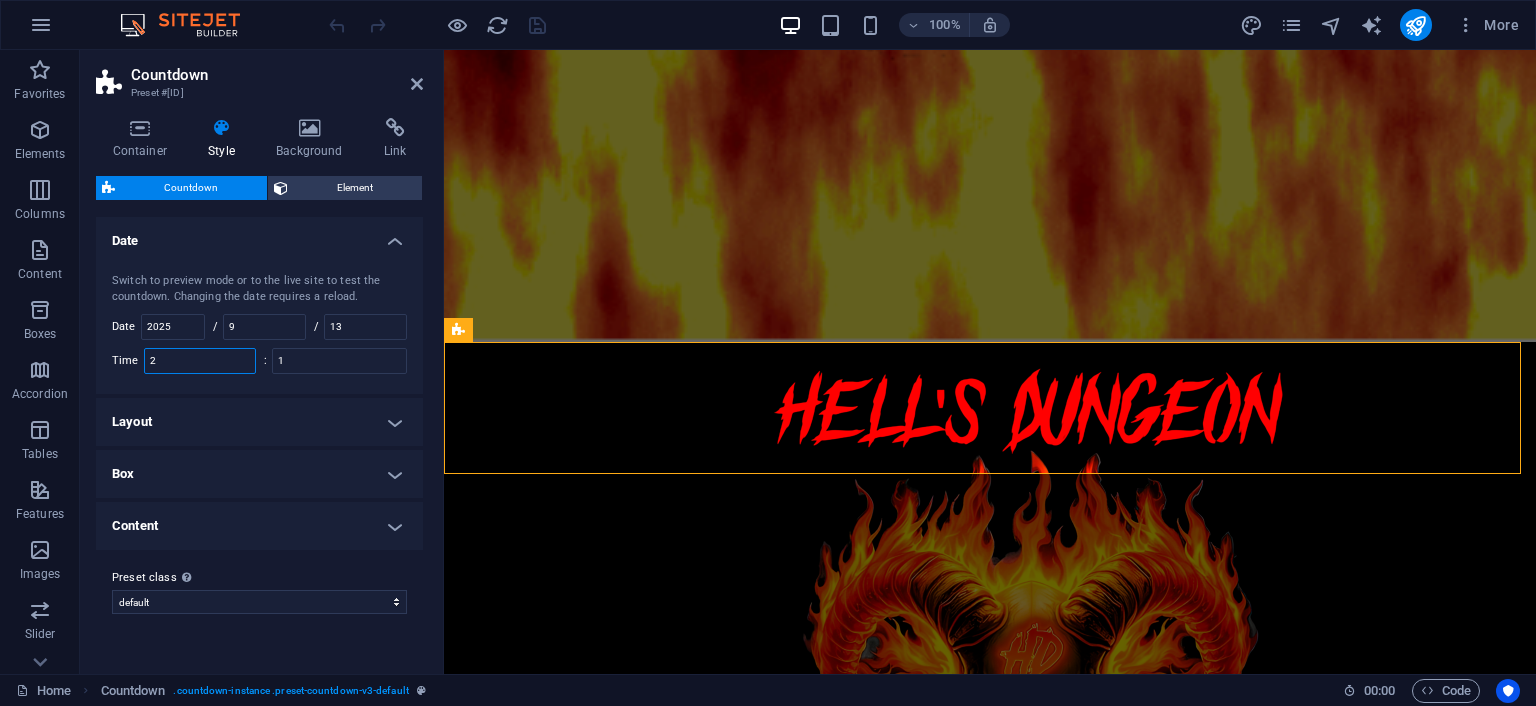type on "20" 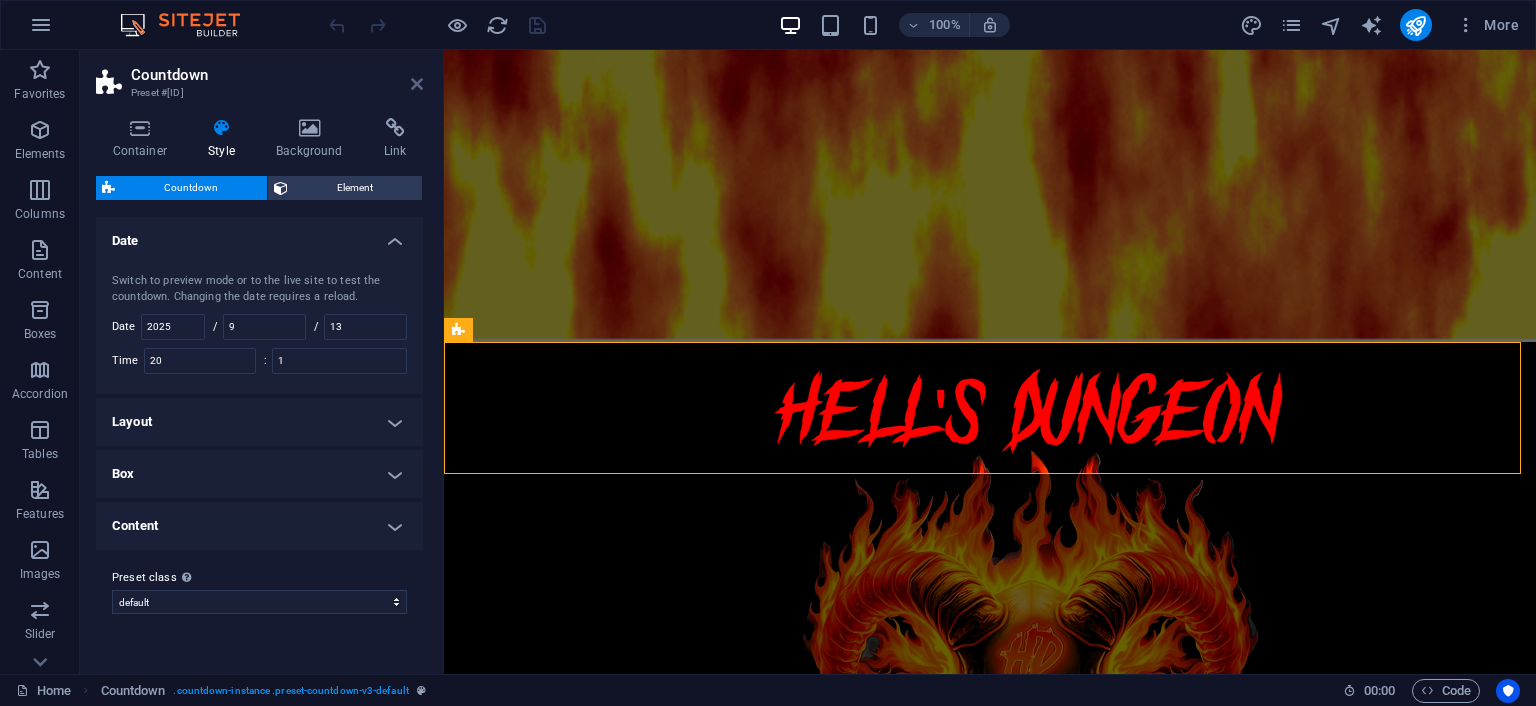 drag, startPoint x: 413, startPoint y: 80, endPoint x: 584, endPoint y: 43, distance: 174.95714 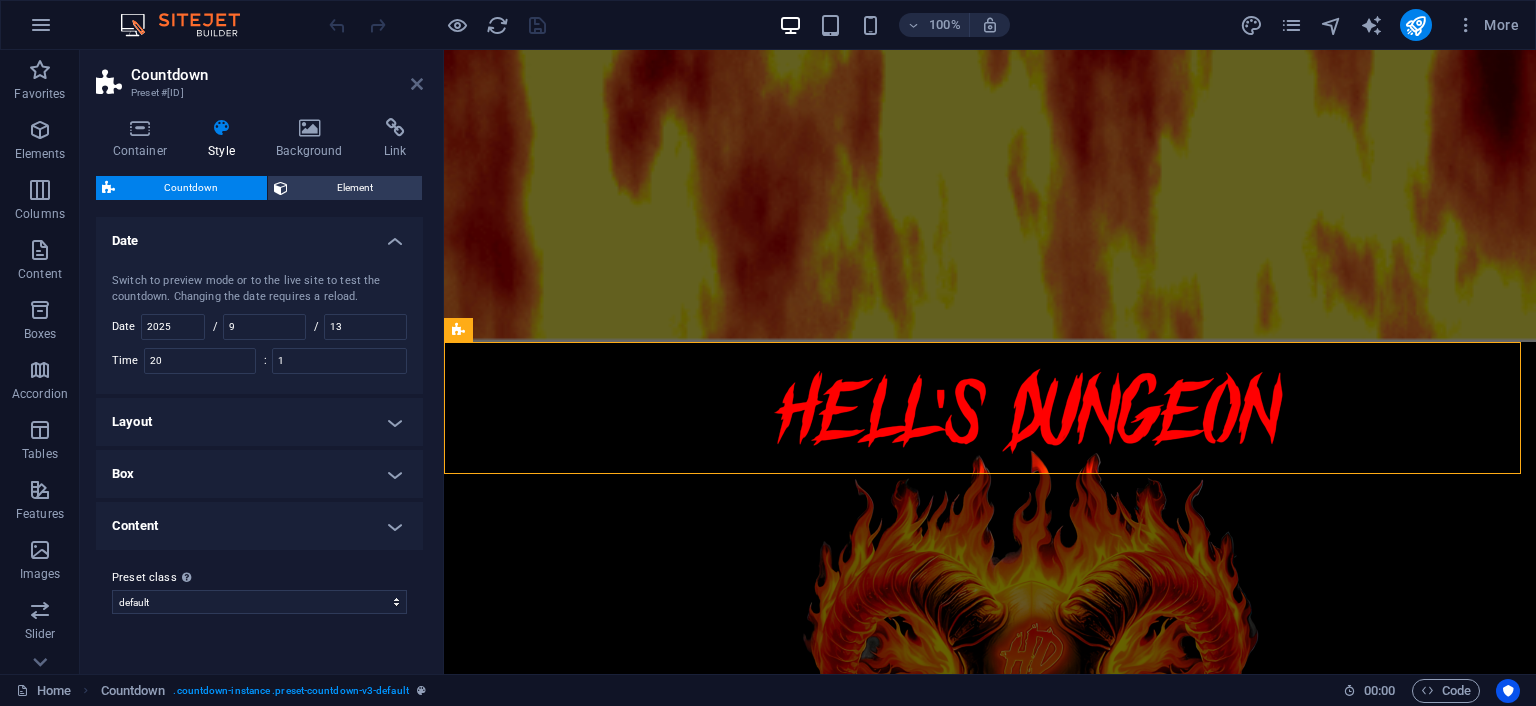 click at bounding box center (417, 84) 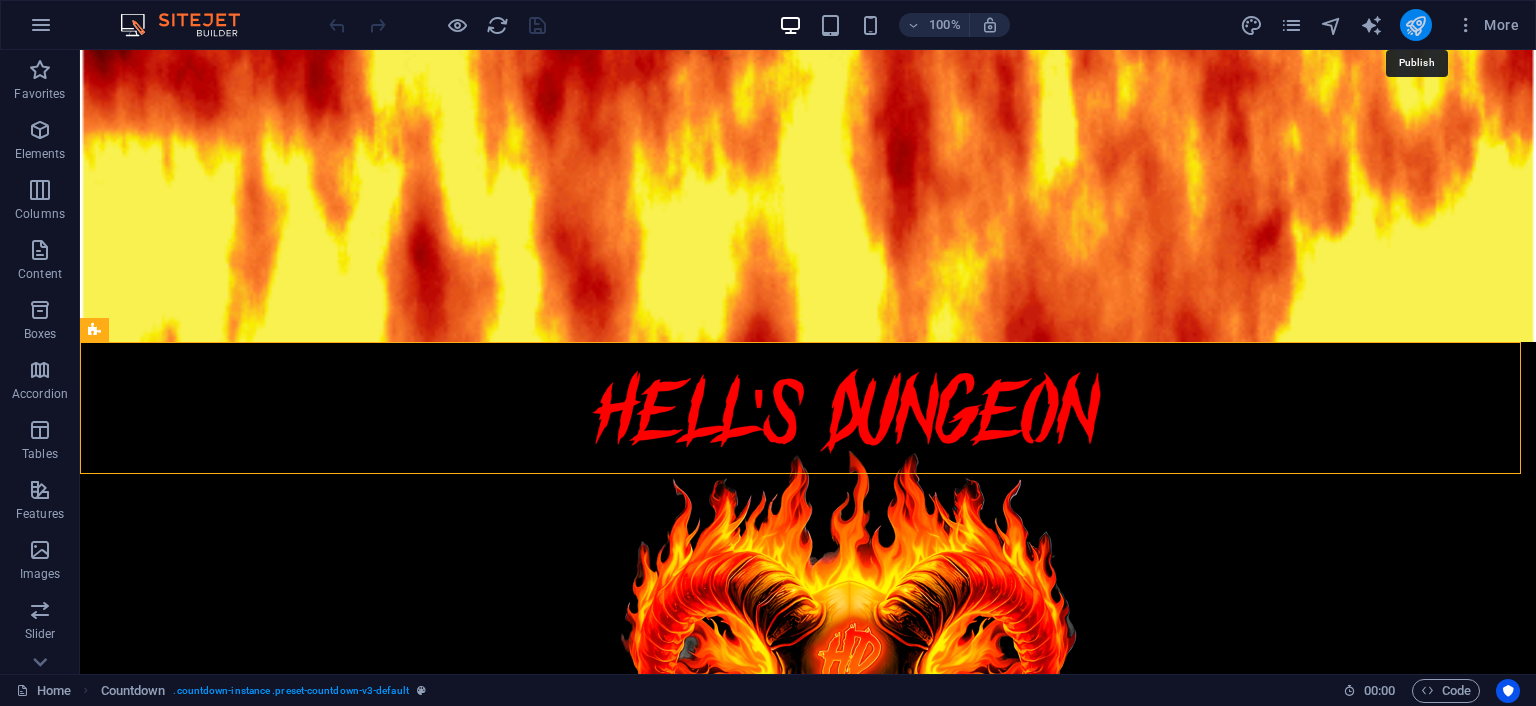 click at bounding box center (1415, 25) 